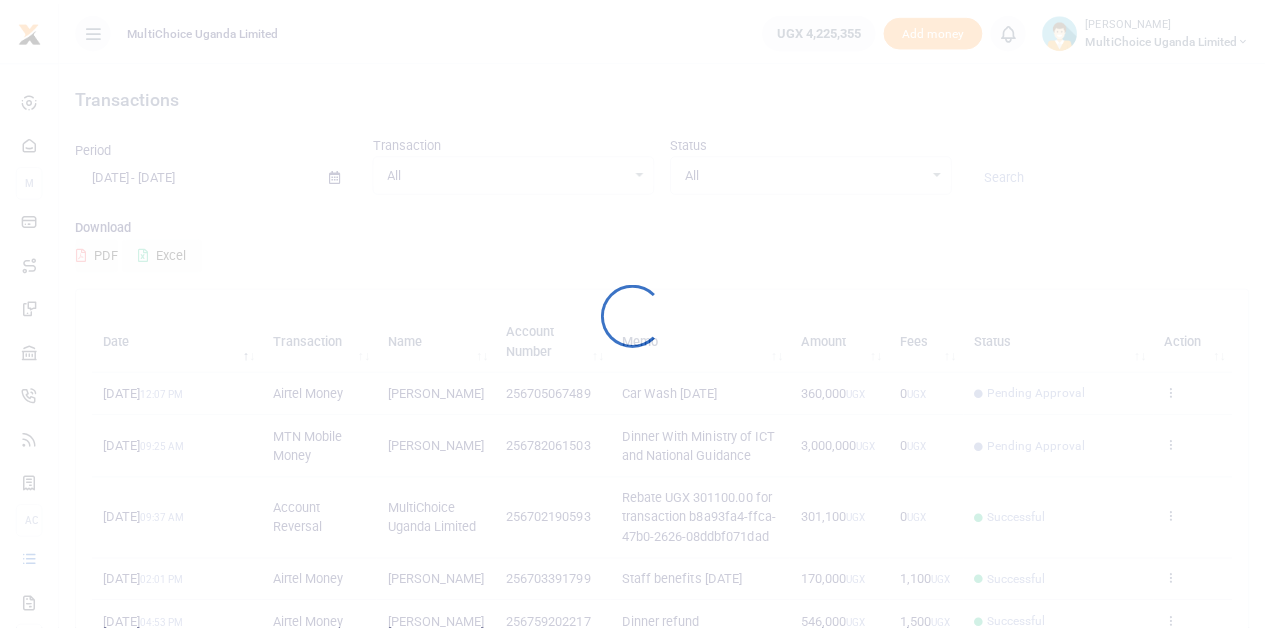 scroll, scrollTop: 0, scrollLeft: 0, axis: both 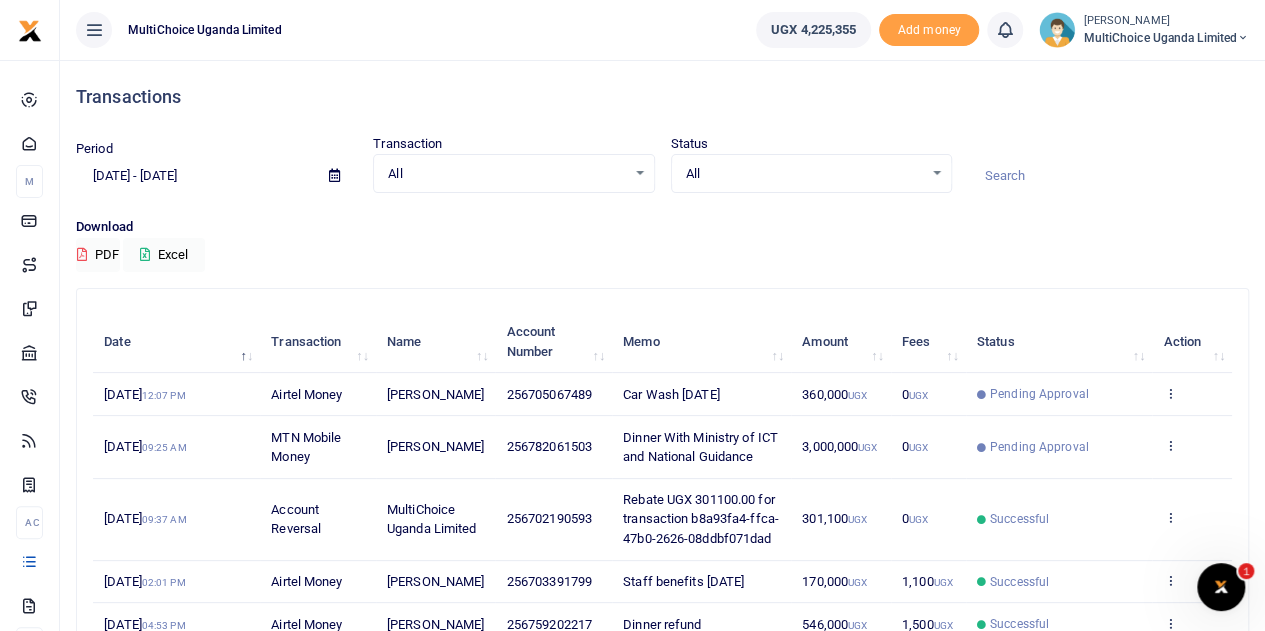 click on "MultiChoice Uganda Limited" at bounding box center [1166, 38] 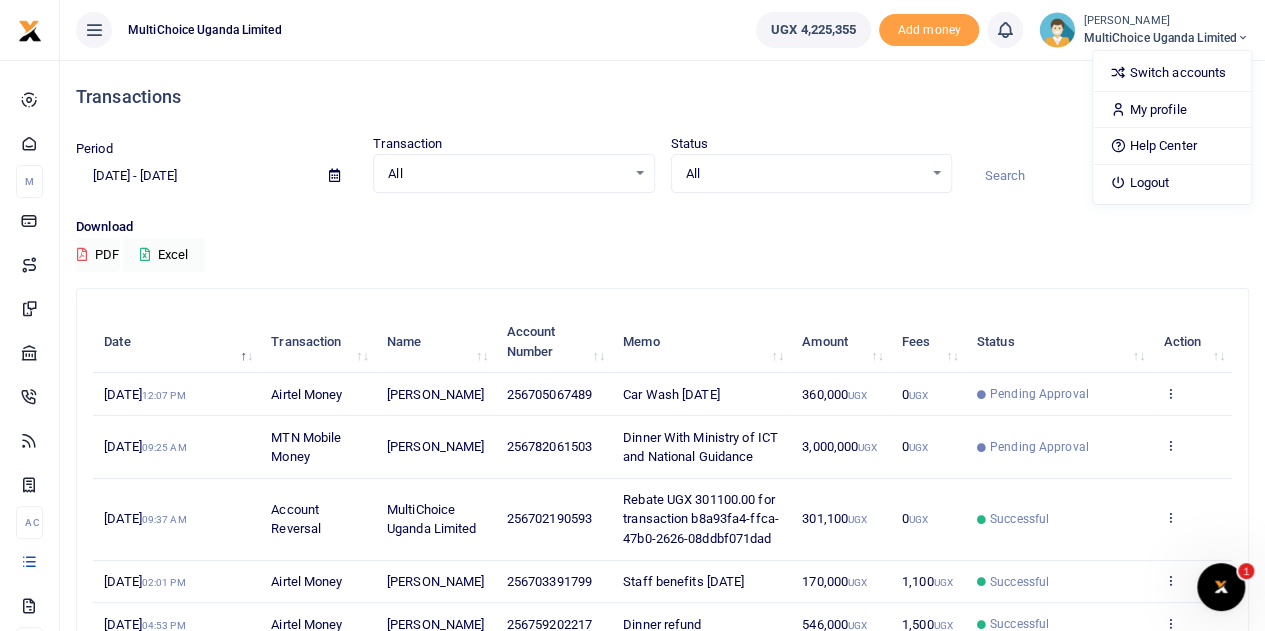 click on "Transactions
Period
06/15/2025 - 07/14/2025
Transaction
All Select an option...
All
Airtime
Internet
Utilities
Invoices
Mobile Money Payout
Deposits/Topup
Card creation
Taxes
Bank to Bank Transfer
Status
All Select an option...
All" at bounding box center [662, 534] 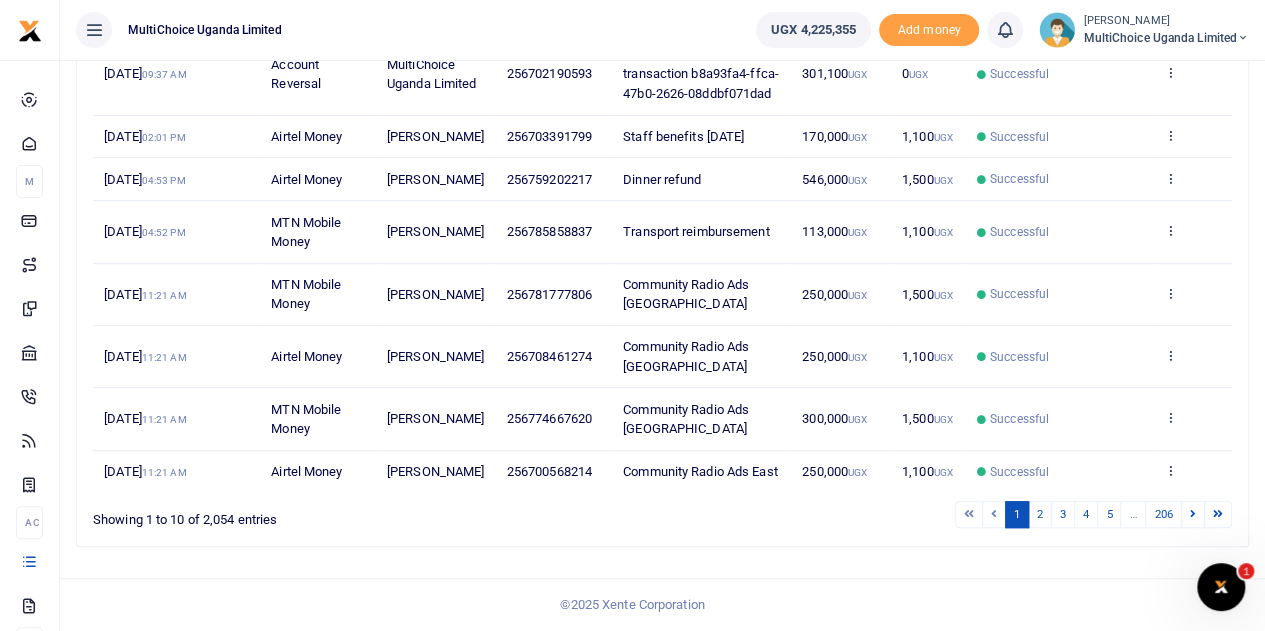 scroll, scrollTop: 0, scrollLeft: 0, axis: both 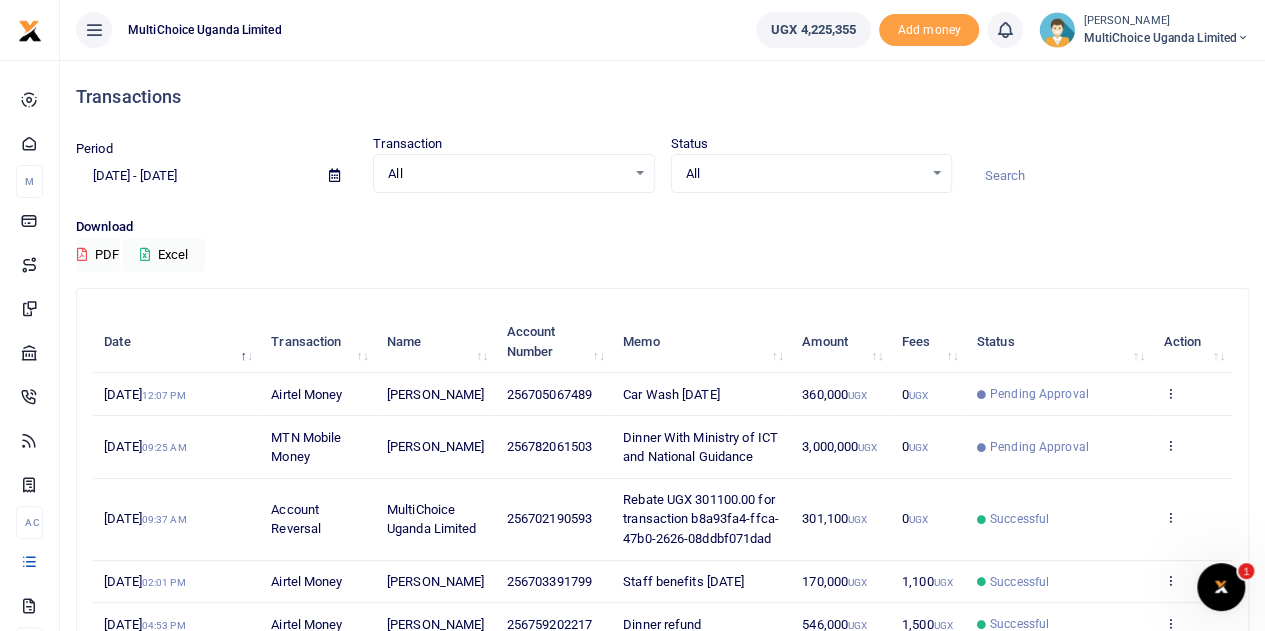 click on "MultiChoice Uganda Limited" at bounding box center [1166, 38] 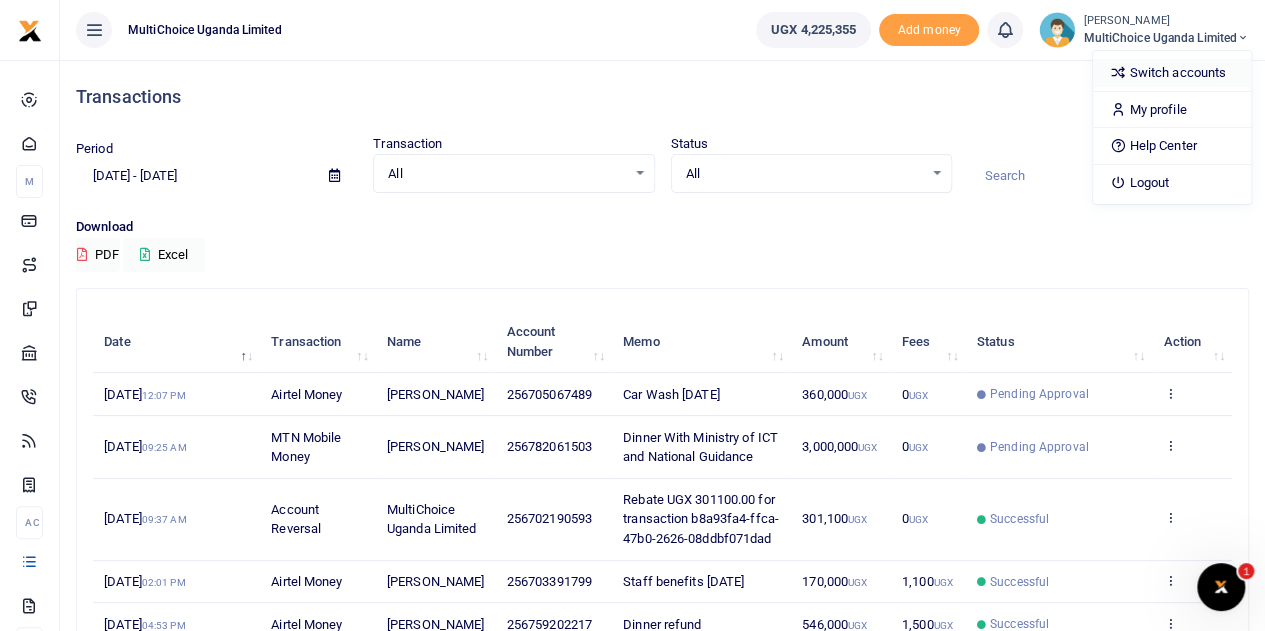 click on "Switch accounts" at bounding box center (1172, 73) 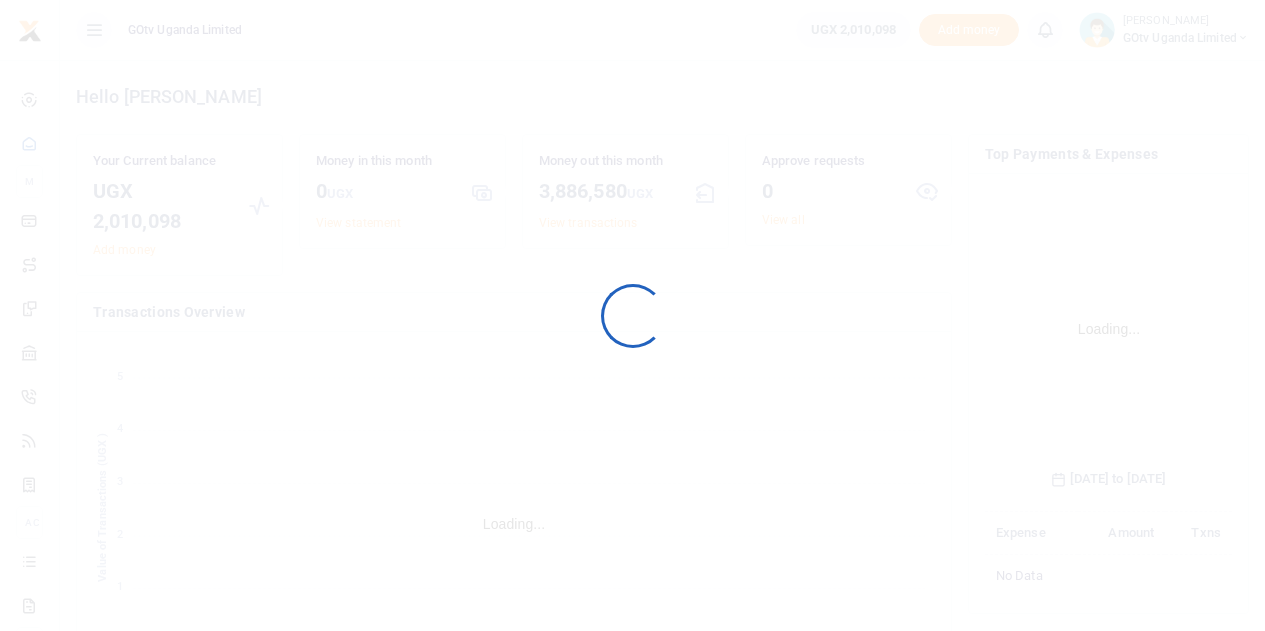 scroll, scrollTop: 0, scrollLeft: 0, axis: both 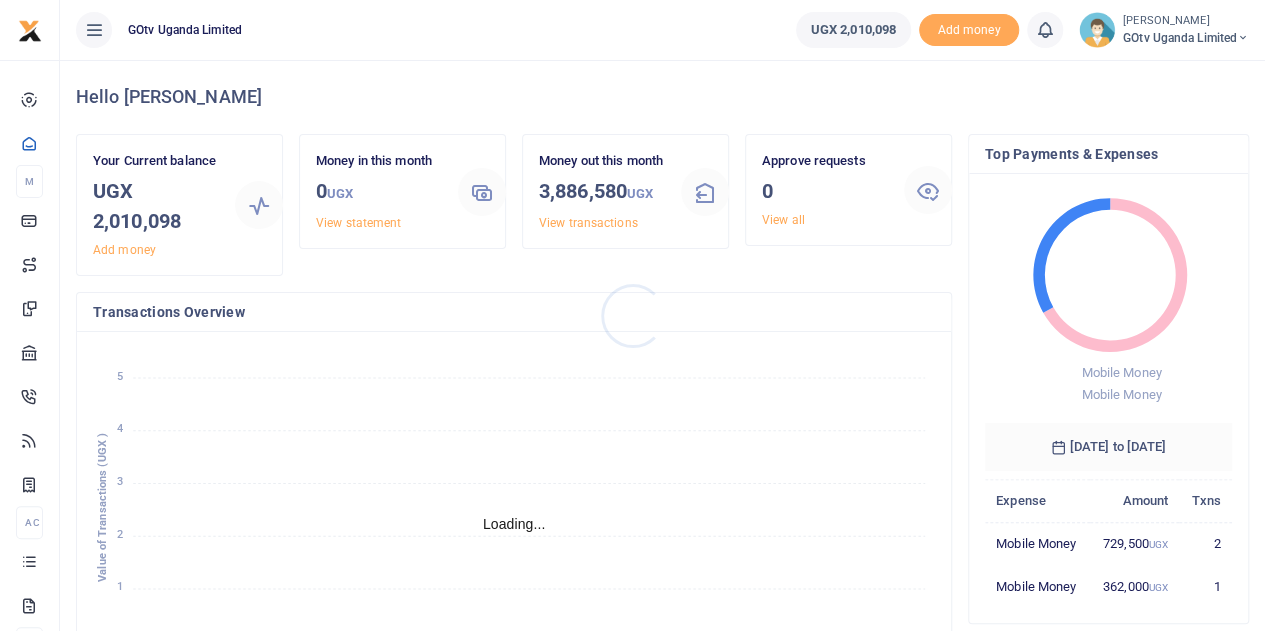 click at bounding box center [632, 315] 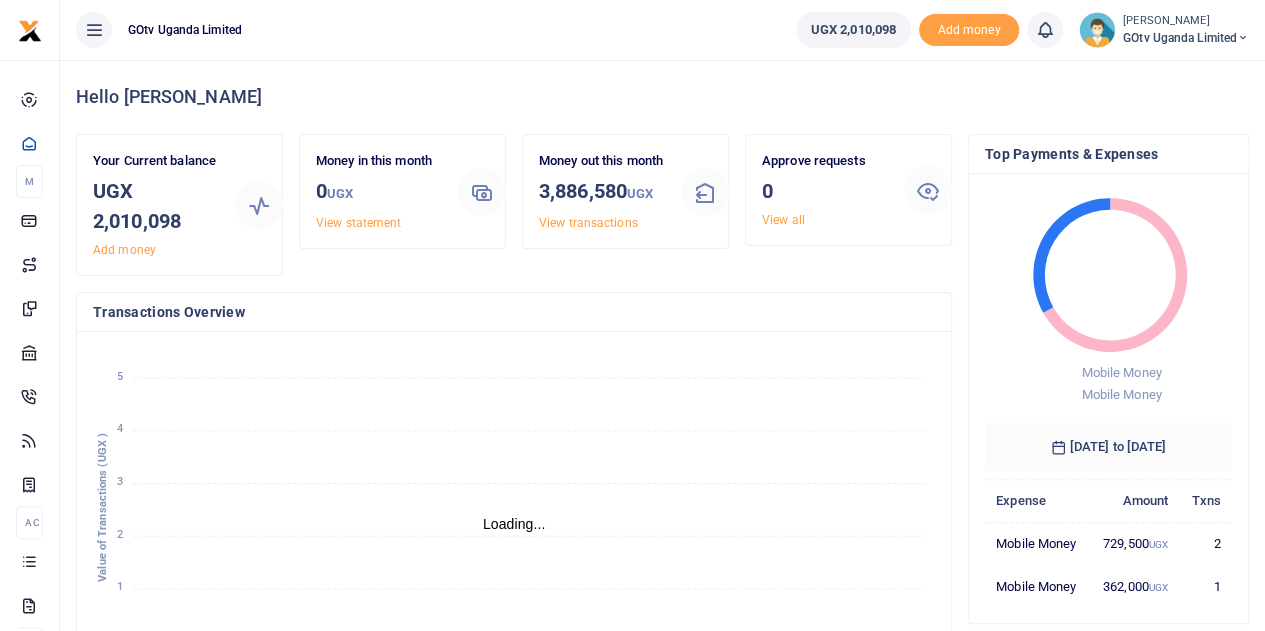 click on "GOtv Uganda Limited" at bounding box center [1186, 38] 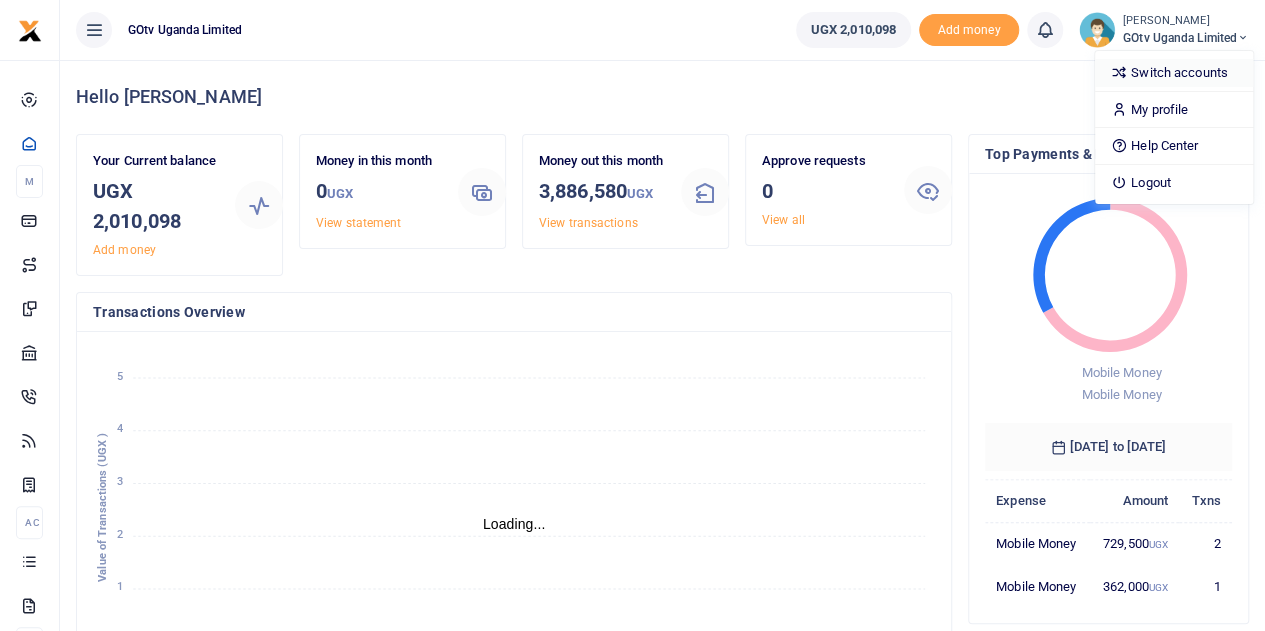 click on "Switch accounts" at bounding box center [1174, 73] 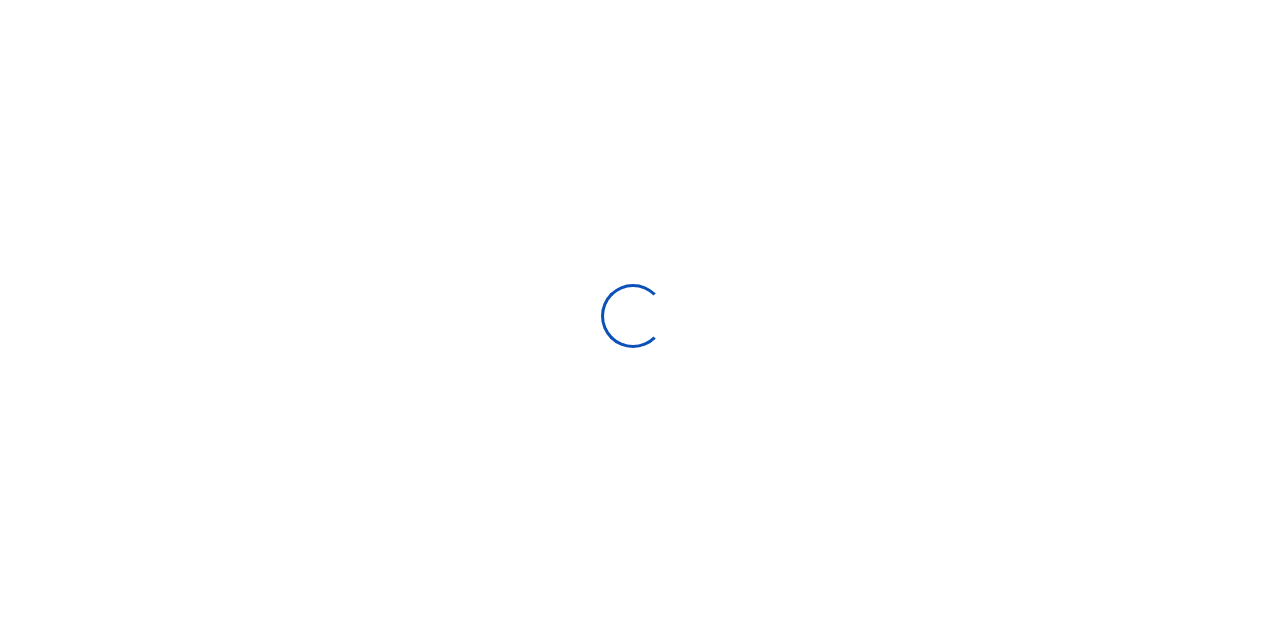 scroll, scrollTop: 0, scrollLeft: 0, axis: both 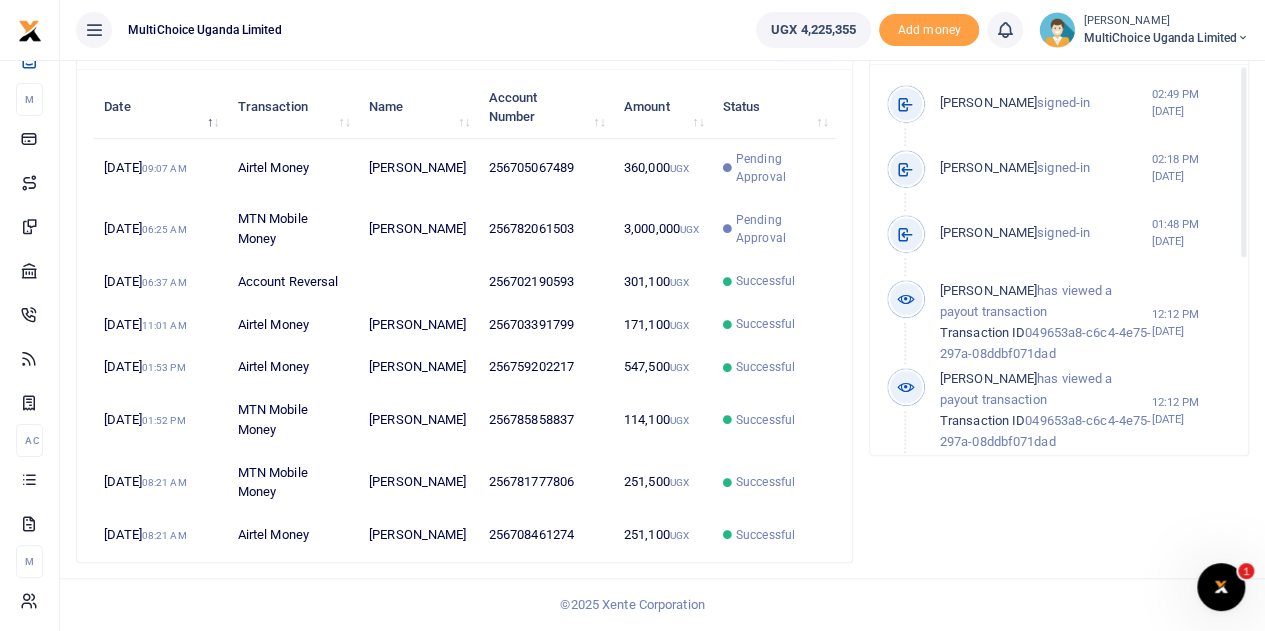 click on "Account Activity
Valeria Namyenya  signed-in
02:49 PM 14th Jul 2025
Valeria Namyenya" at bounding box center [1059, 301] 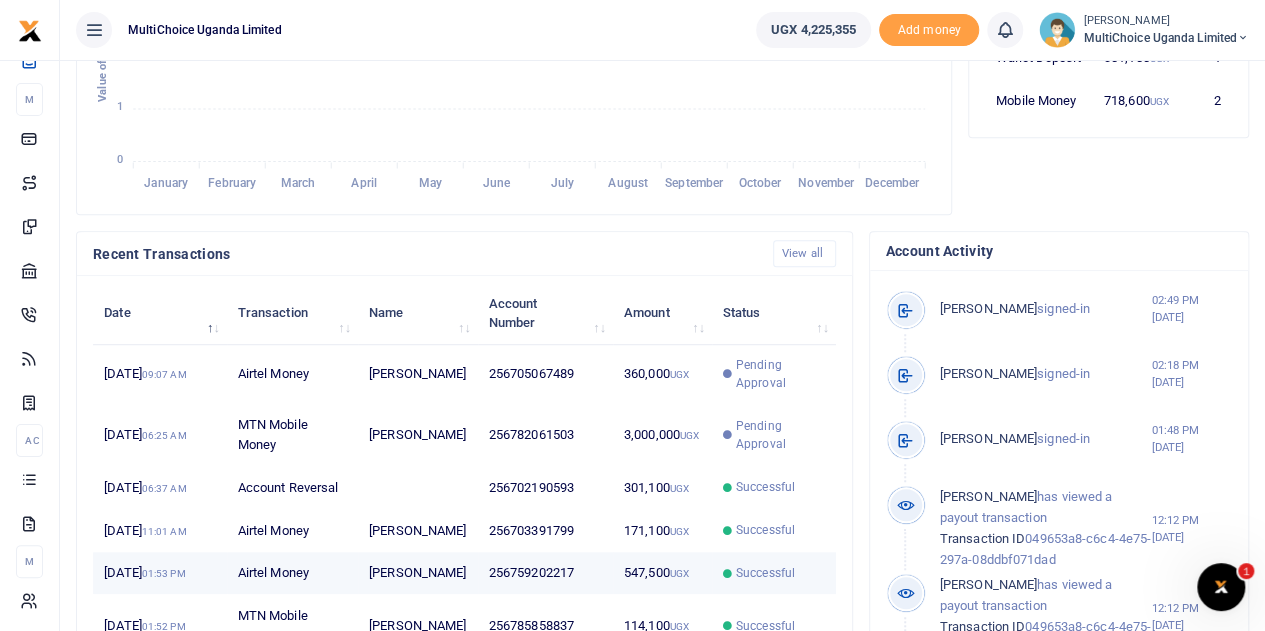 scroll, scrollTop: 186, scrollLeft: 0, axis: vertical 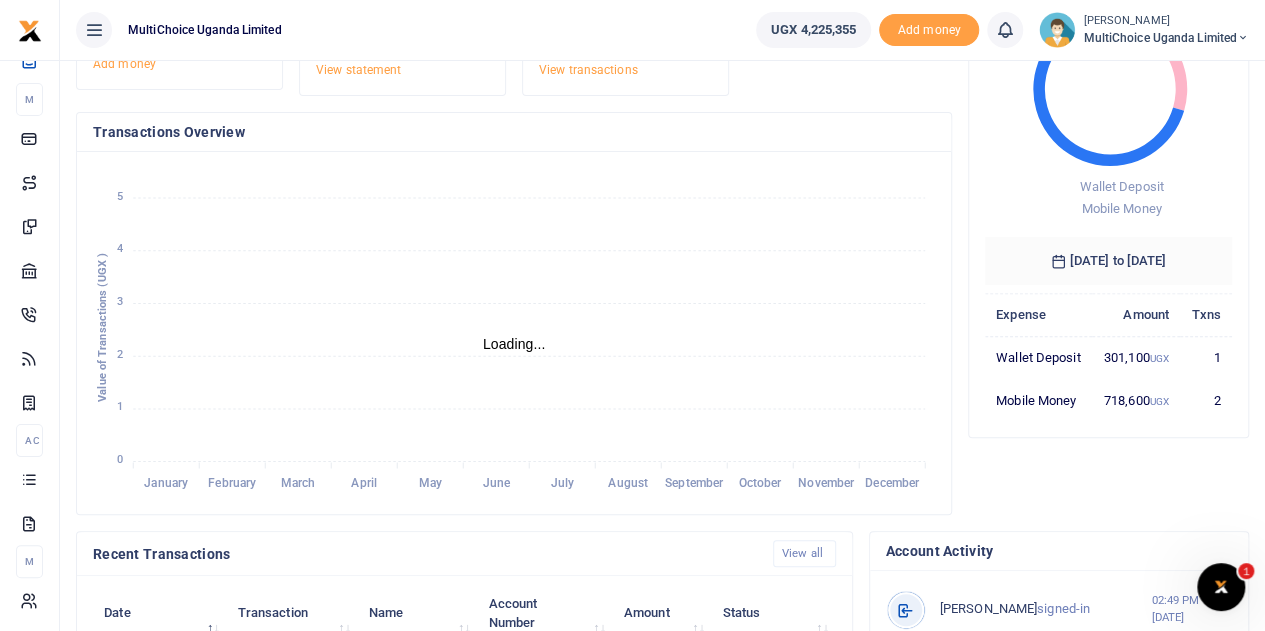 click on "January January February February March March April April May May June June July July August August September September October October November November December December Loading... 5 4 3 2 1 0 Value of Transactions (UGX )" 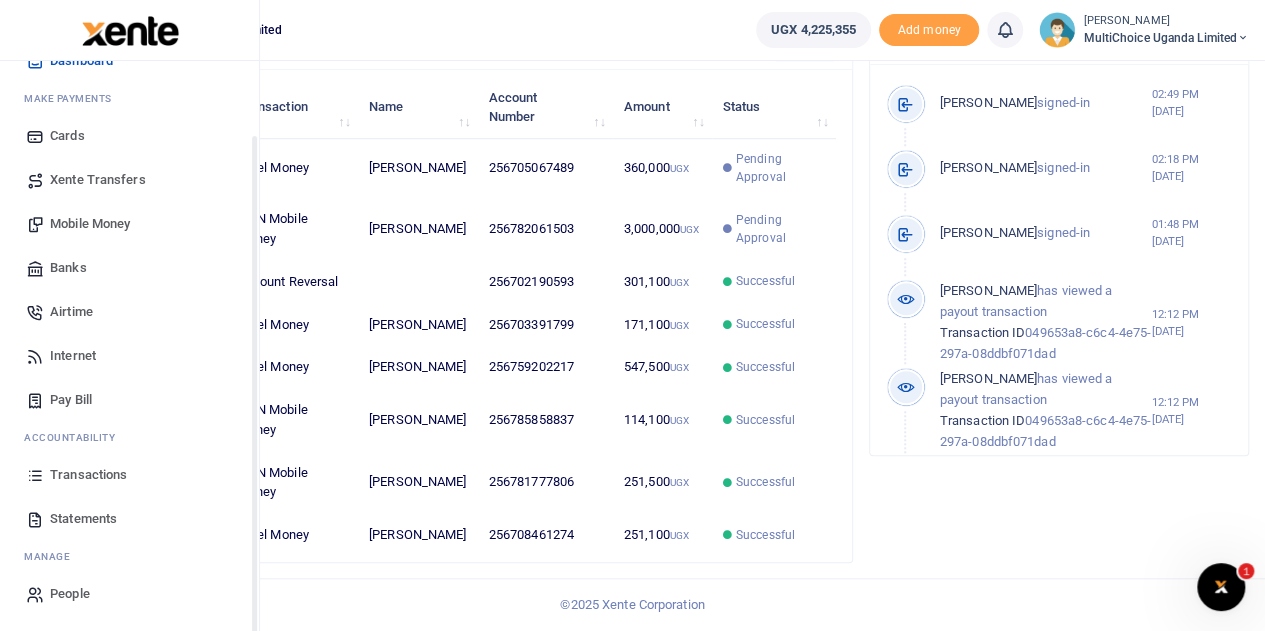 scroll, scrollTop: 786, scrollLeft: 0, axis: vertical 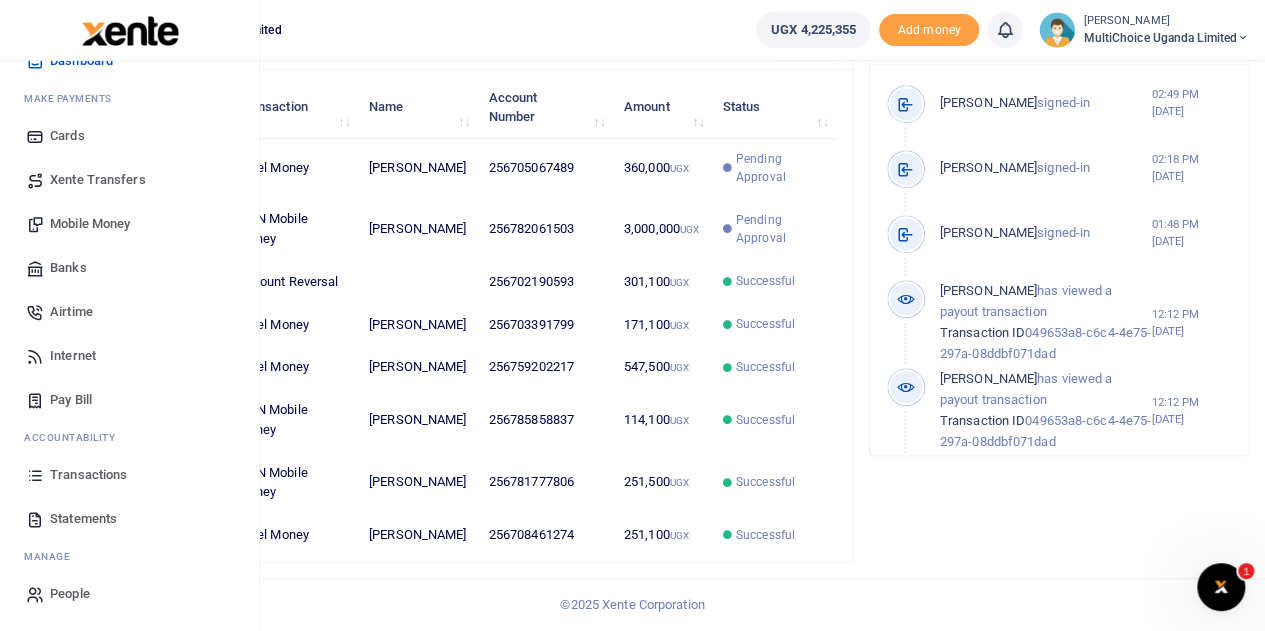 click on "Mobile Money" at bounding box center (90, 224) 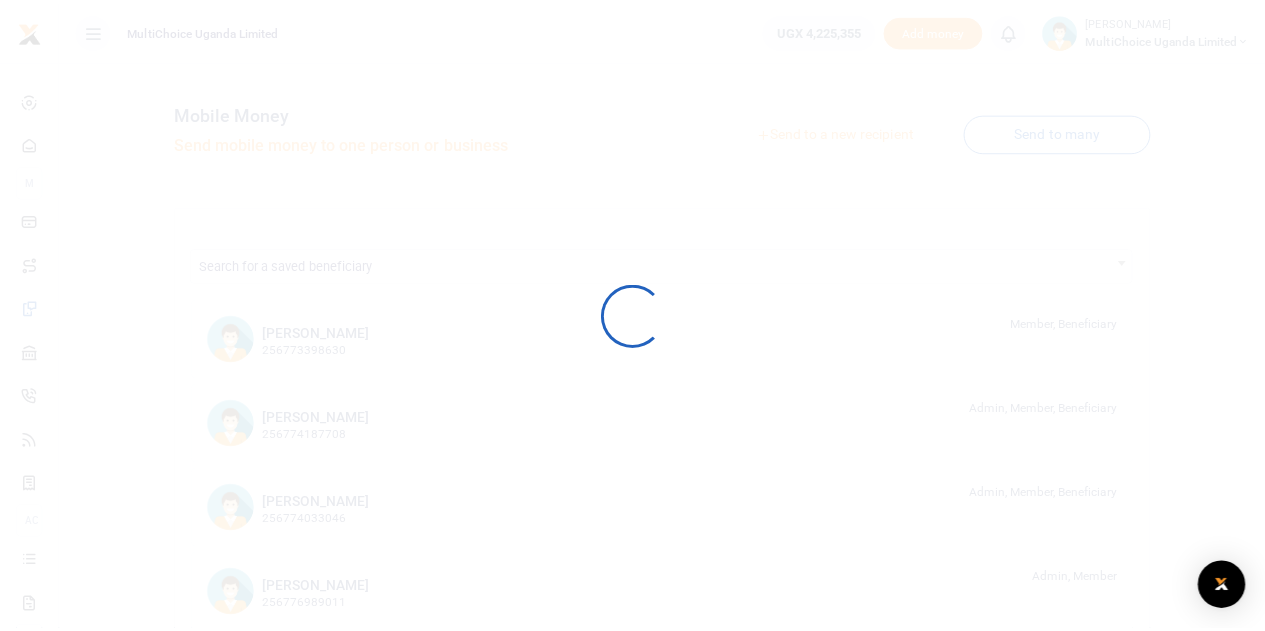 scroll, scrollTop: 0, scrollLeft: 0, axis: both 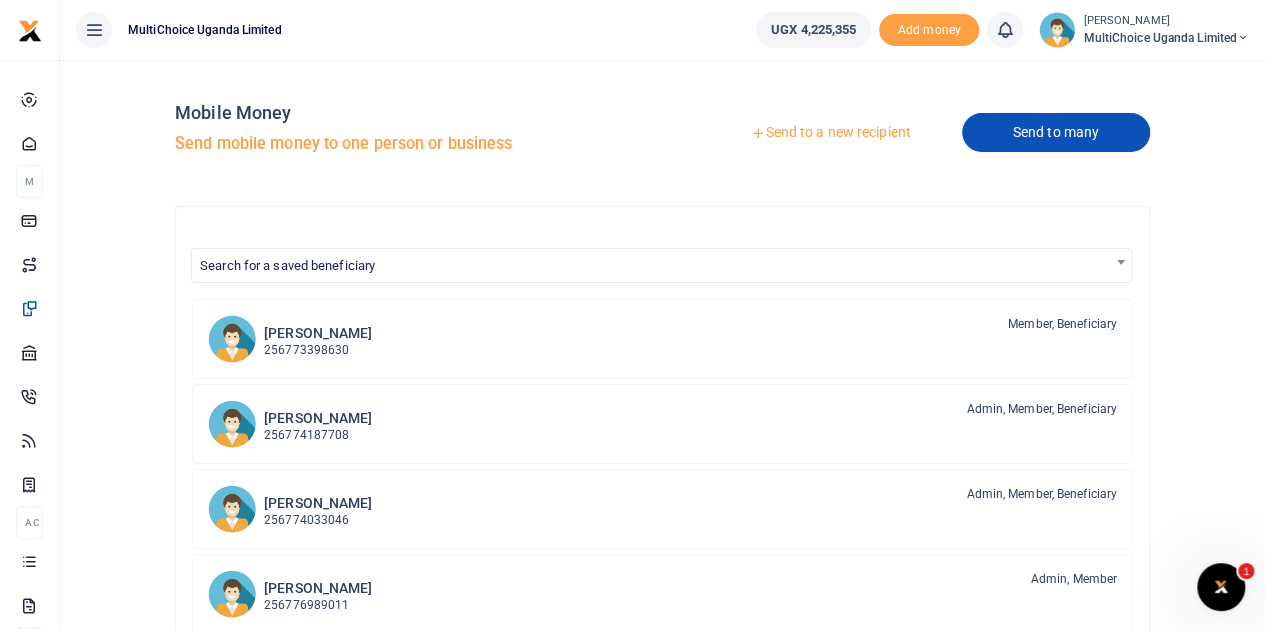 click on "Send to many" at bounding box center [1056, 132] 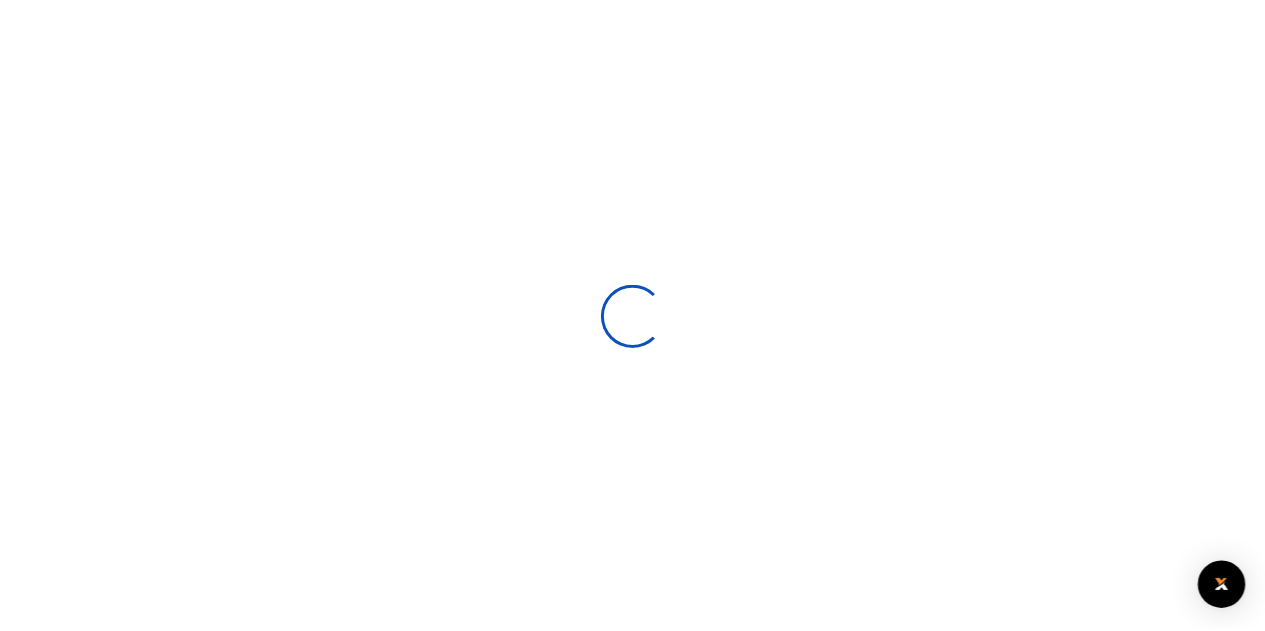 scroll, scrollTop: 0, scrollLeft: 0, axis: both 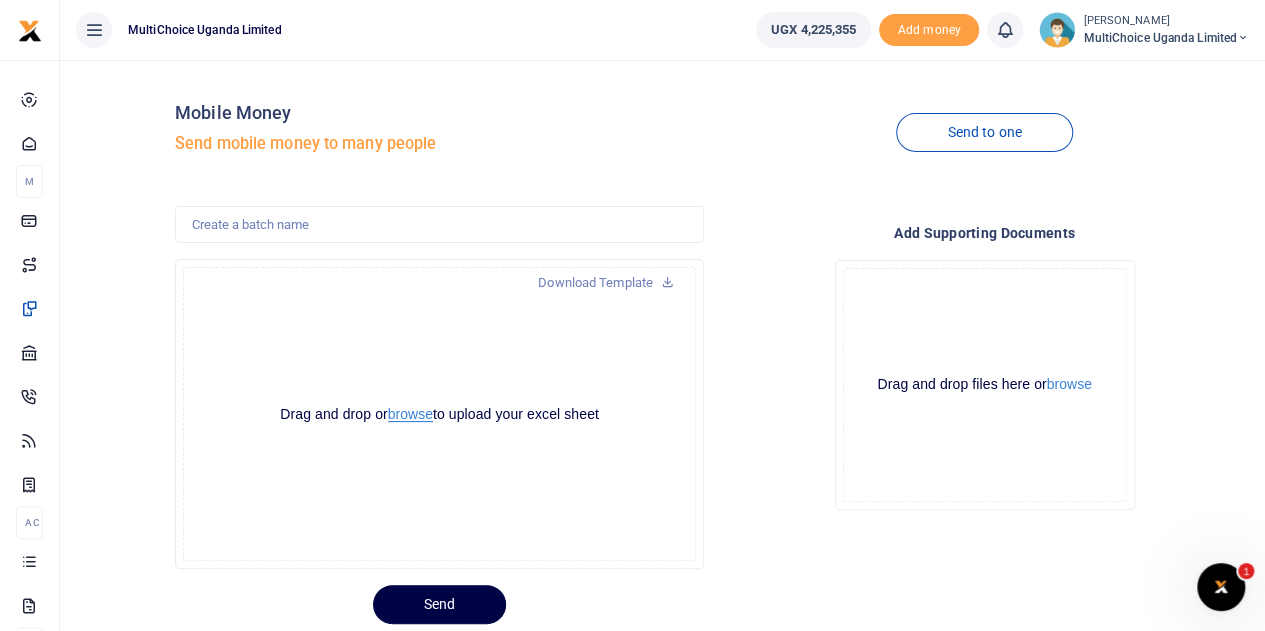 click on "browse" at bounding box center (410, 414) 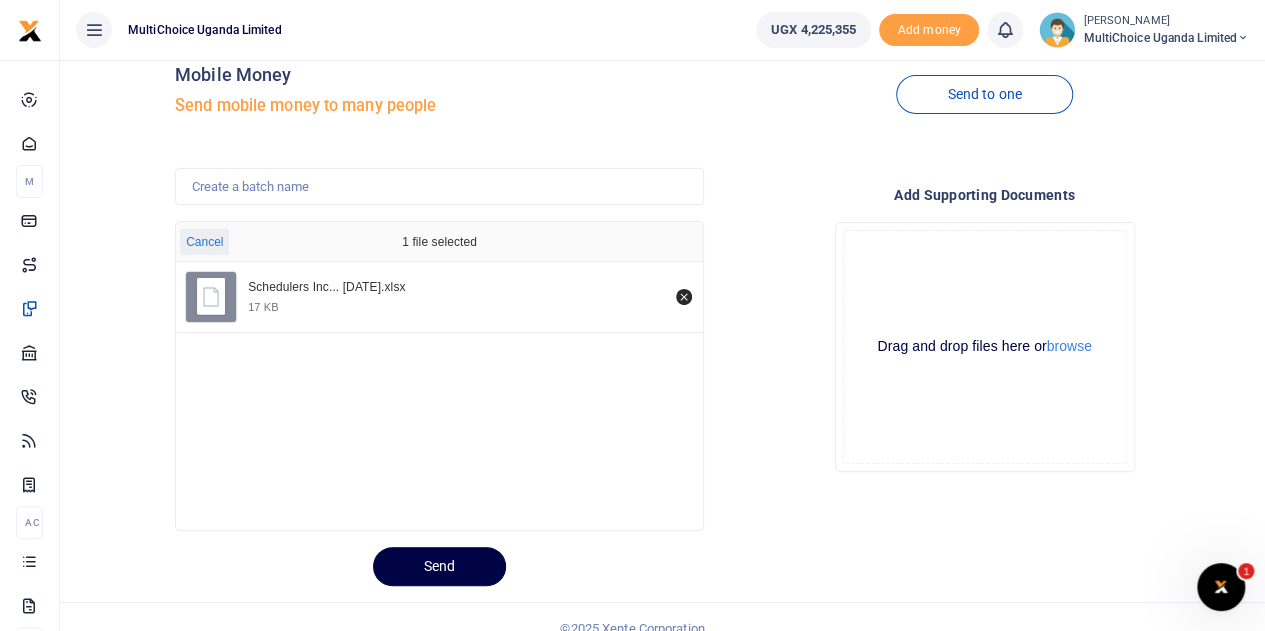 scroll, scrollTop: 60, scrollLeft: 0, axis: vertical 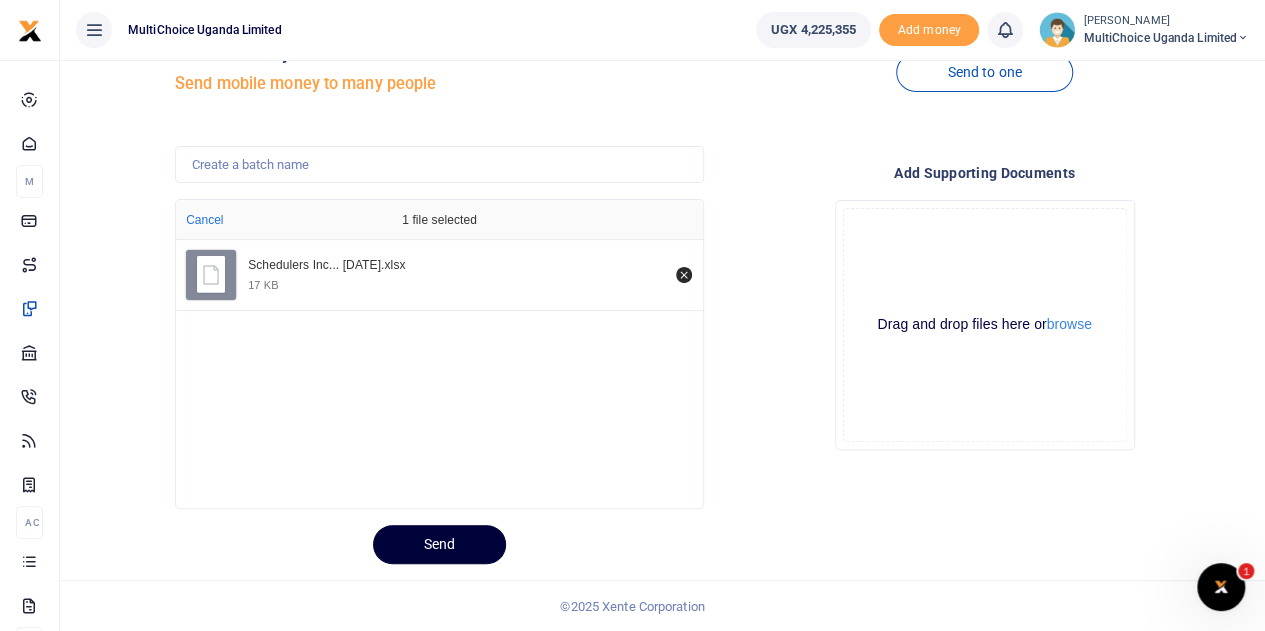 click on "Send" at bounding box center (439, 544) 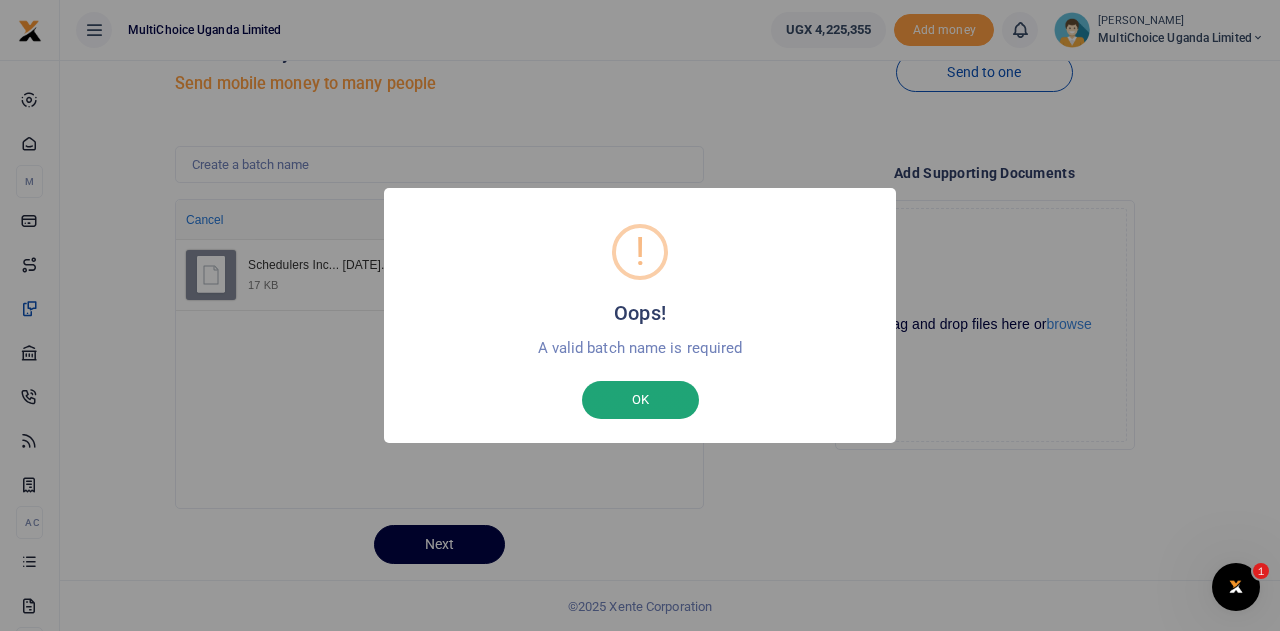 click on "OK" at bounding box center [640, 400] 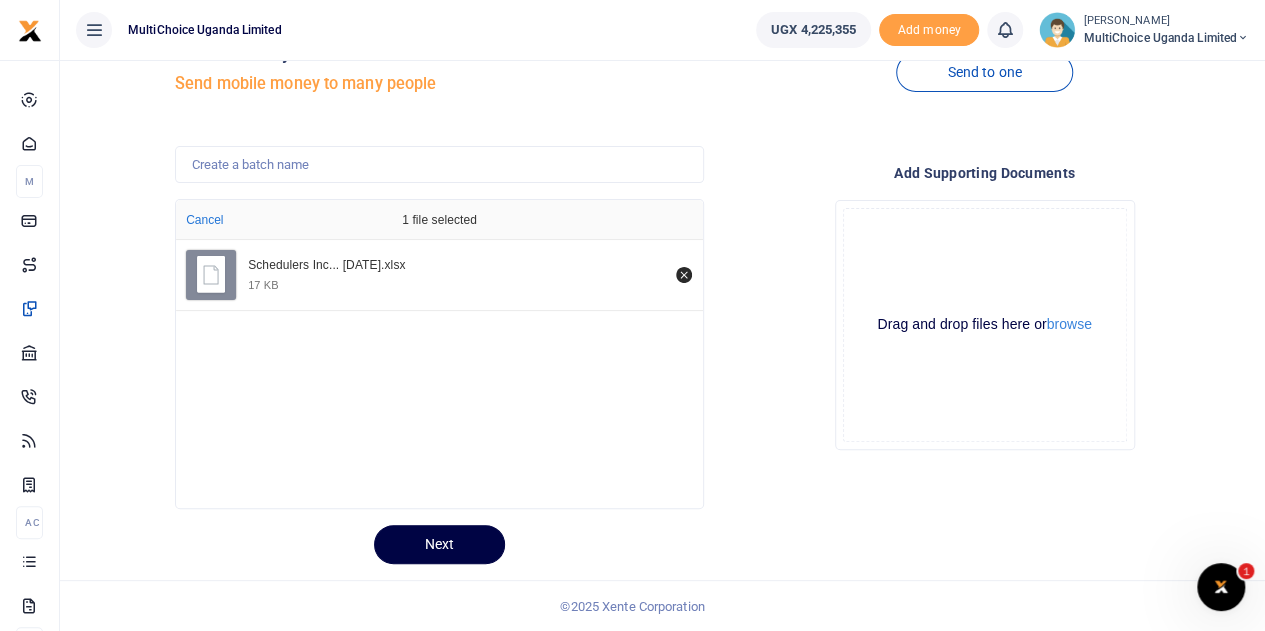 click on "Schedulers Inc... June 25.xlsx 17 KB" at bounding box center [459, 275] 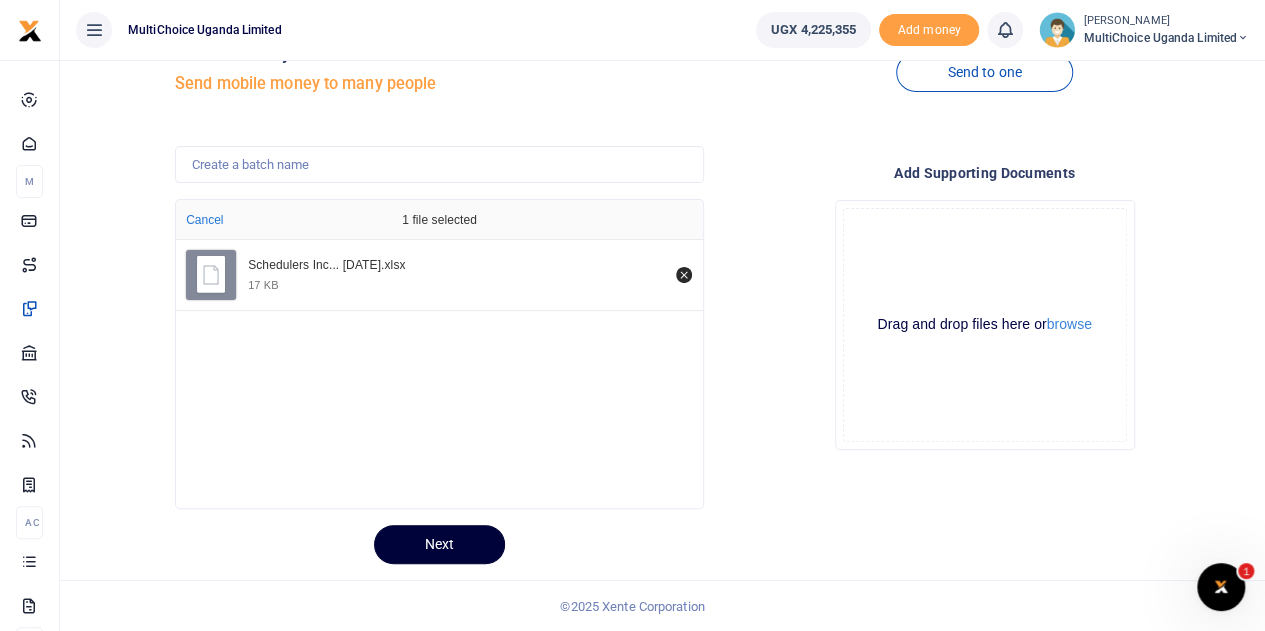 click on "Next" at bounding box center (439, 544) 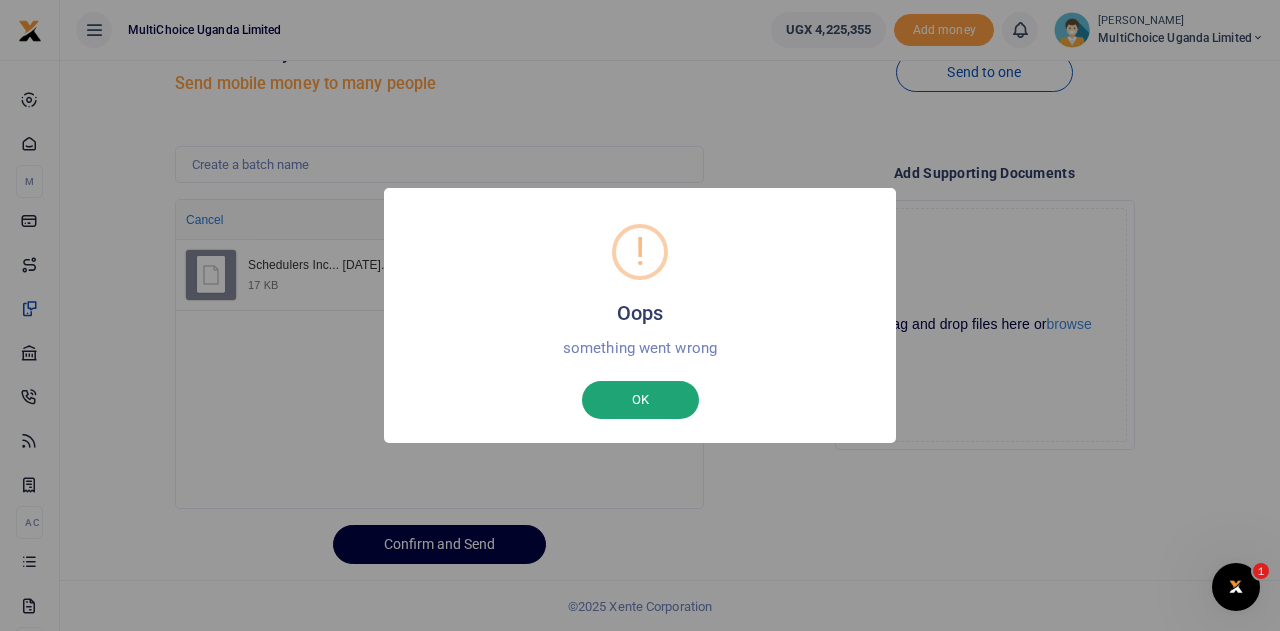 click on "OK" at bounding box center [640, 400] 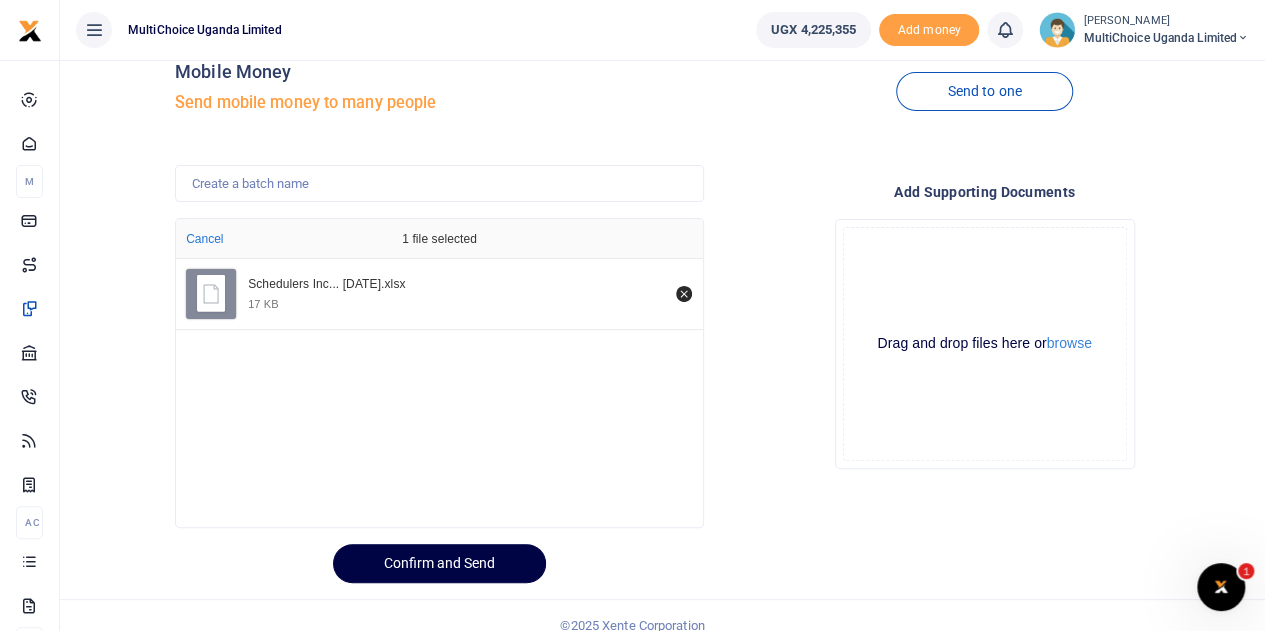 scroll, scrollTop: 60, scrollLeft: 0, axis: vertical 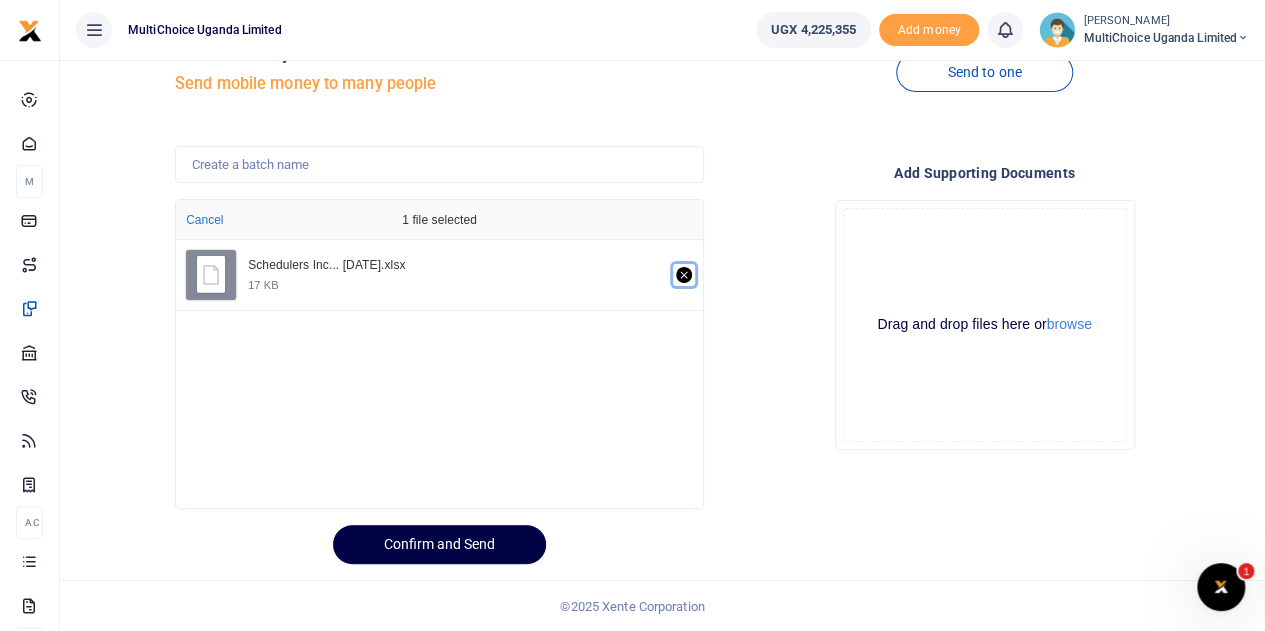 click 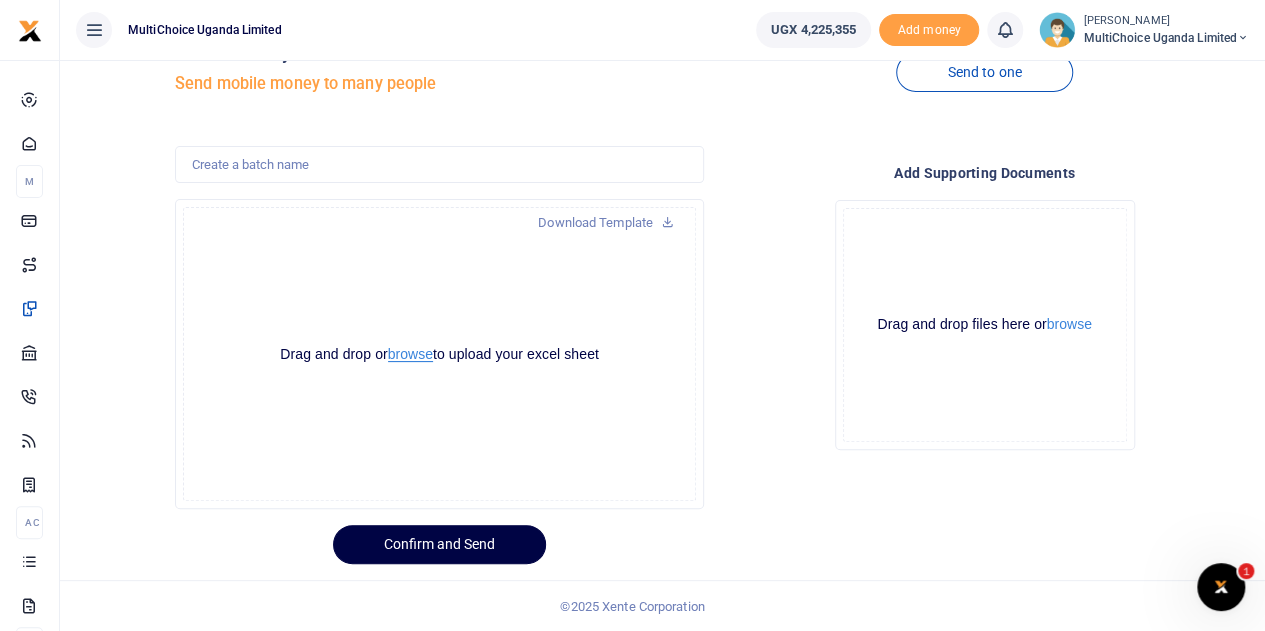 click on "browse" at bounding box center (410, 354) 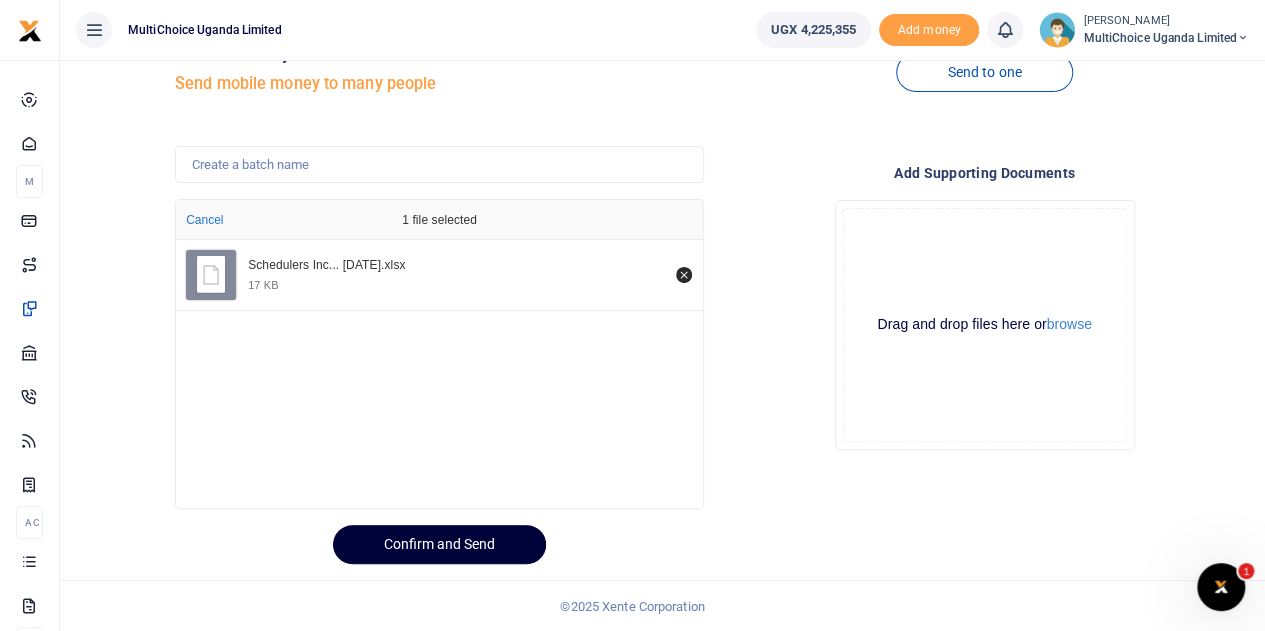 click on "Confirm and Send" at bounding box center [439, 544] 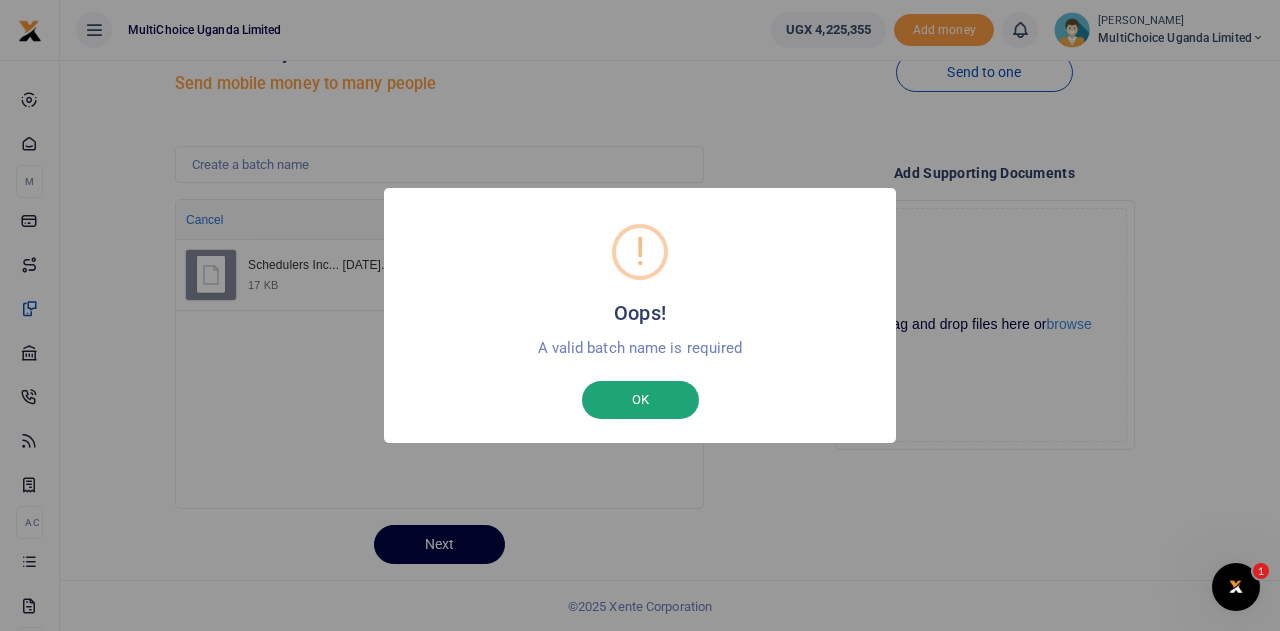 click on "OK" at bounding box center [640, 400] 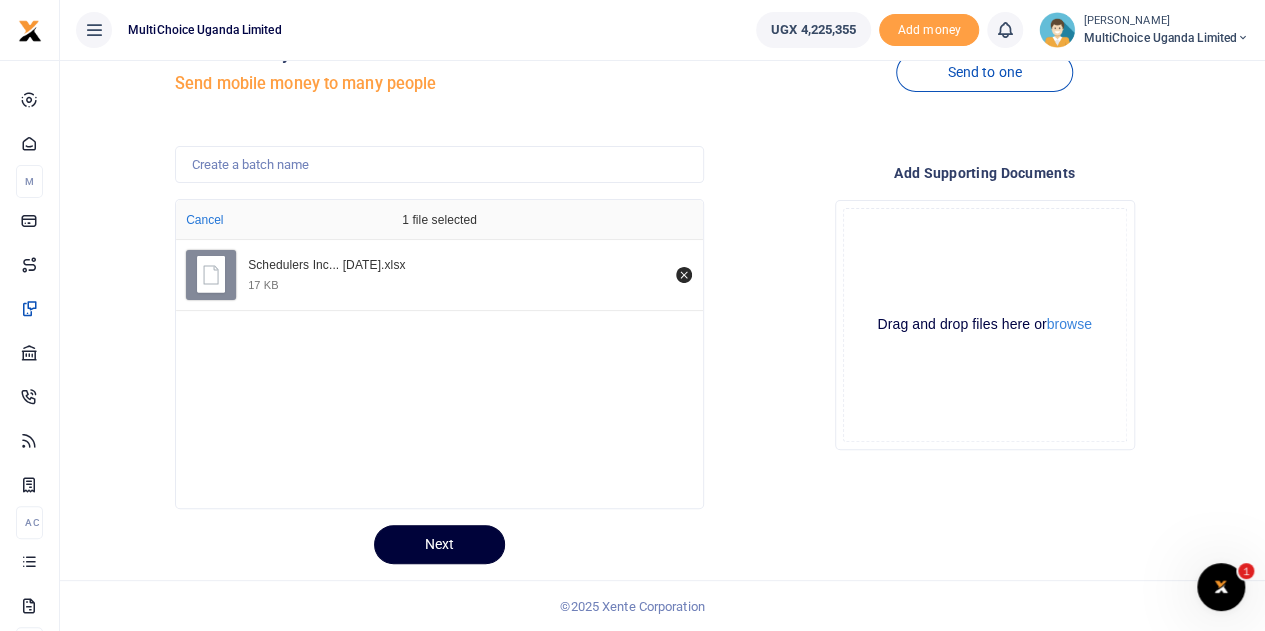 click on "Next" at bounding box center [439, 544] 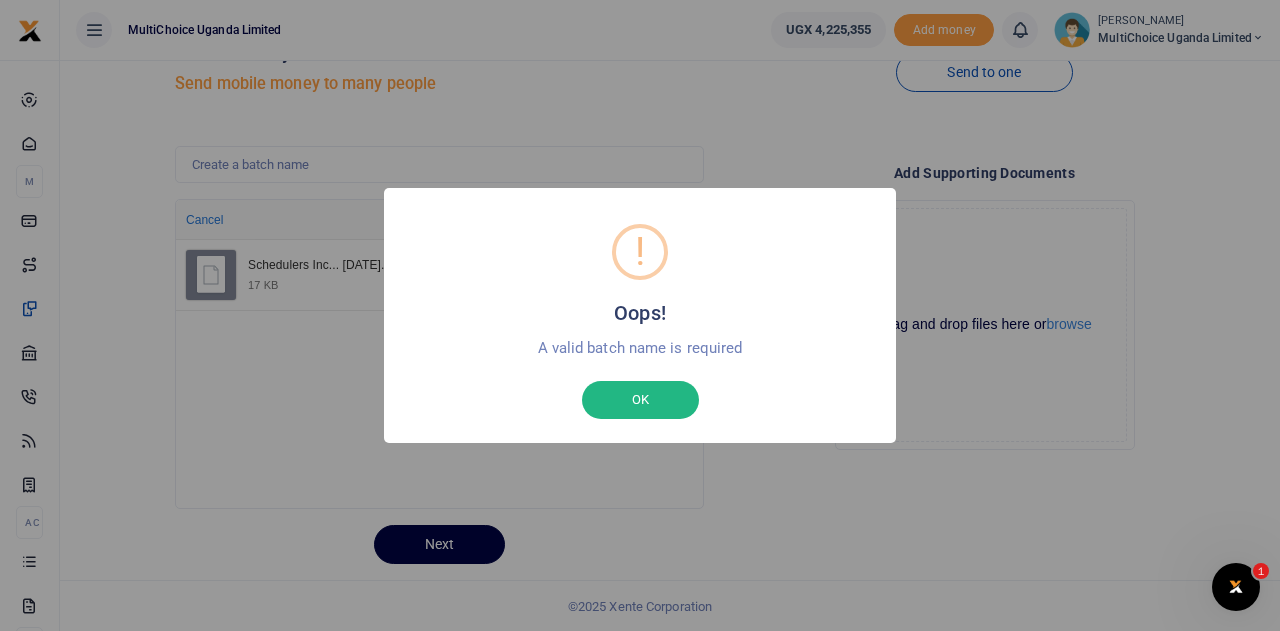 type 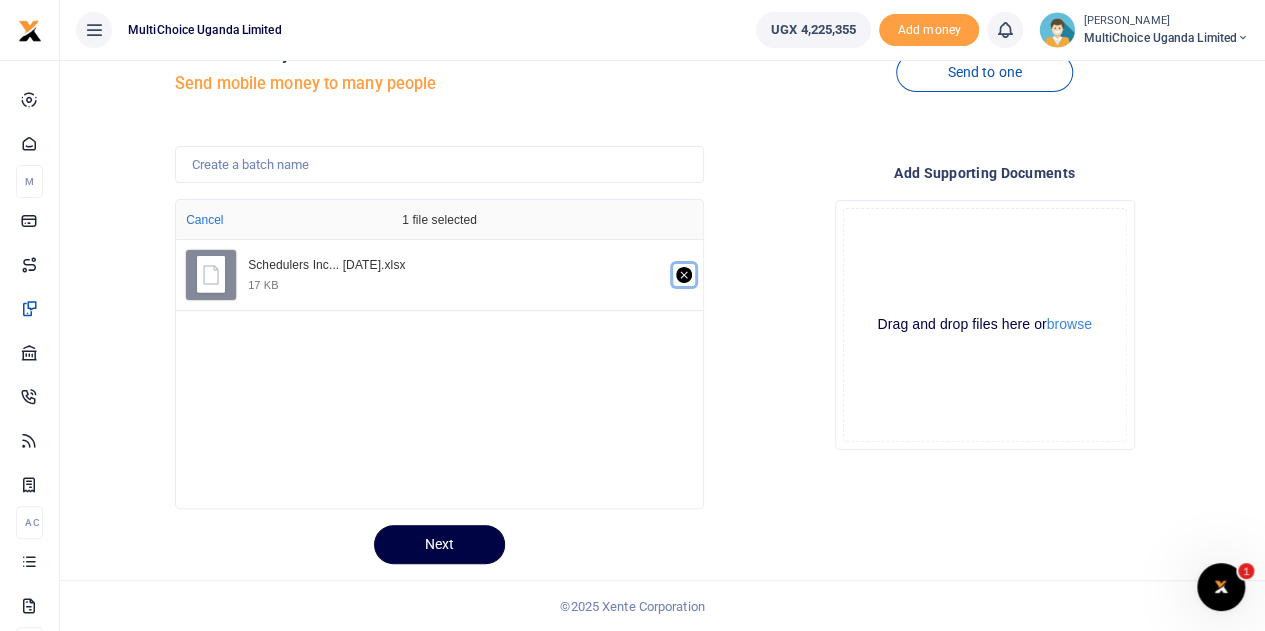 click 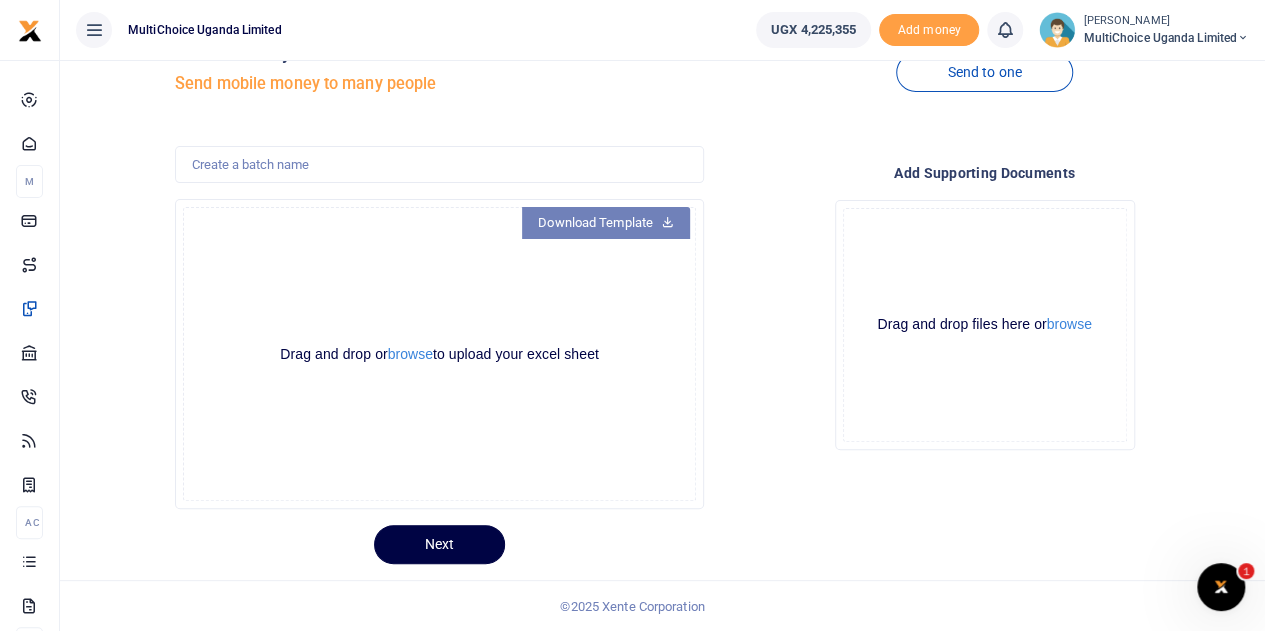 click on "Download Template" at bounding box center [606, 223] 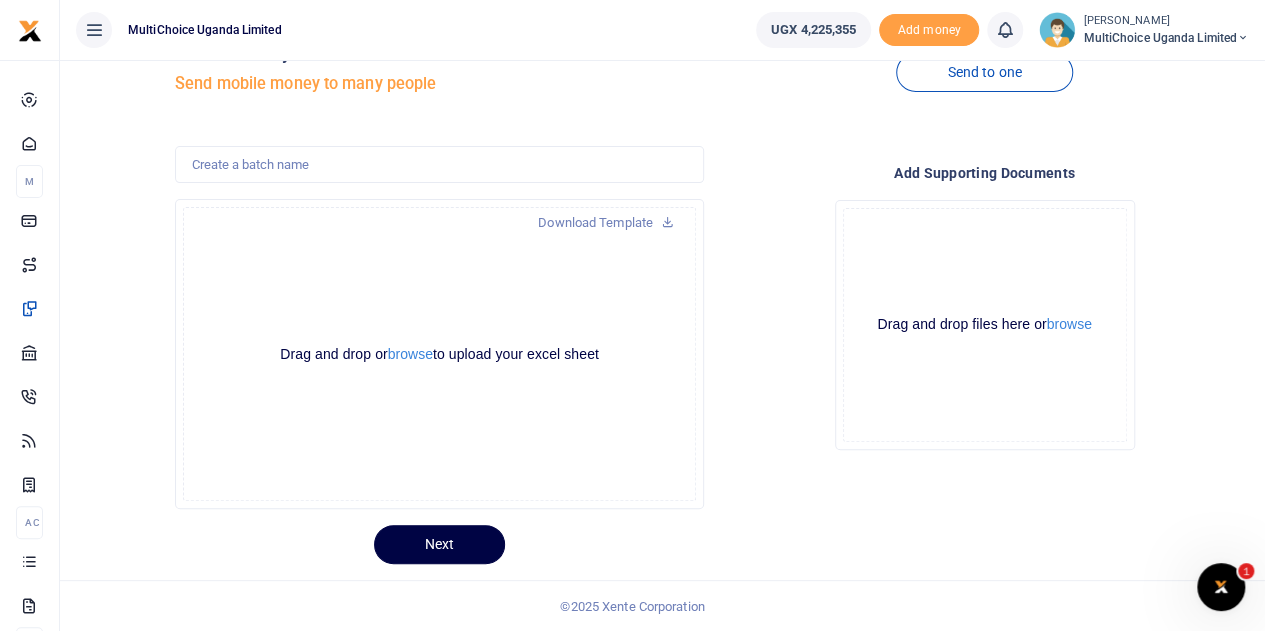 click on "Drag and drop or  browse  to upload your excel sheet Powered by  Uppy" 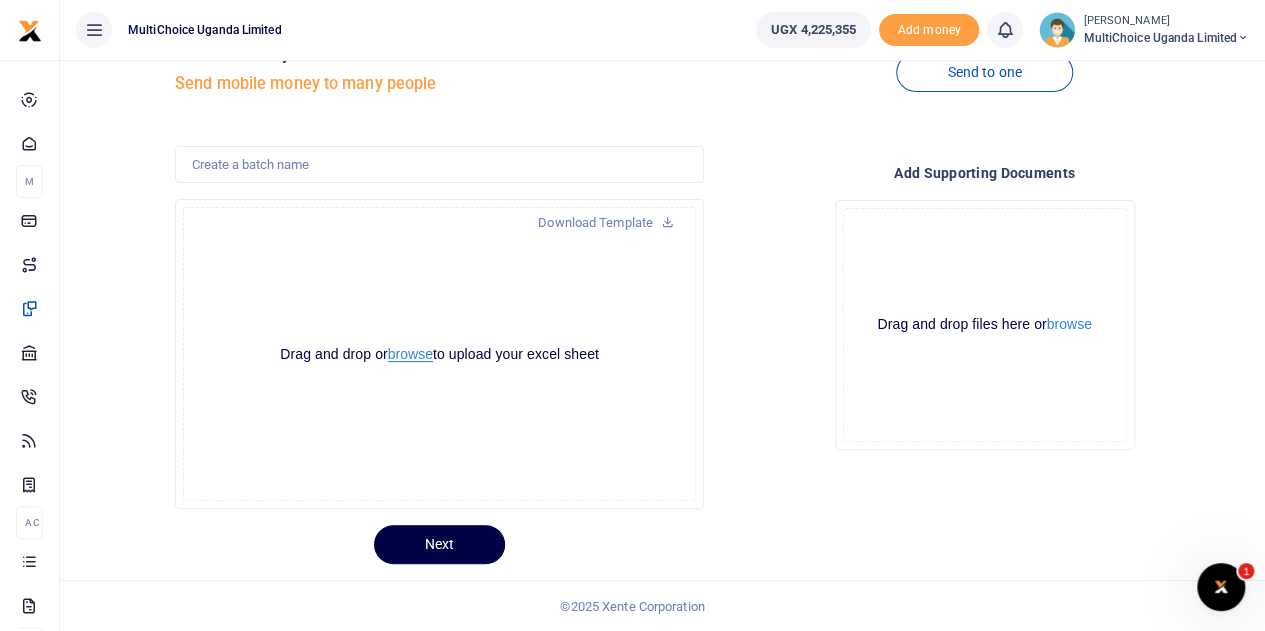 click on "browse" at bounding box center [410, 354] 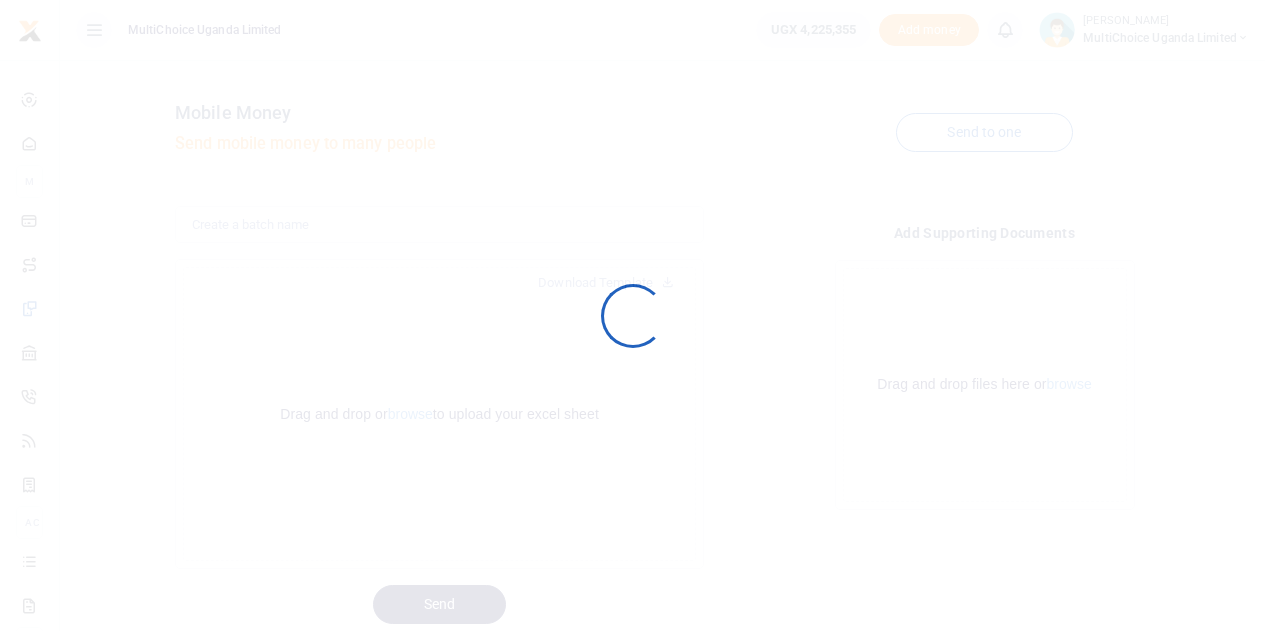 scroll, scrollTop: 0, scrollLeft: 0, axis: both 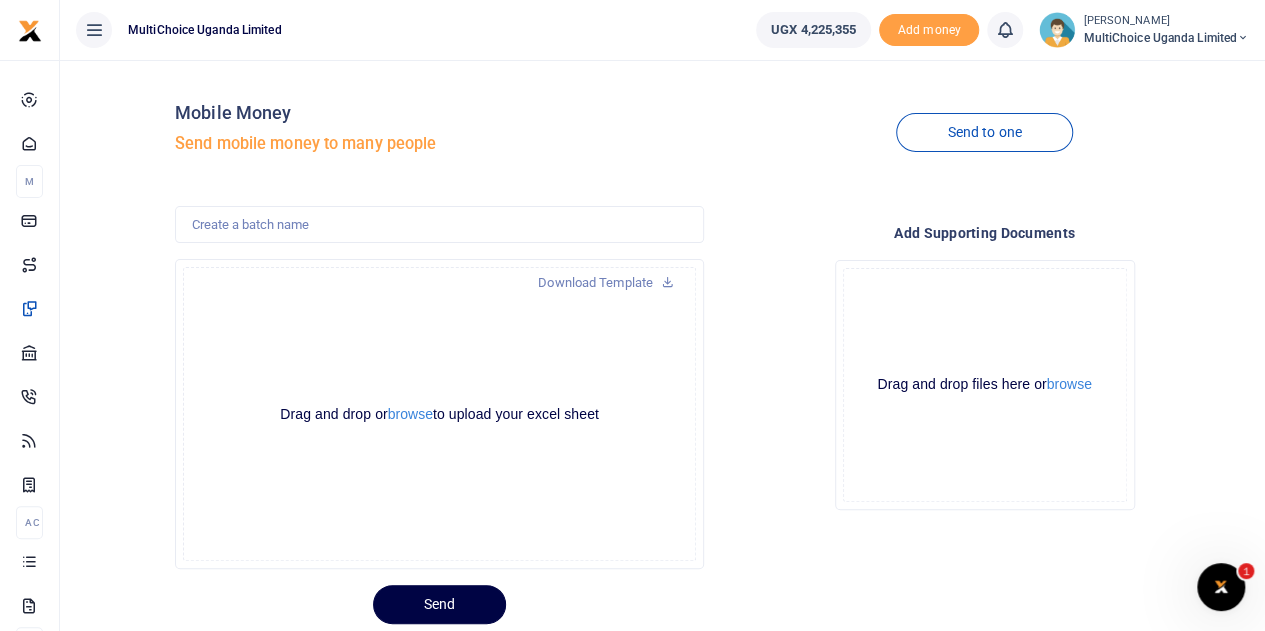 click on "Drag and drop or  browse  to upload your excel sheet Powered by  Uppy" 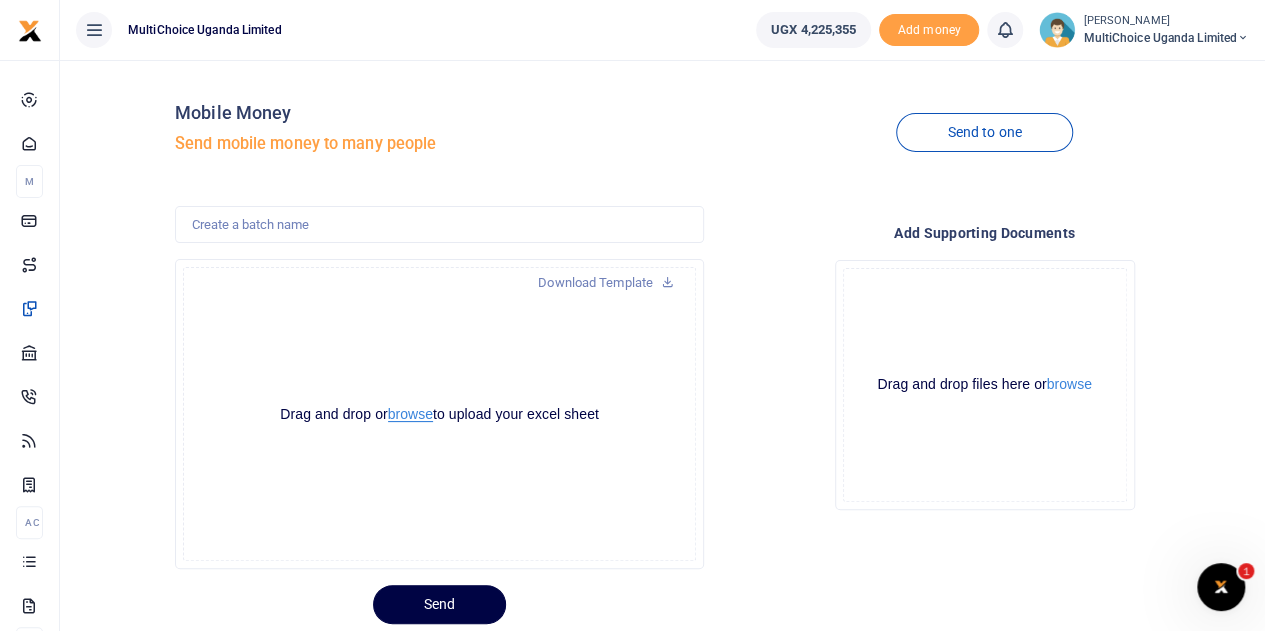 click on "browse" at bounding box center (410, 414) 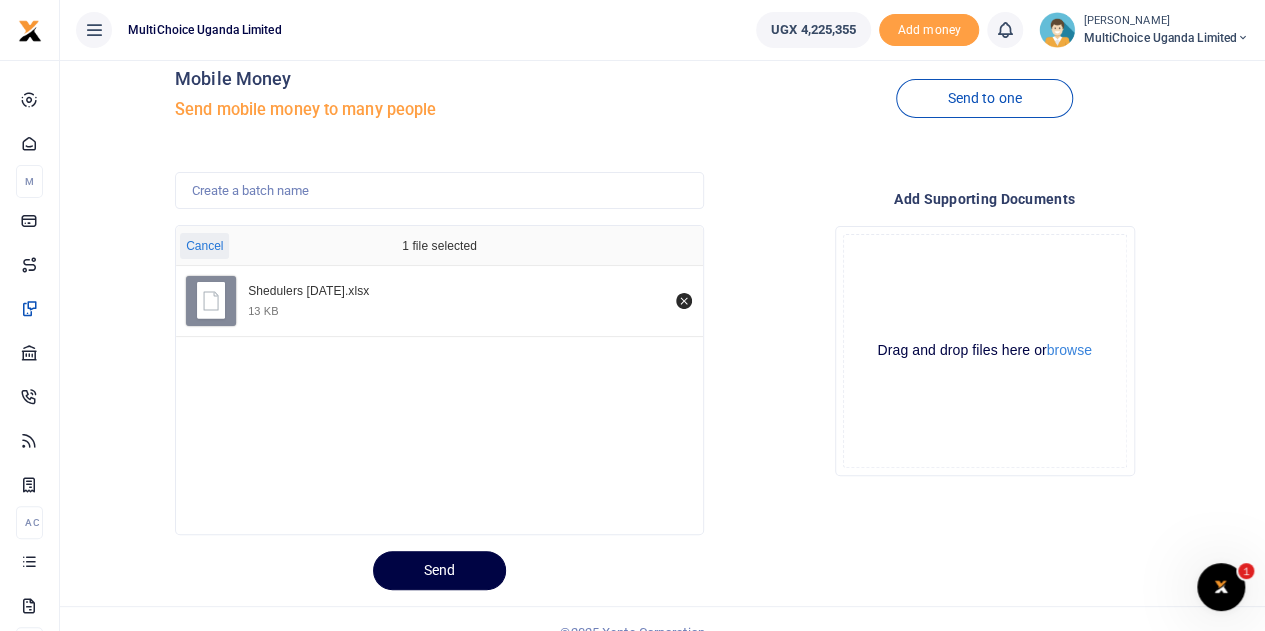 scroll, scrollTop: 60, scrollLeft: 0, axis: vertical 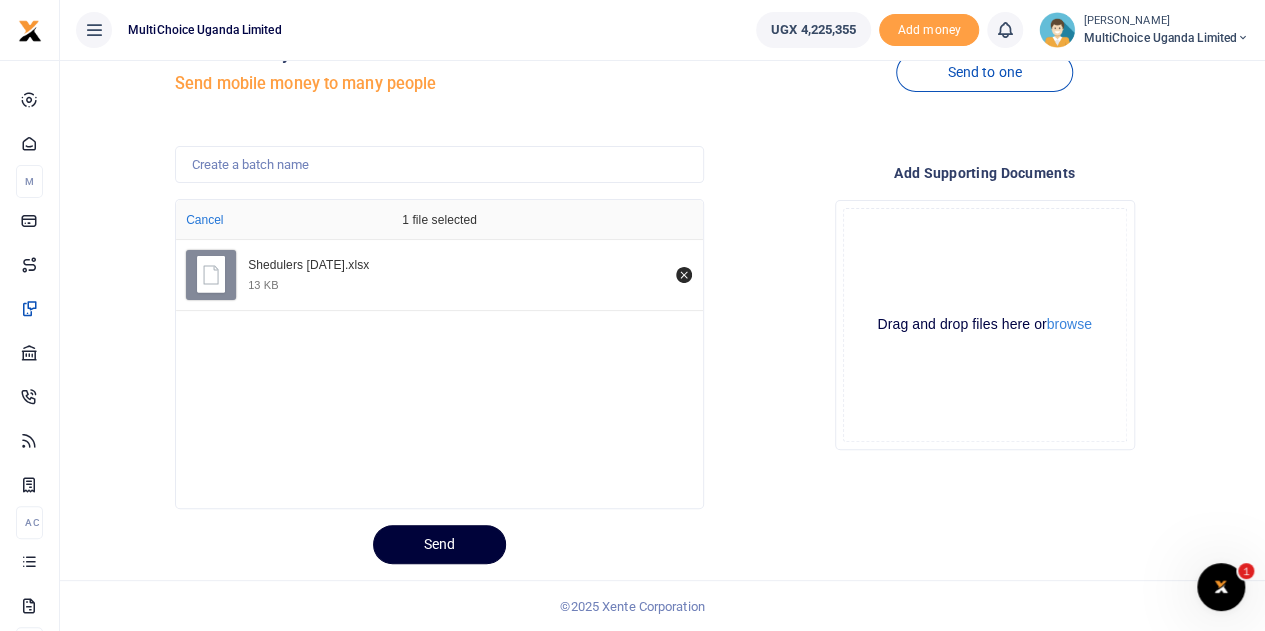 click on "Send" at bounding box center [439, 544] 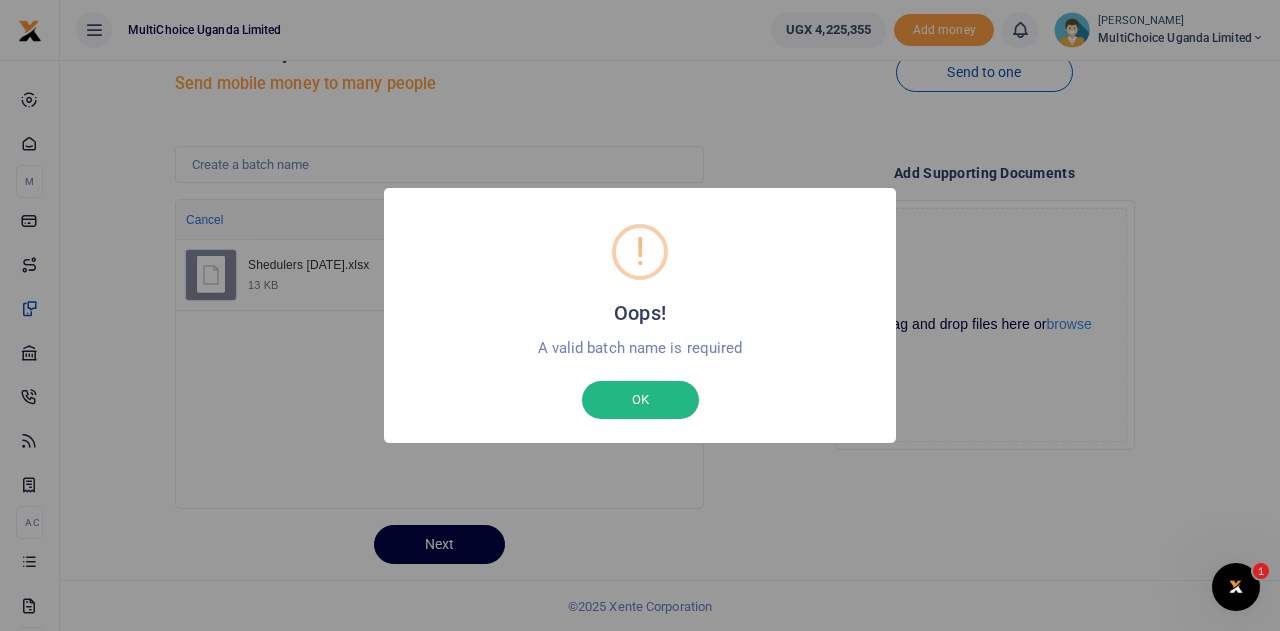 type 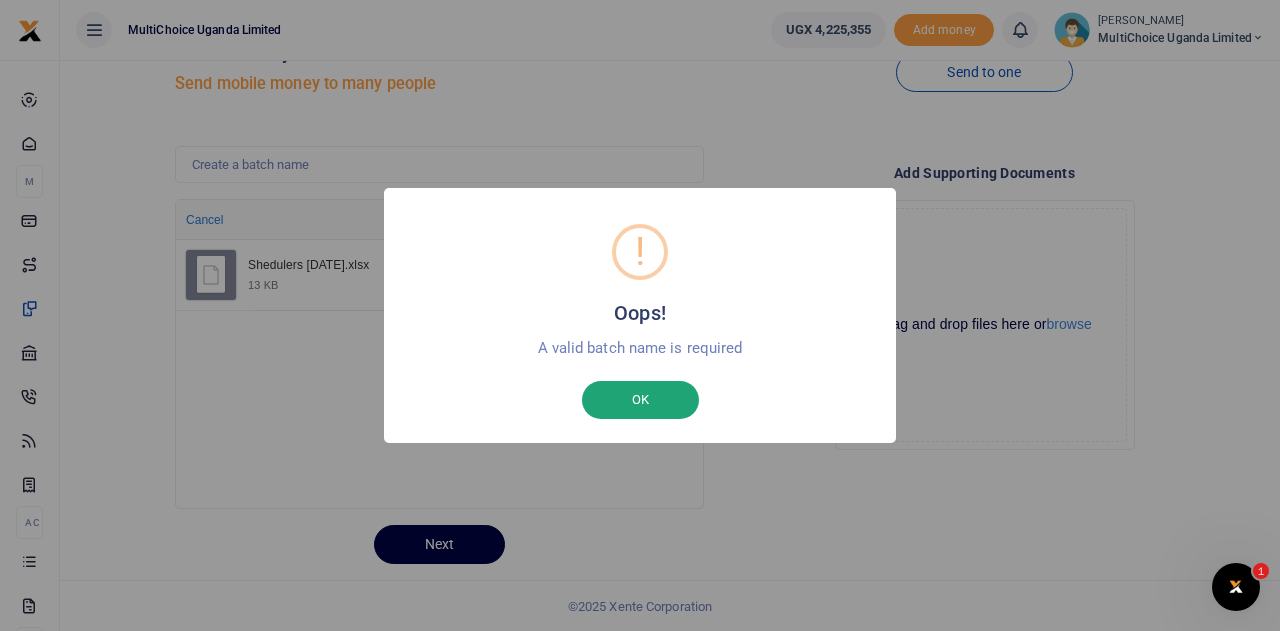 click on "OK" at bounding box center (640, 400) 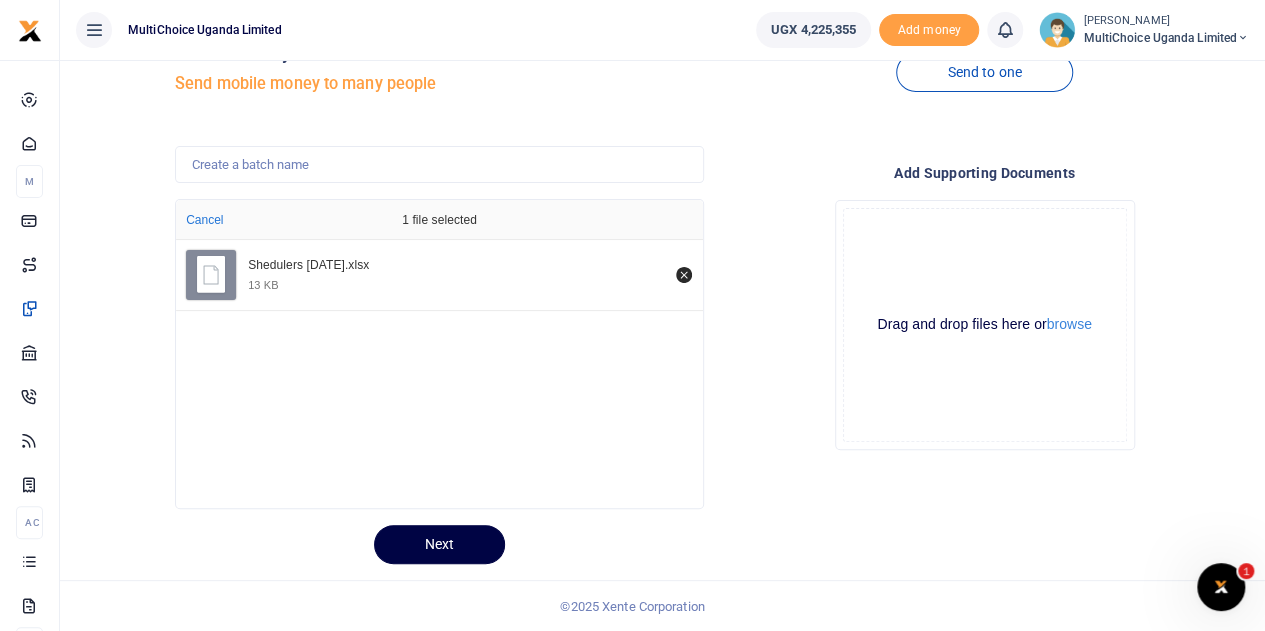 click 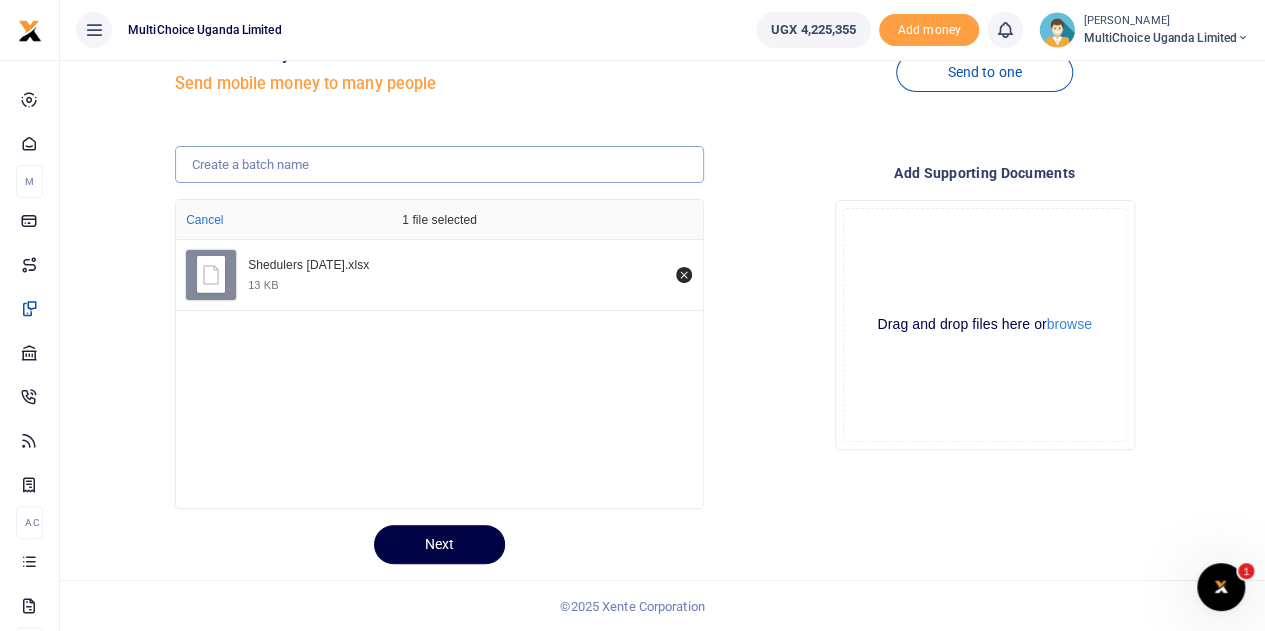 click at bounding box center (439, 165) 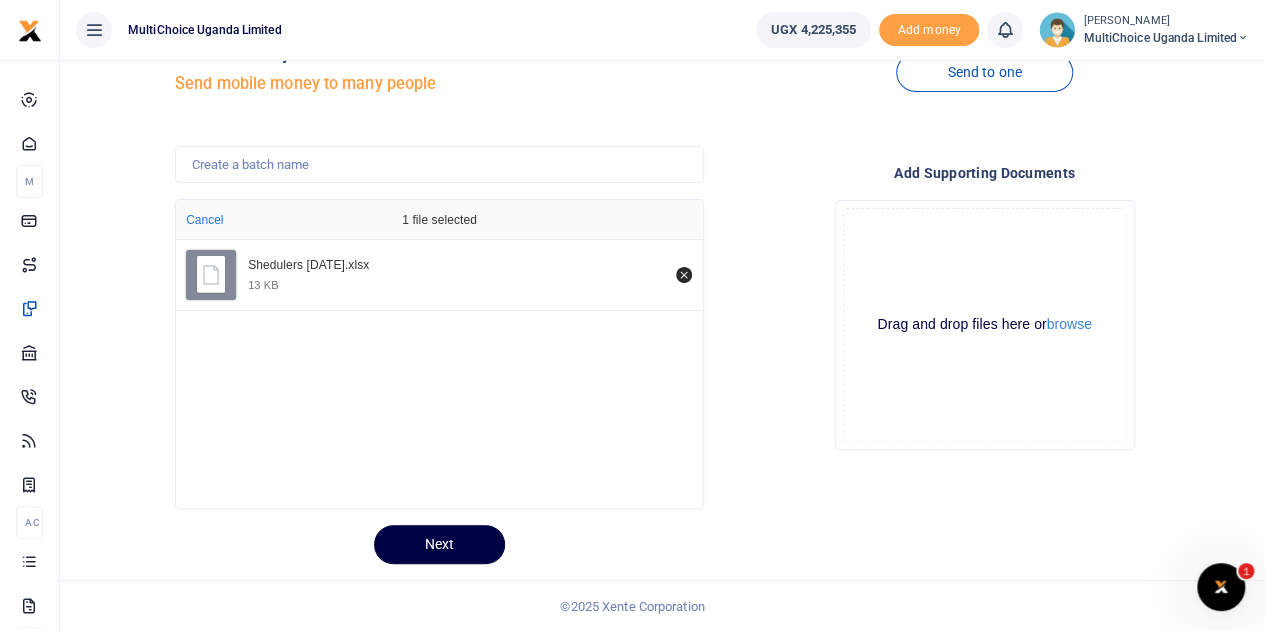 click on "Next" at bounding box center [712, 536] 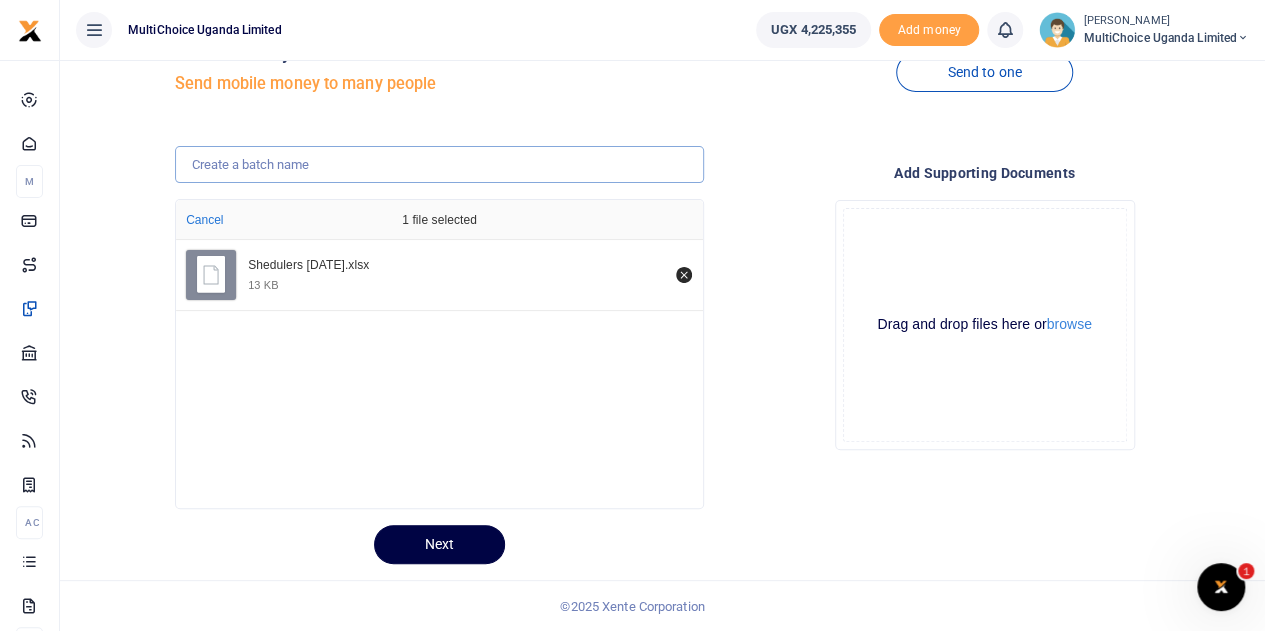 click at bounding box center (439, 165) 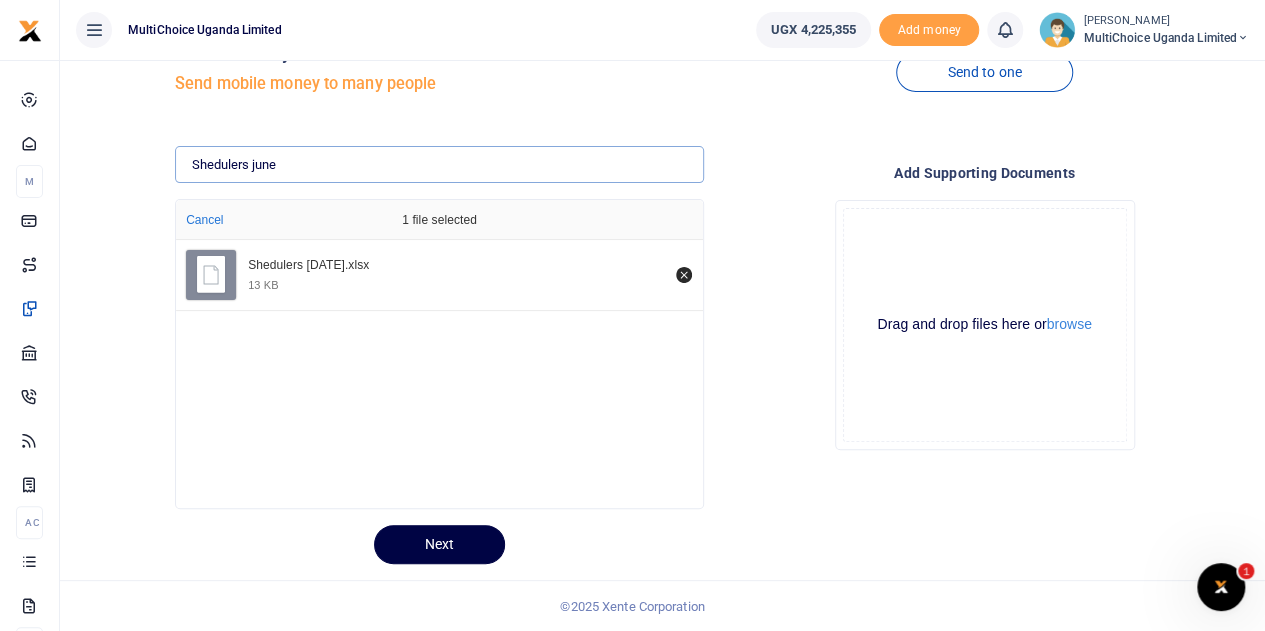 click on "Shedulers june" at bounding box center (439, 165) 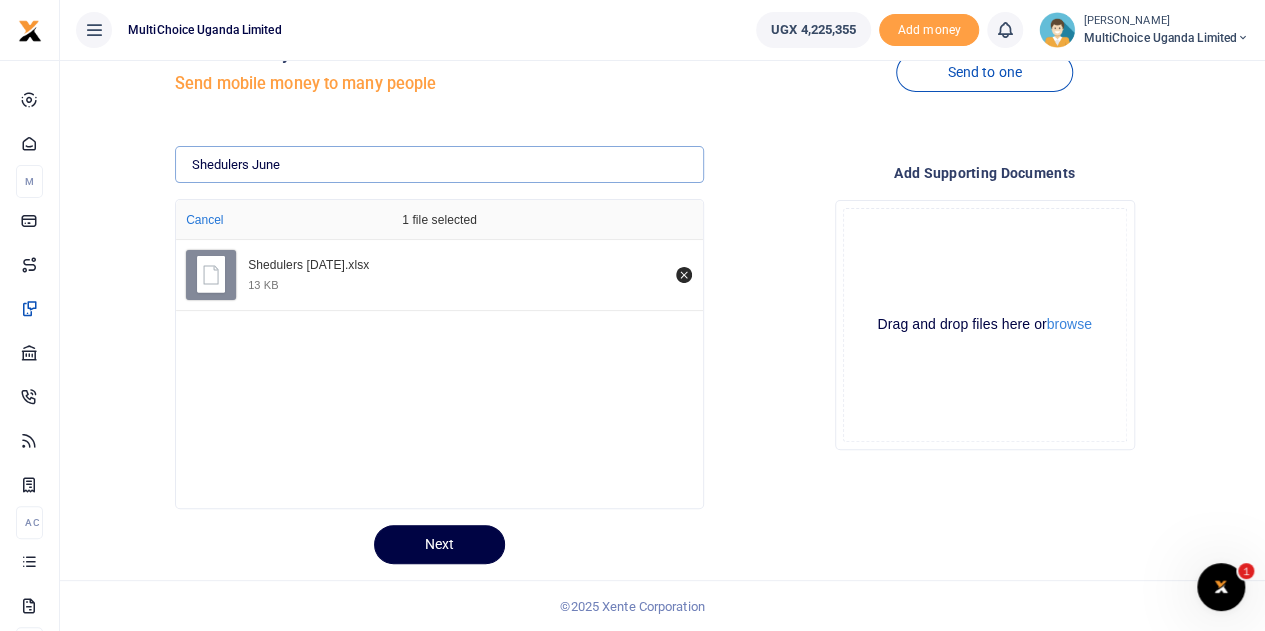 click on "Shedulers June" at bounding box center [439, 165] 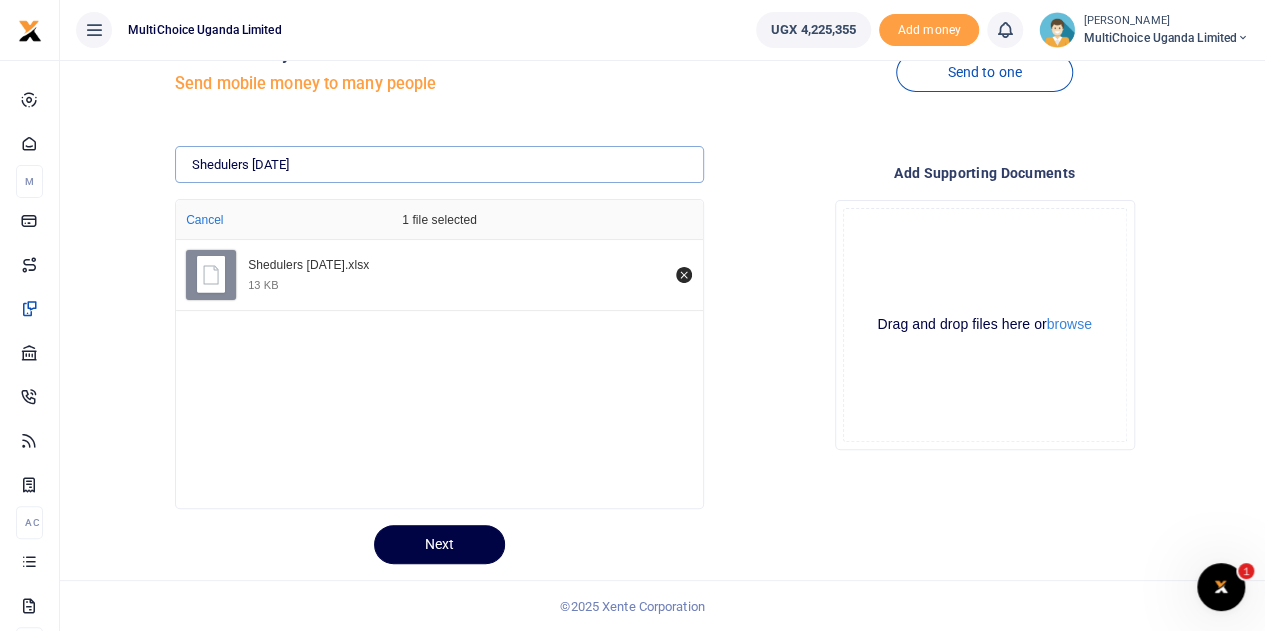type on "Shedulers June 25" 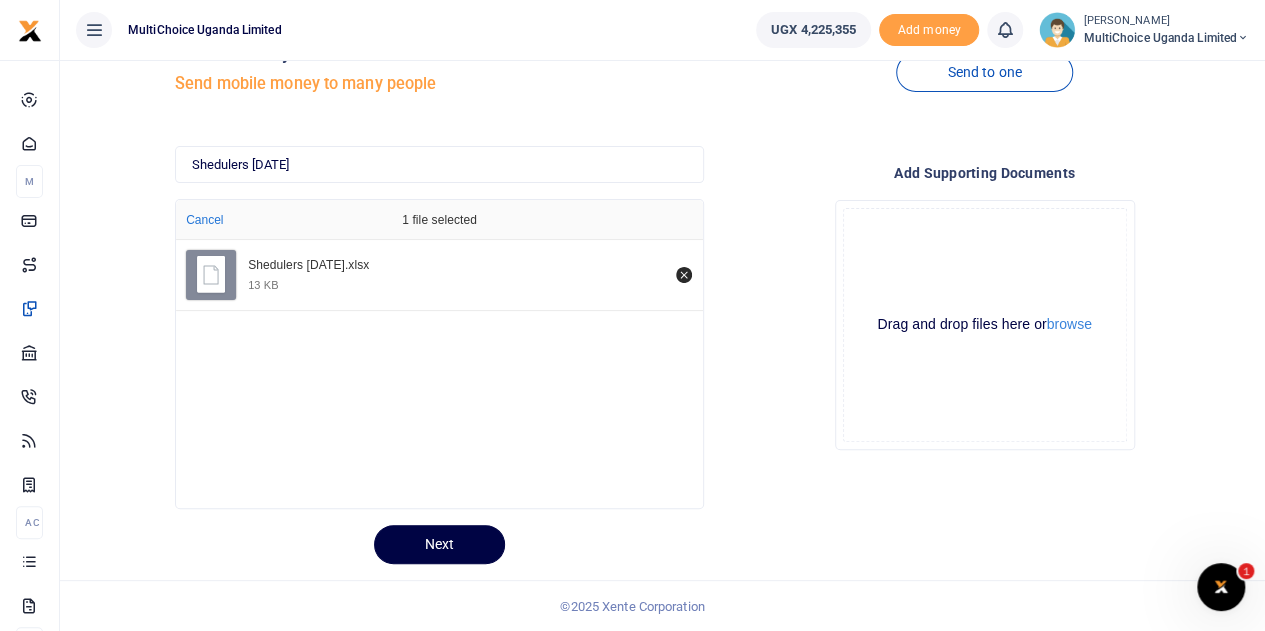 click on "Shedulers June 25.xlsx 13 KB" at bounding box center [439, 369] 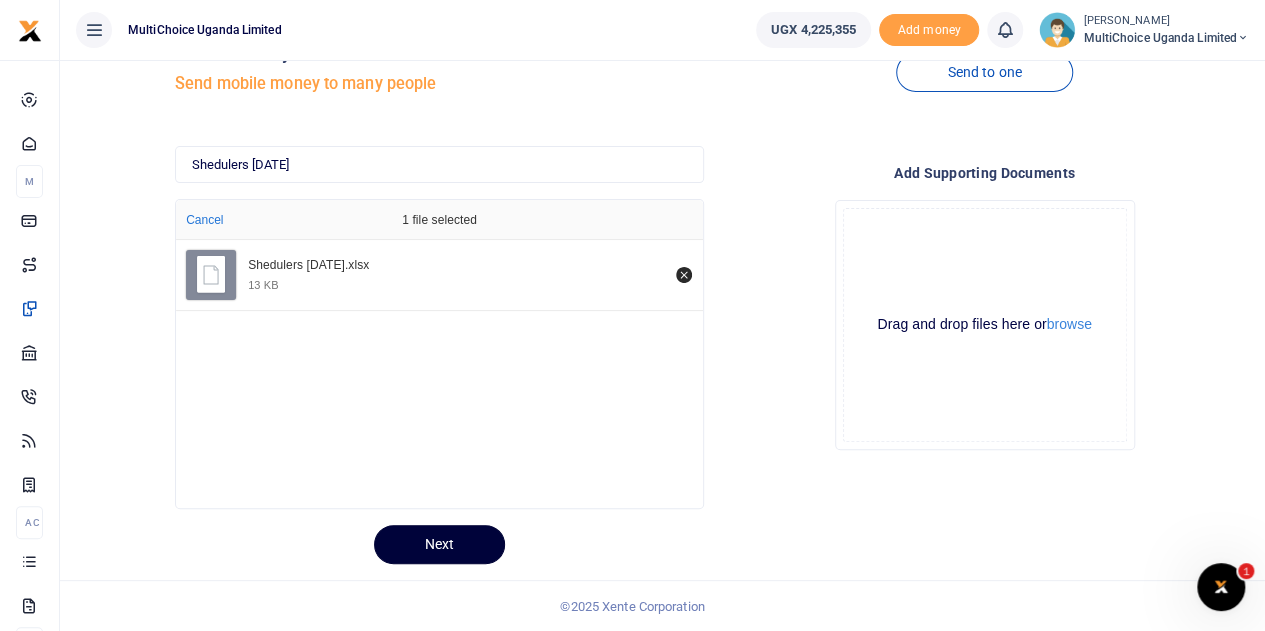click on "Next" at bounding box center [439, 544] 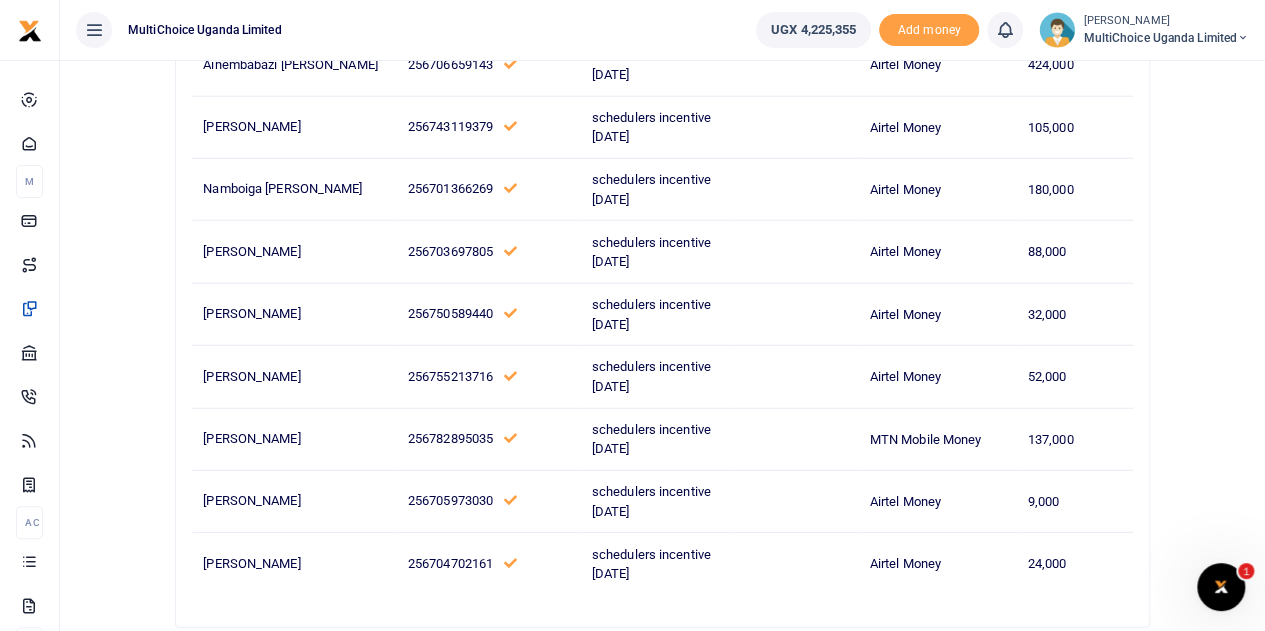 scroll, scrollTop: 2678, scrollLeft: 0, axis: vertical 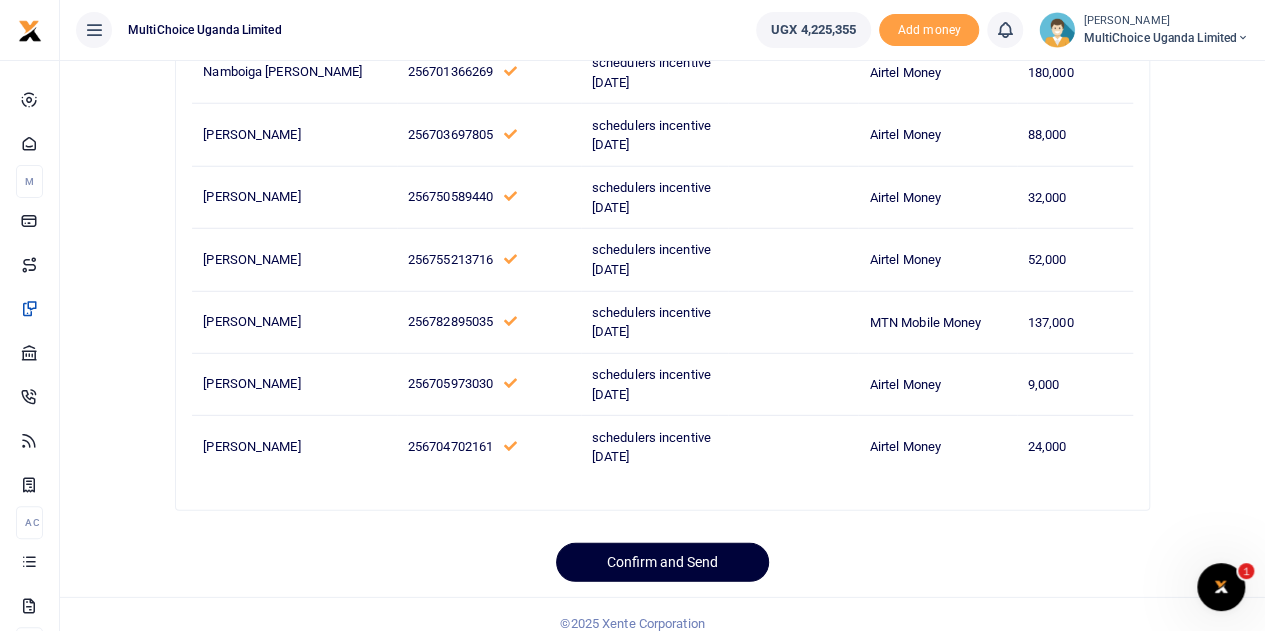 click on "Confirm and Send" at bounding box center [662, 562] 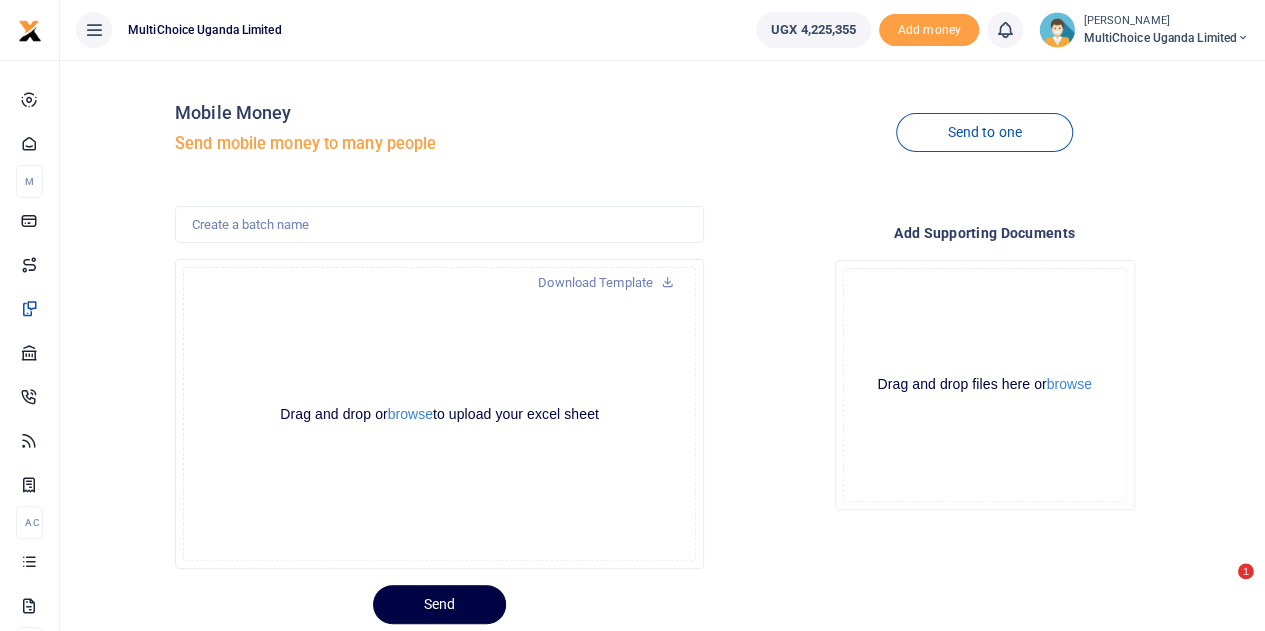scroll, scrollTop: 60, scrollLeft: 0, axis: vertical 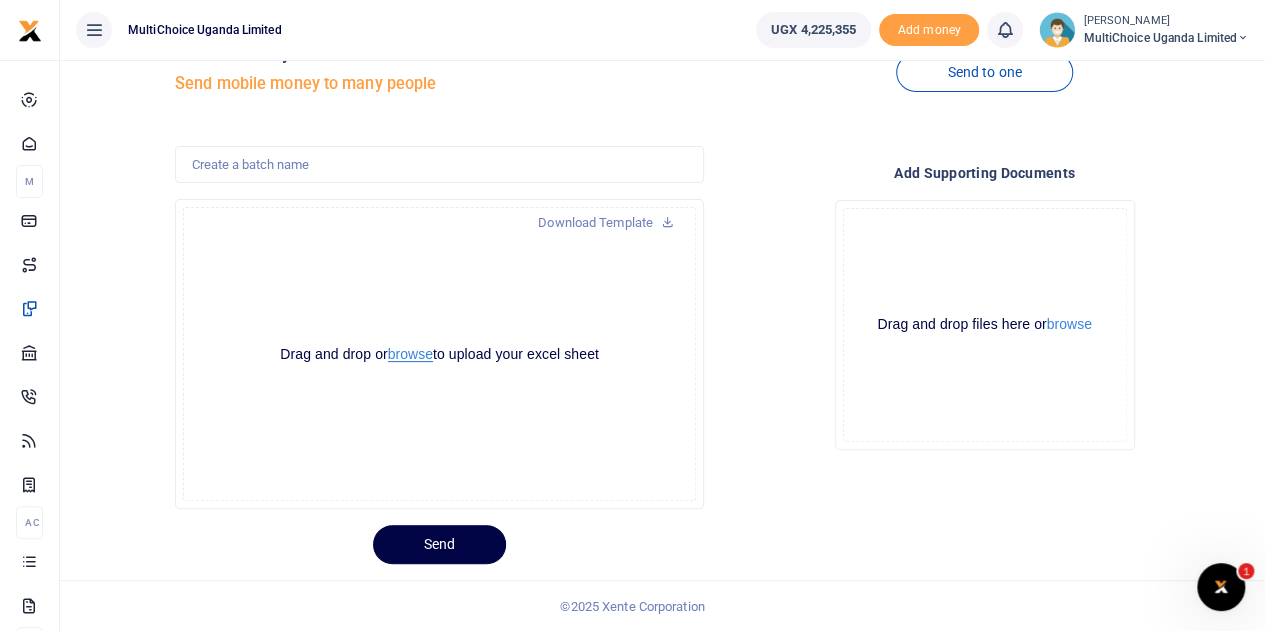 click on "browse" at bounding box center [410, 354] 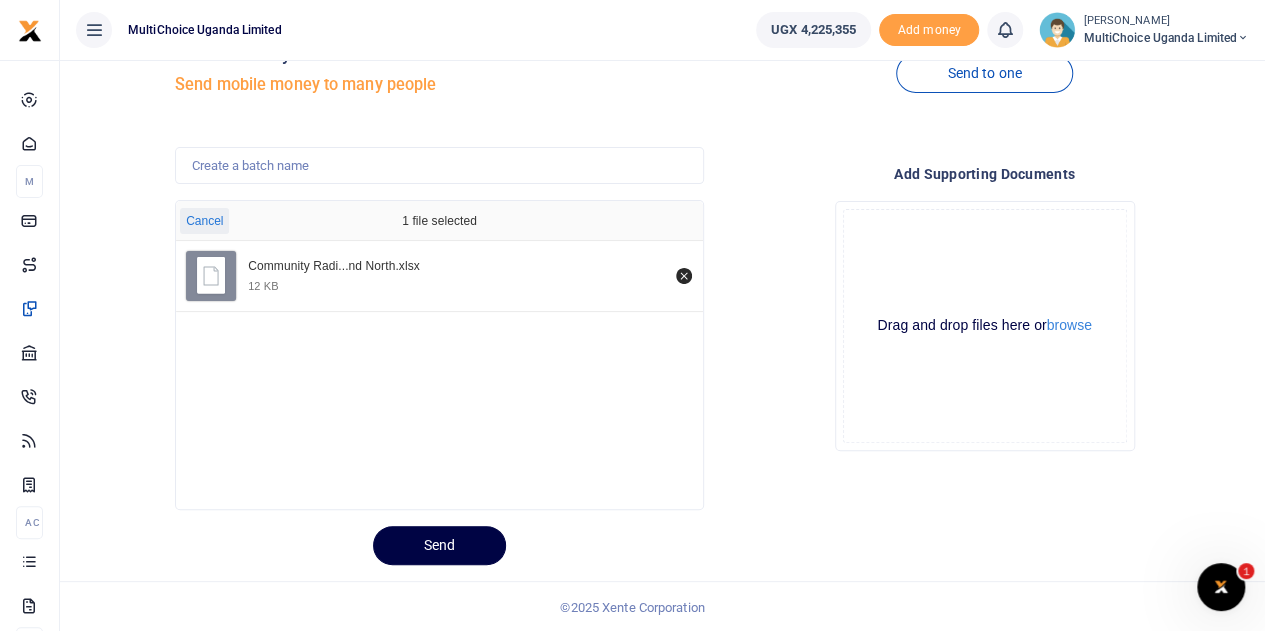 scroll, scrollTop: 60, scrollLeft: 0, axis: vertical 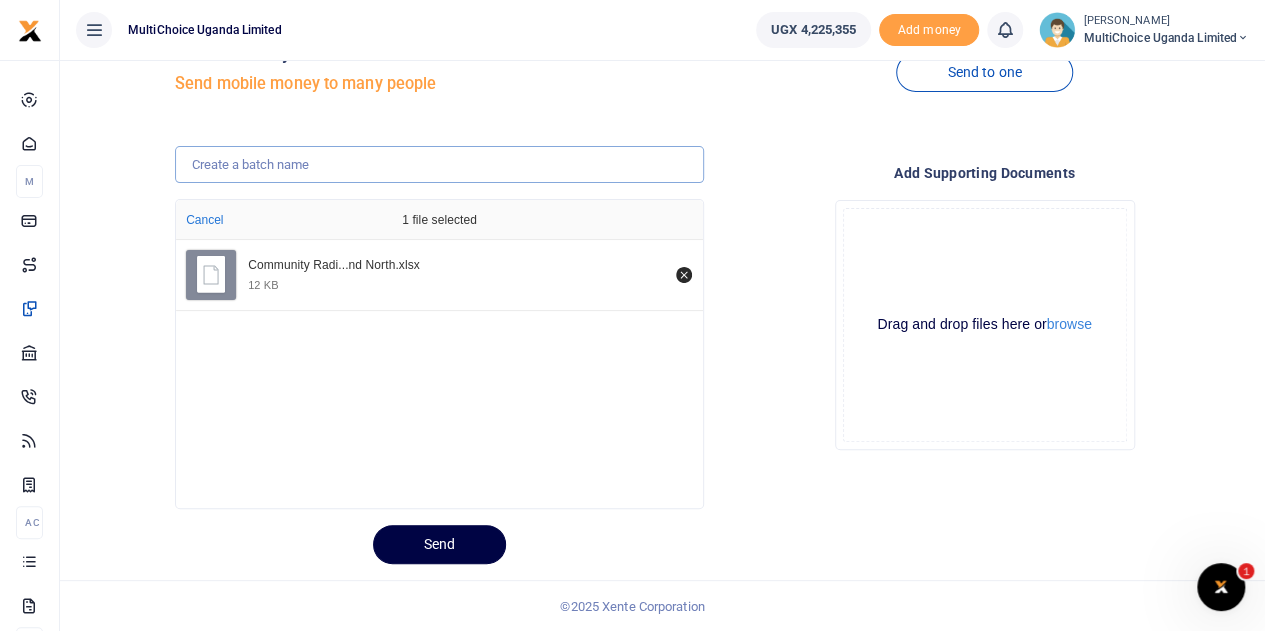 click at bounding box center [439, 165] 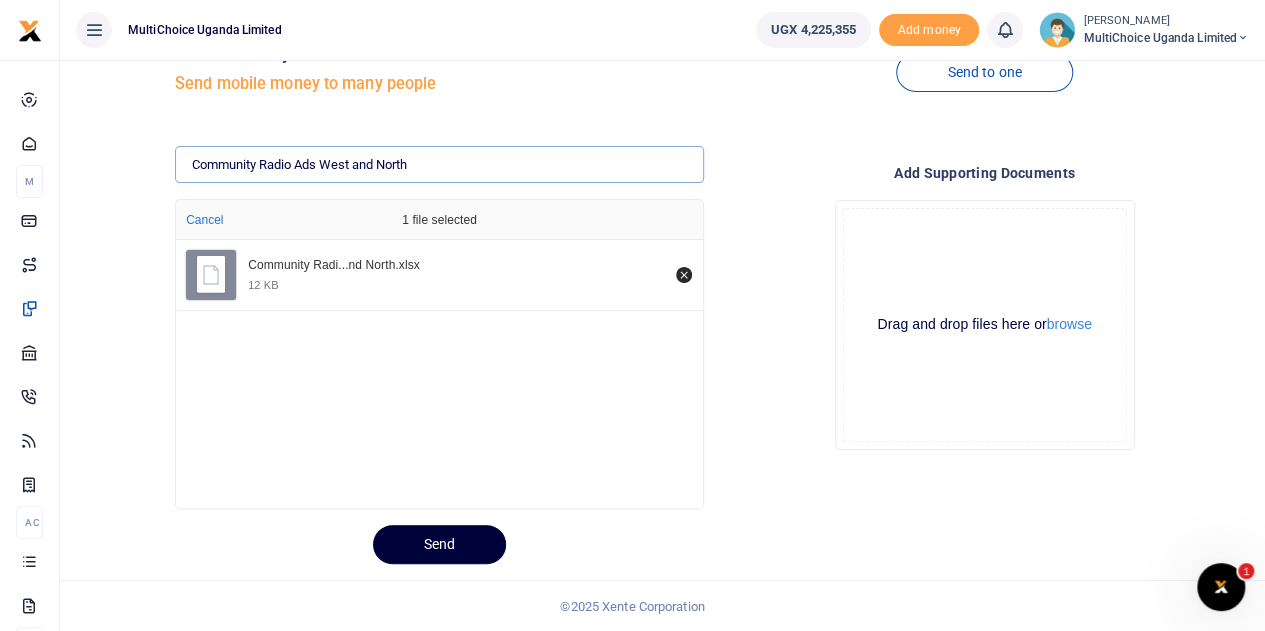 type on "Community Radio Ads West and North" 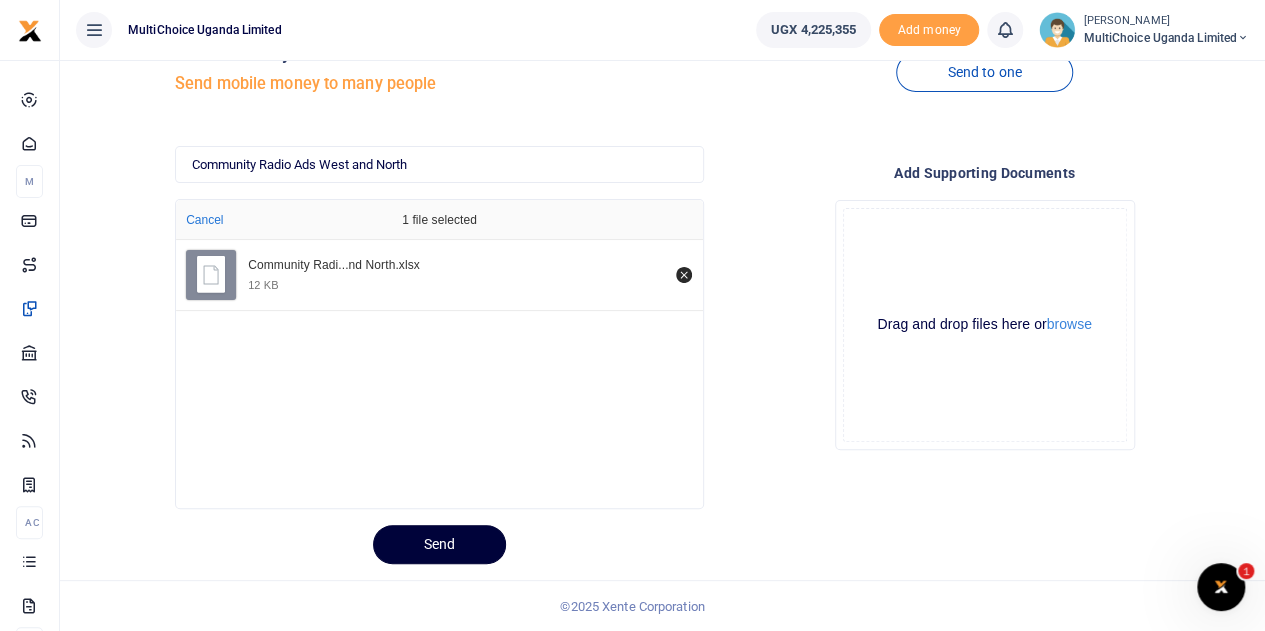 click on "Send" at bounding box center (439, 544) 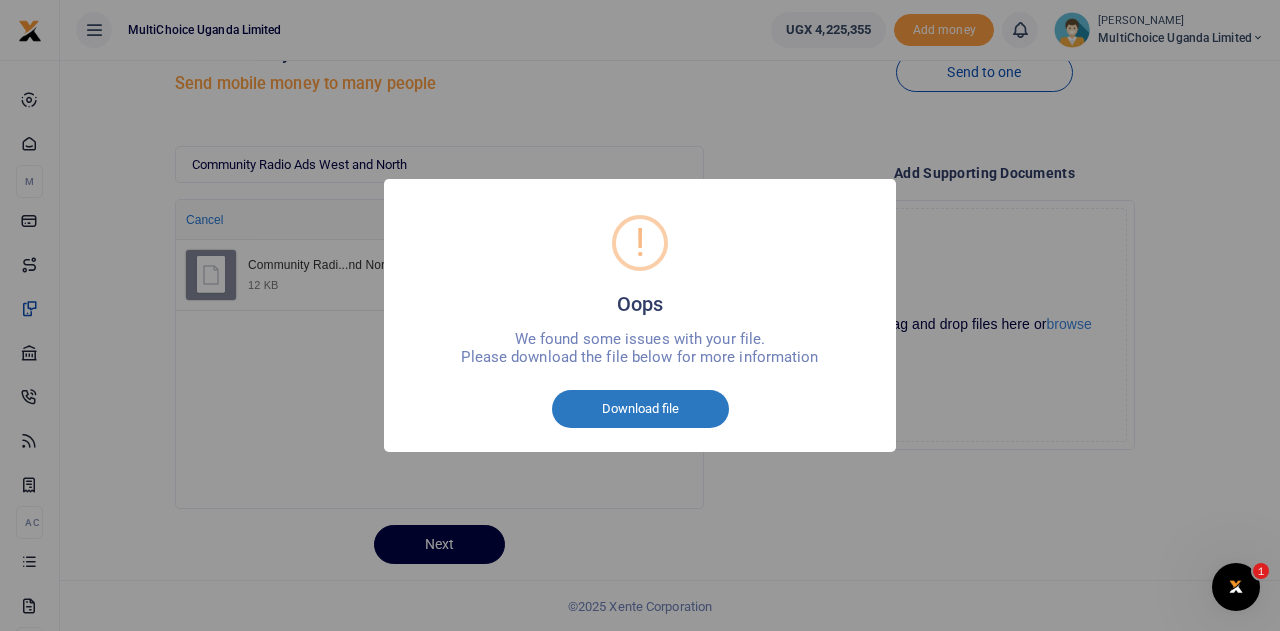 click on "Download file" at bounding box center [640, 409] 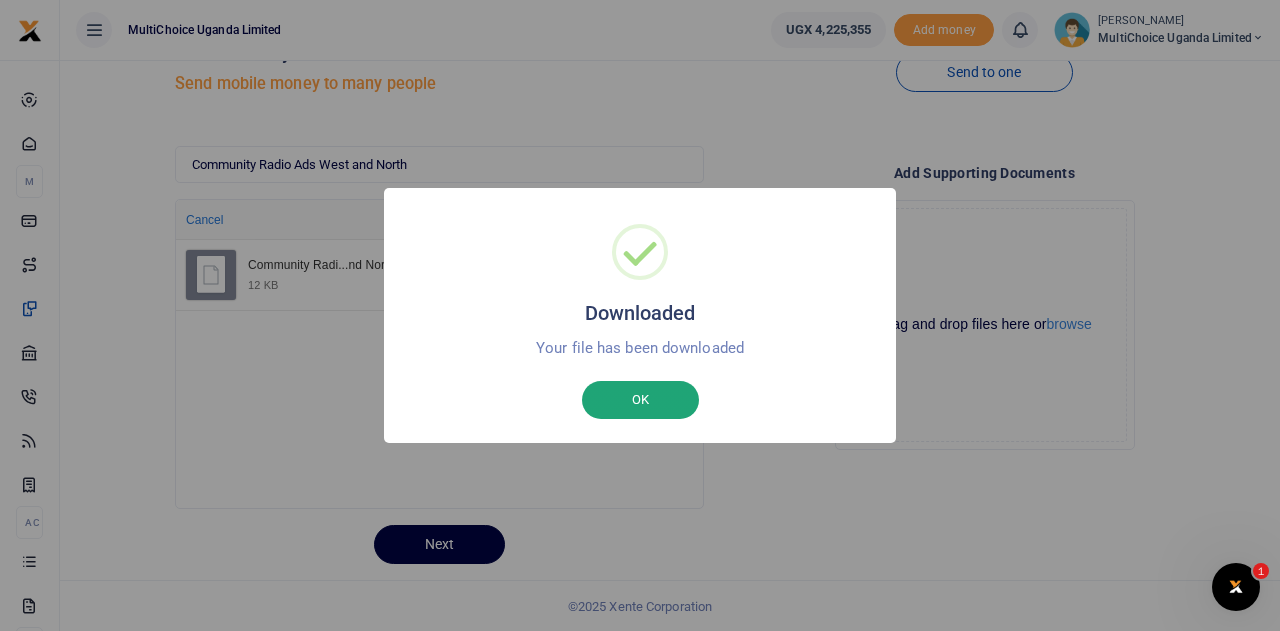click on "OK" at bounding box center (640, 400) 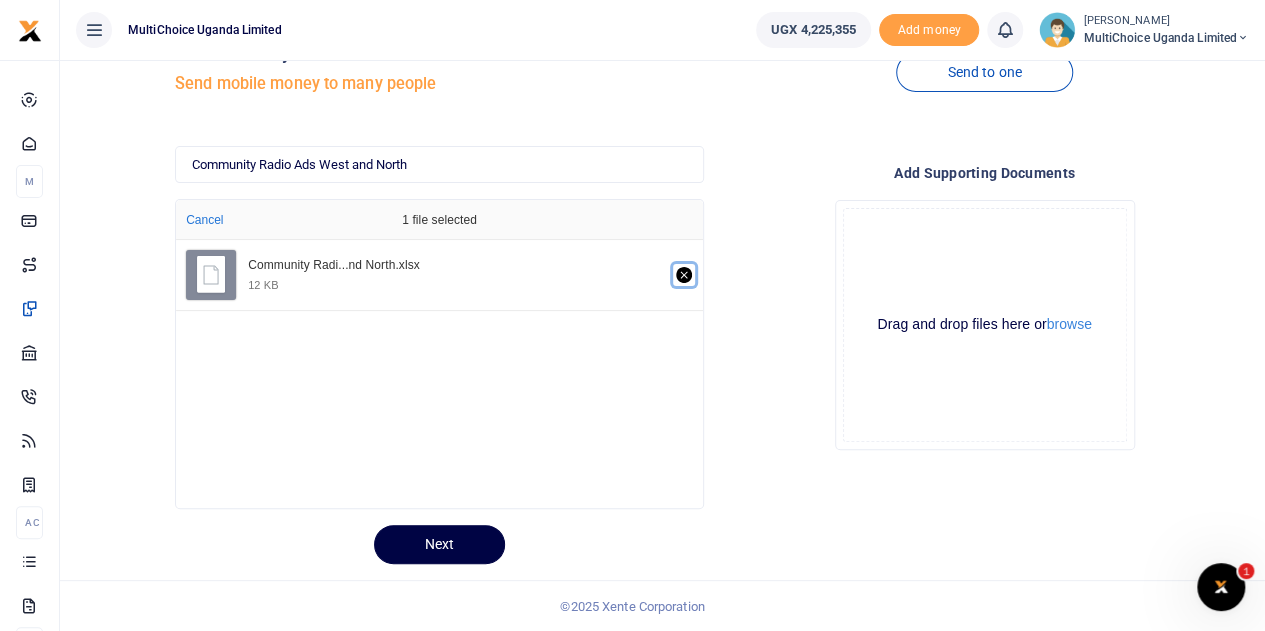 click 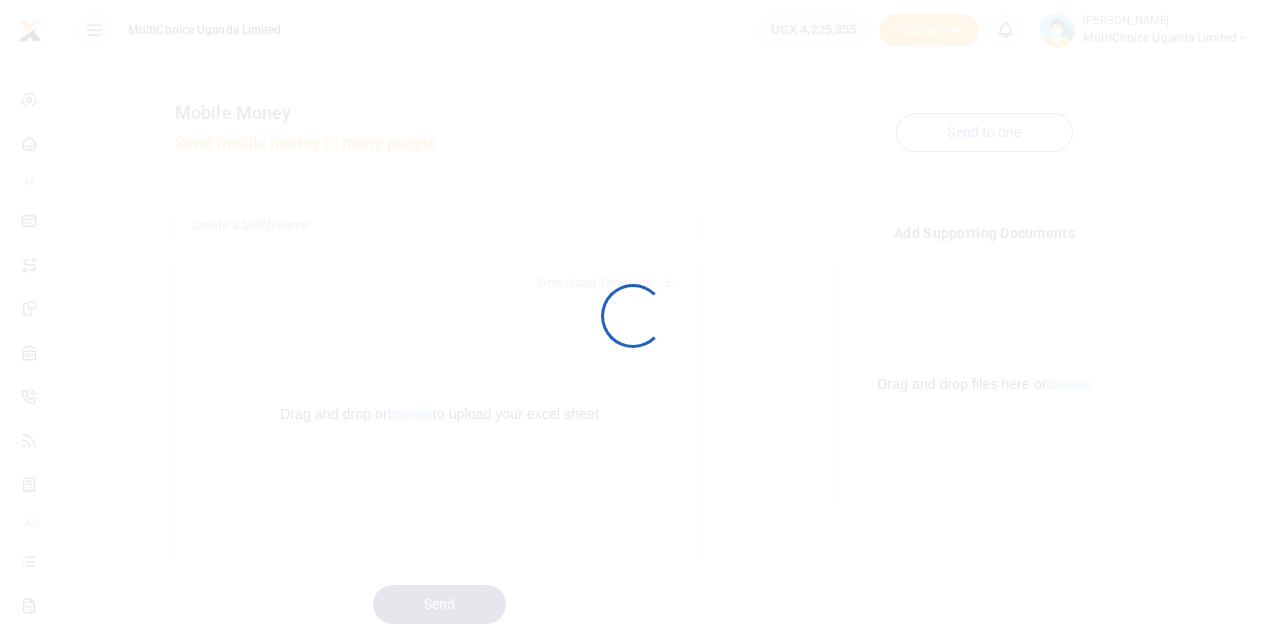 scroll, scrollTop: 0, scrollLeft: 0, axis: both 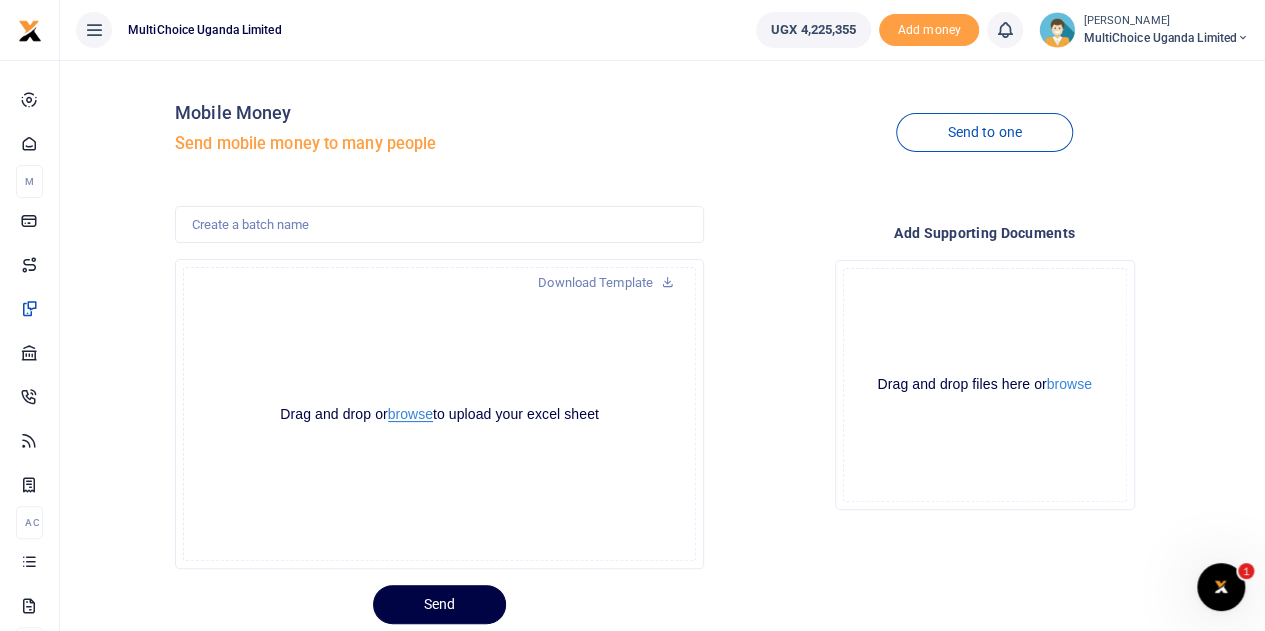 click on "browse" at bounding box center (410, 414) 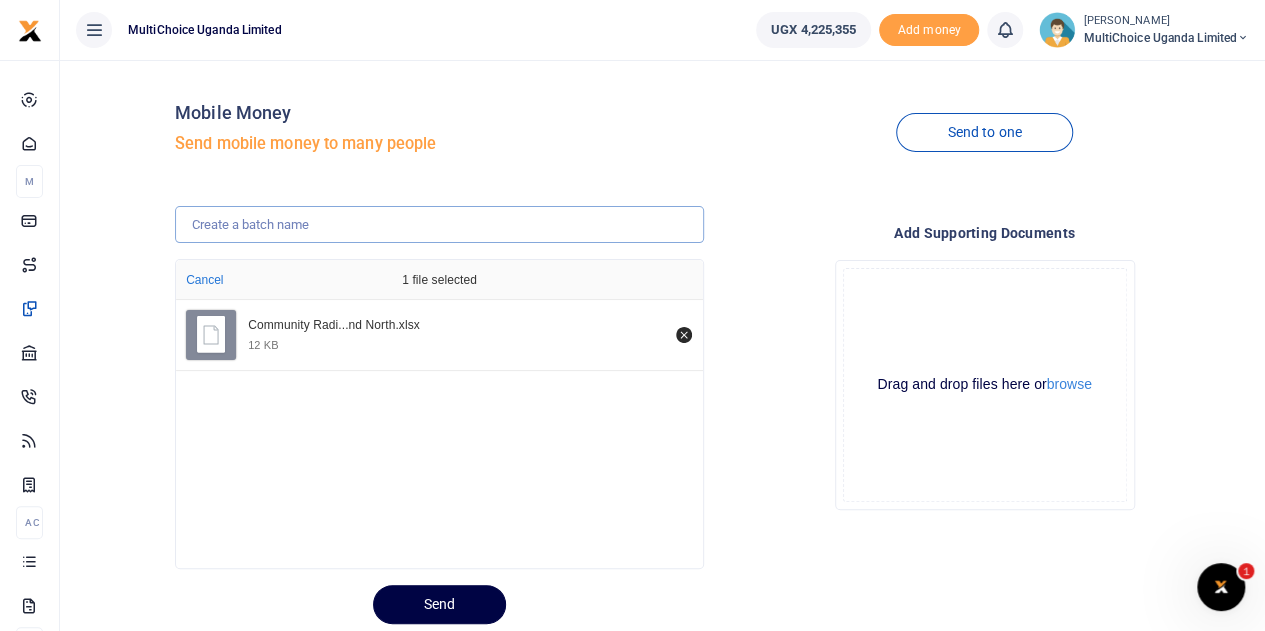 click at bounding box center [439, 225] 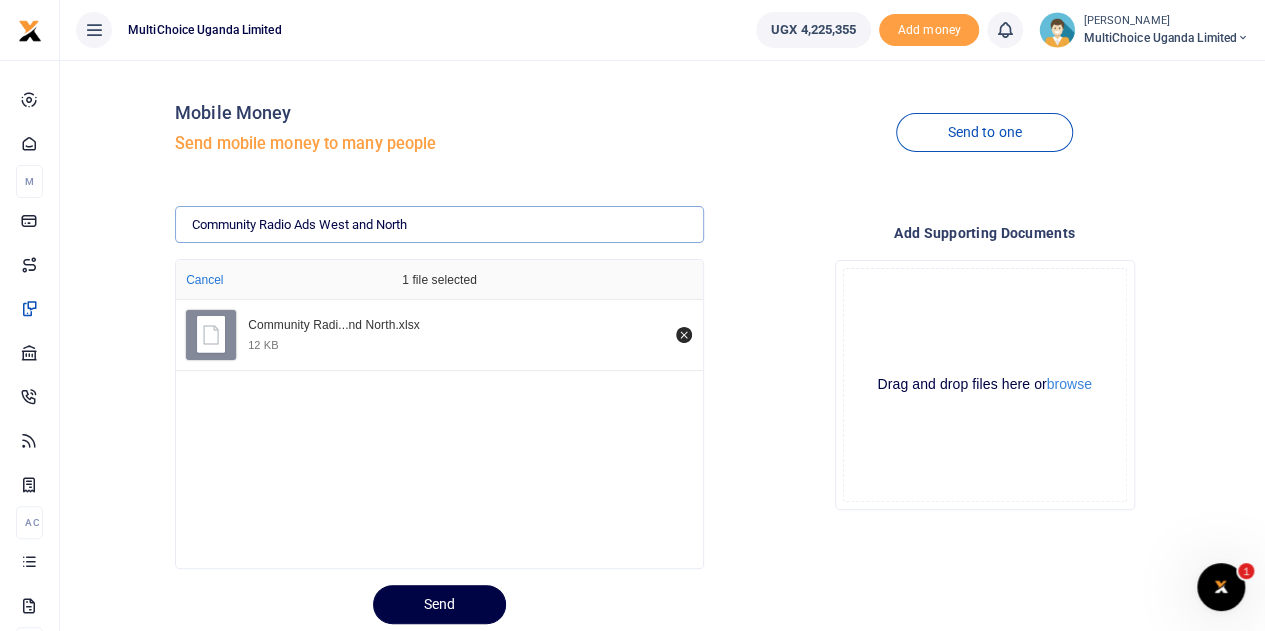 type on "Community Radio Ads West and North" 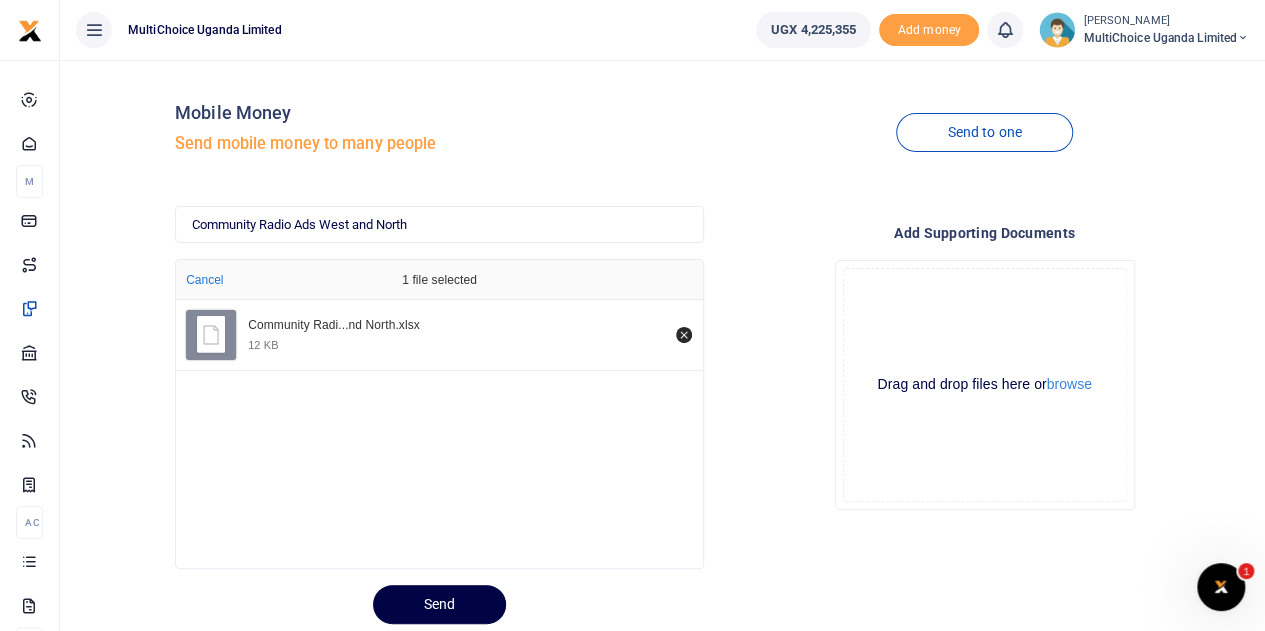 click on "Community Radi...nd North.xlsx 12 KB" at bounding box center (439, 429) 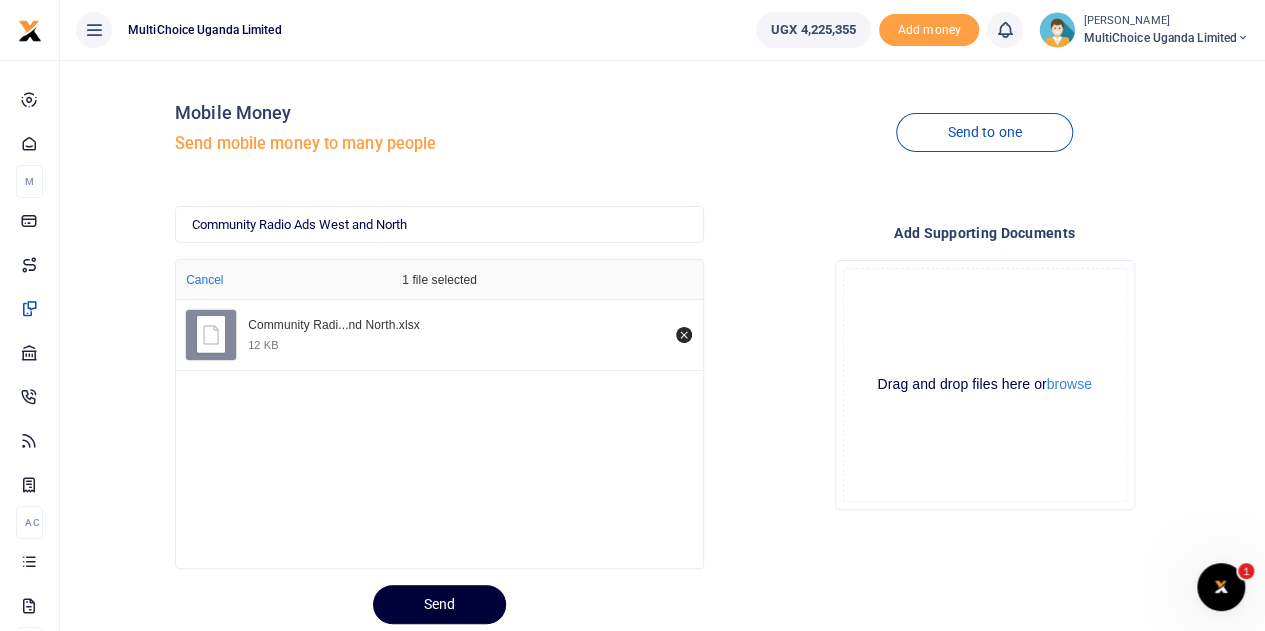 click on "Send" at bounding box center (439, 604) 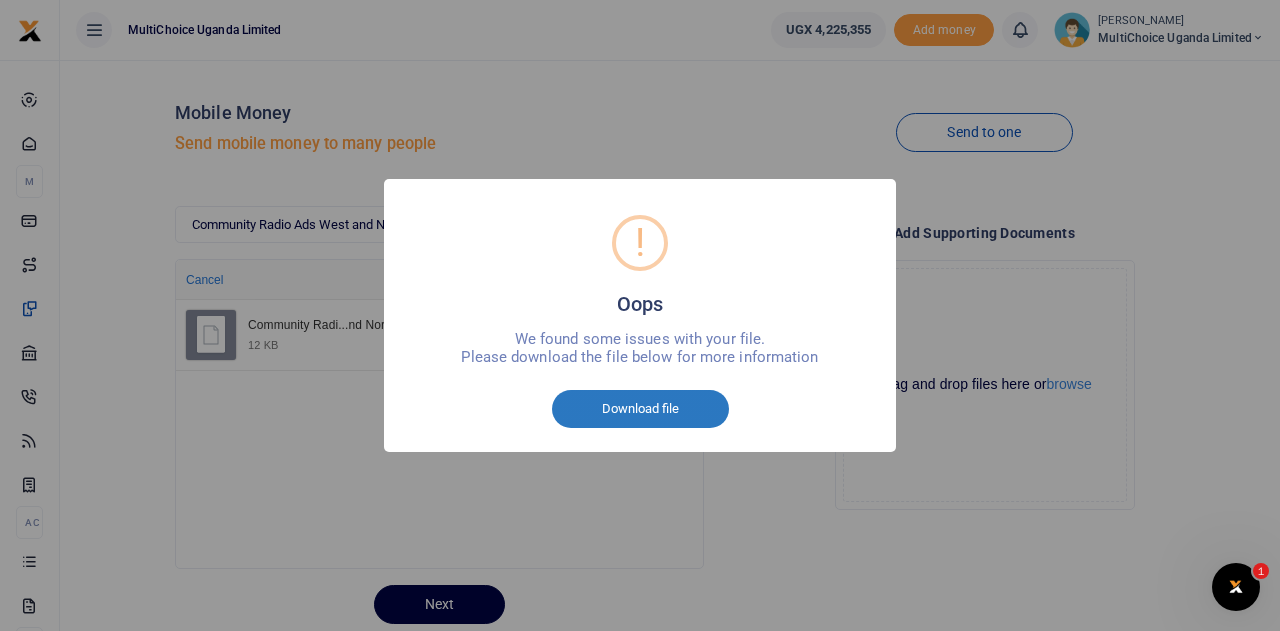 click on "Download file" at bounding box center (640, 409) 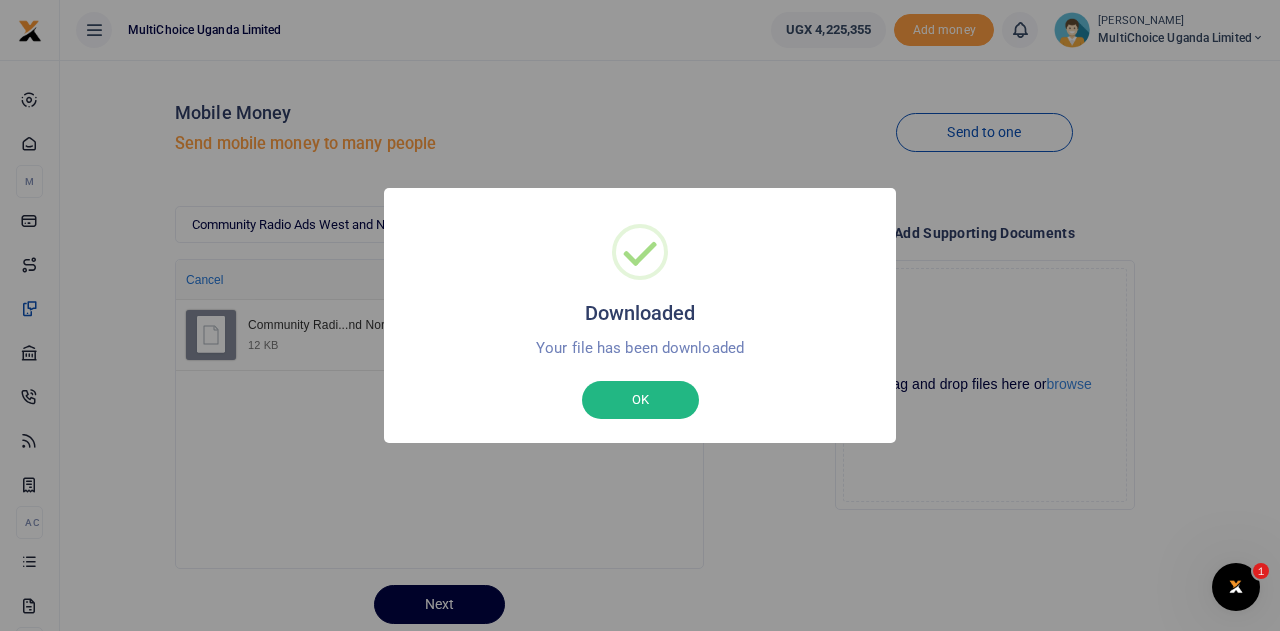 click on "OK" at bounding box center [640, 400] 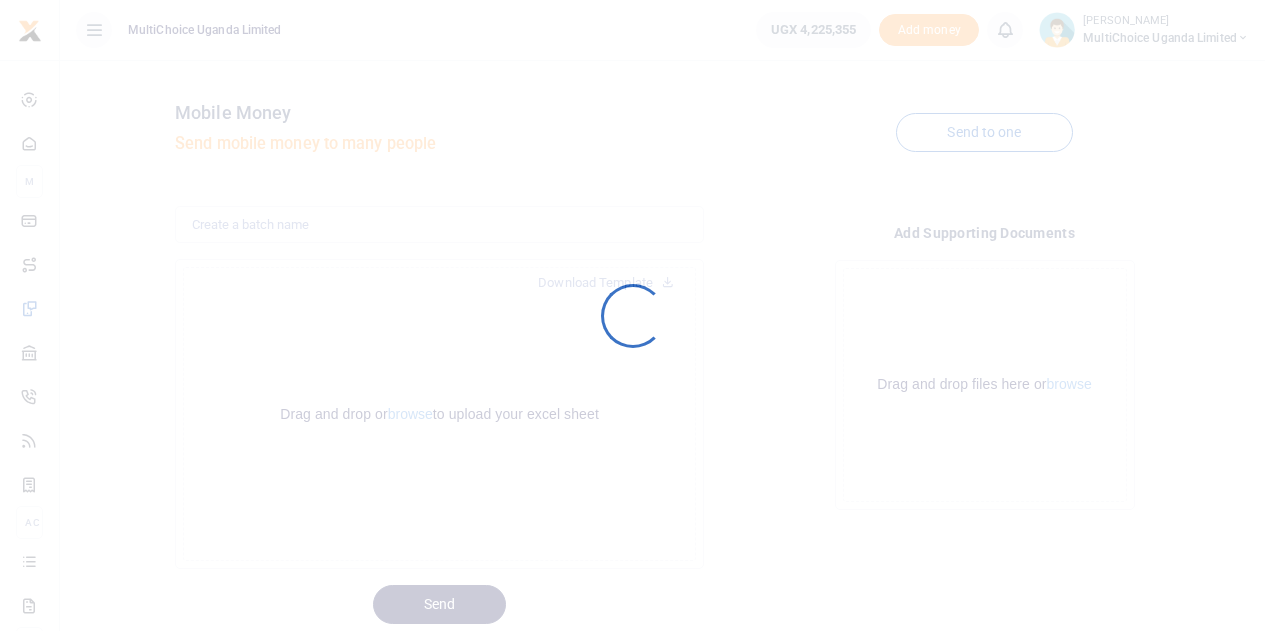 scroll, scrollTop: 0, scrollLeft: 0, axis: both 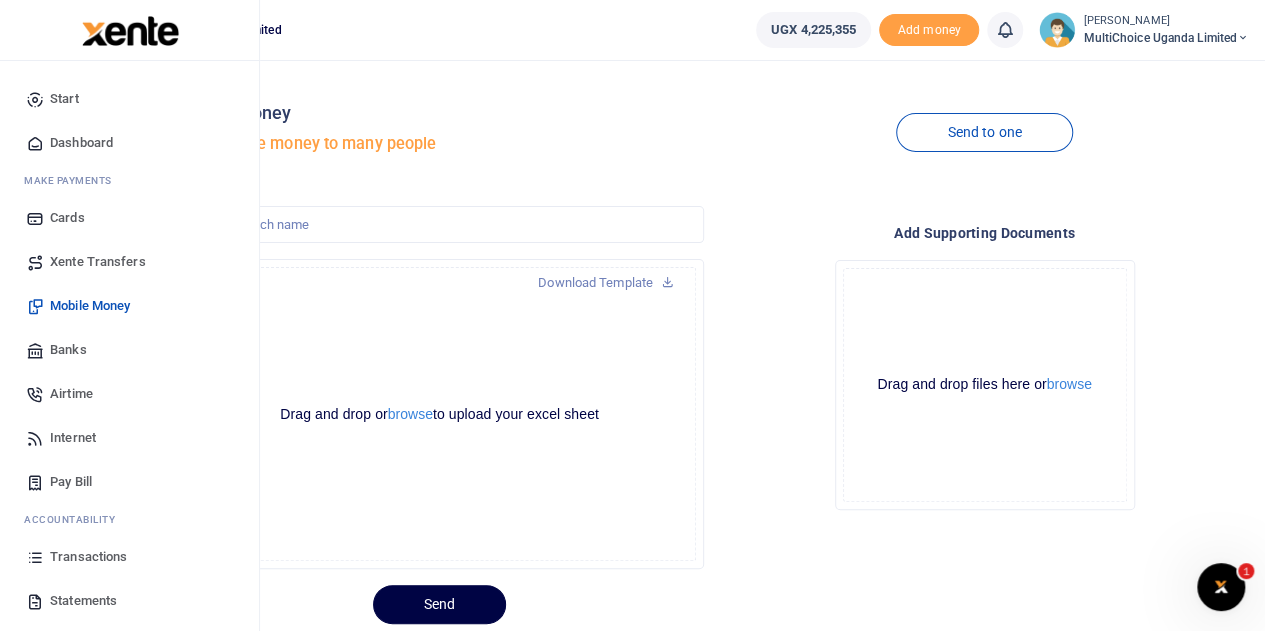 click on "Transactions" at bounding box center (88, 557) 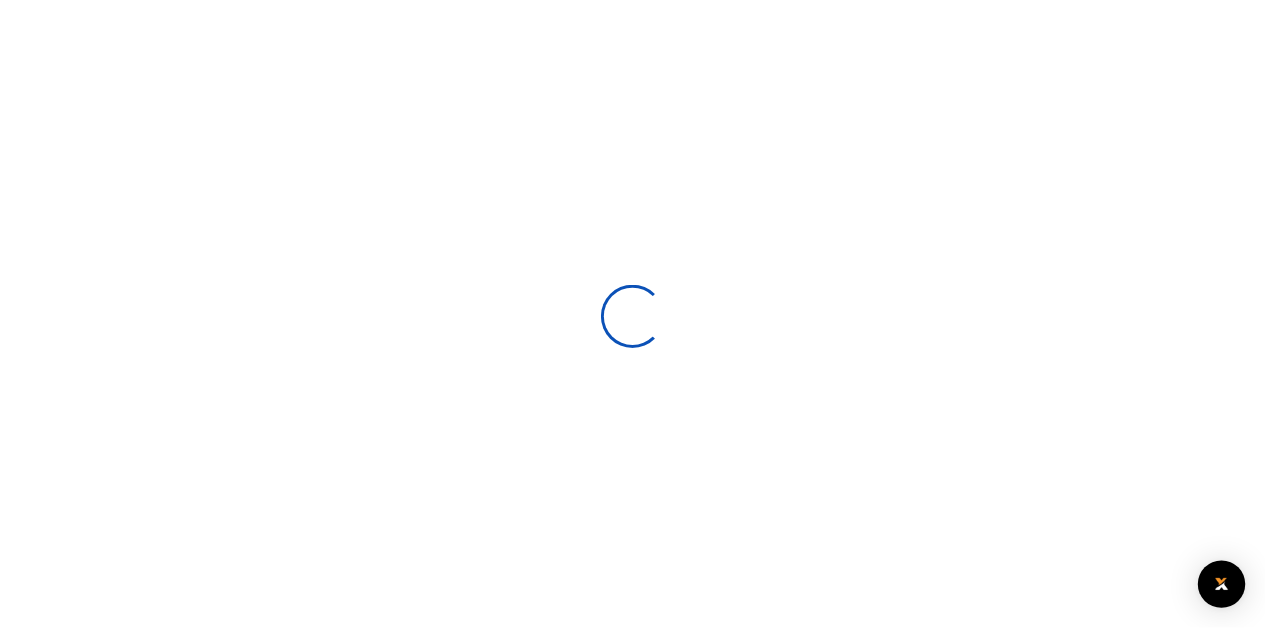 scroll, scrollTop: 0, scrollLeft: 0, axis: both 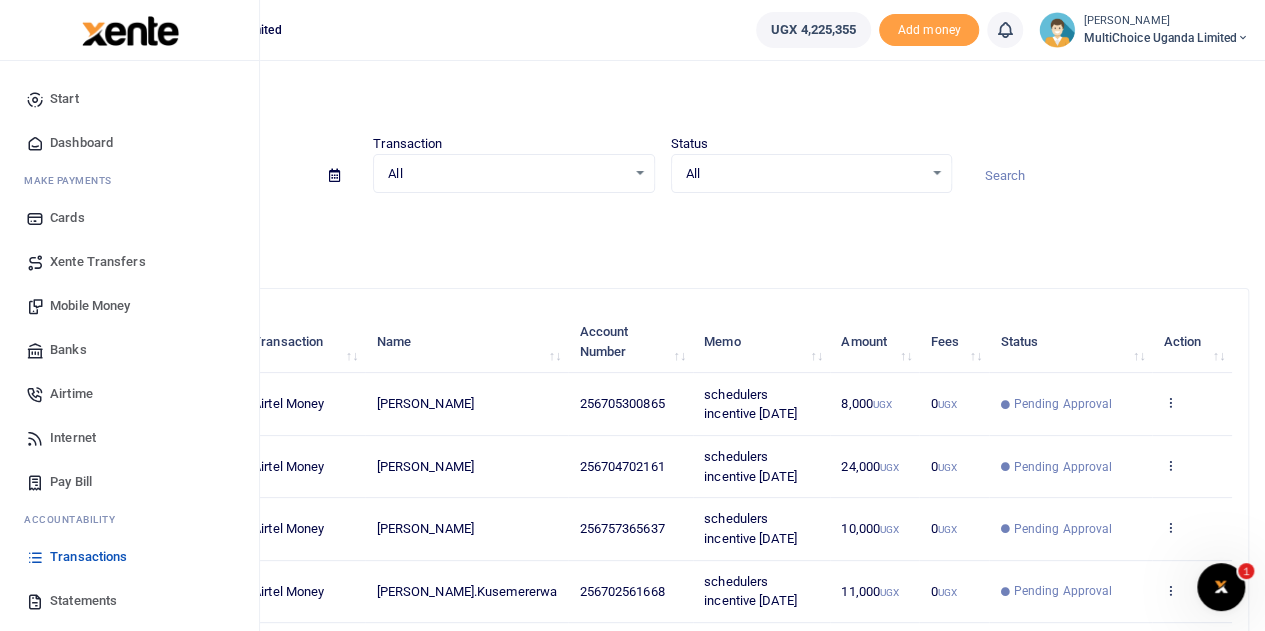 click on "Mobile Money" at bounding box center (129, 306) 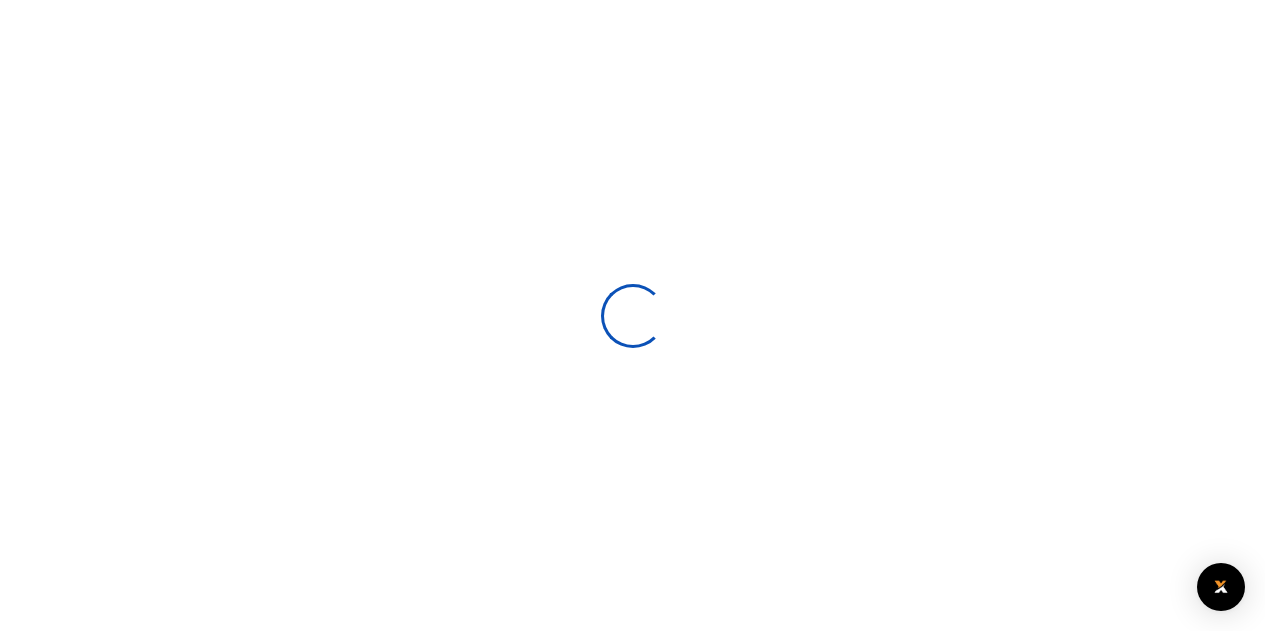 scroll, scrollTop: 0, scrollLeft: 0, axis: both 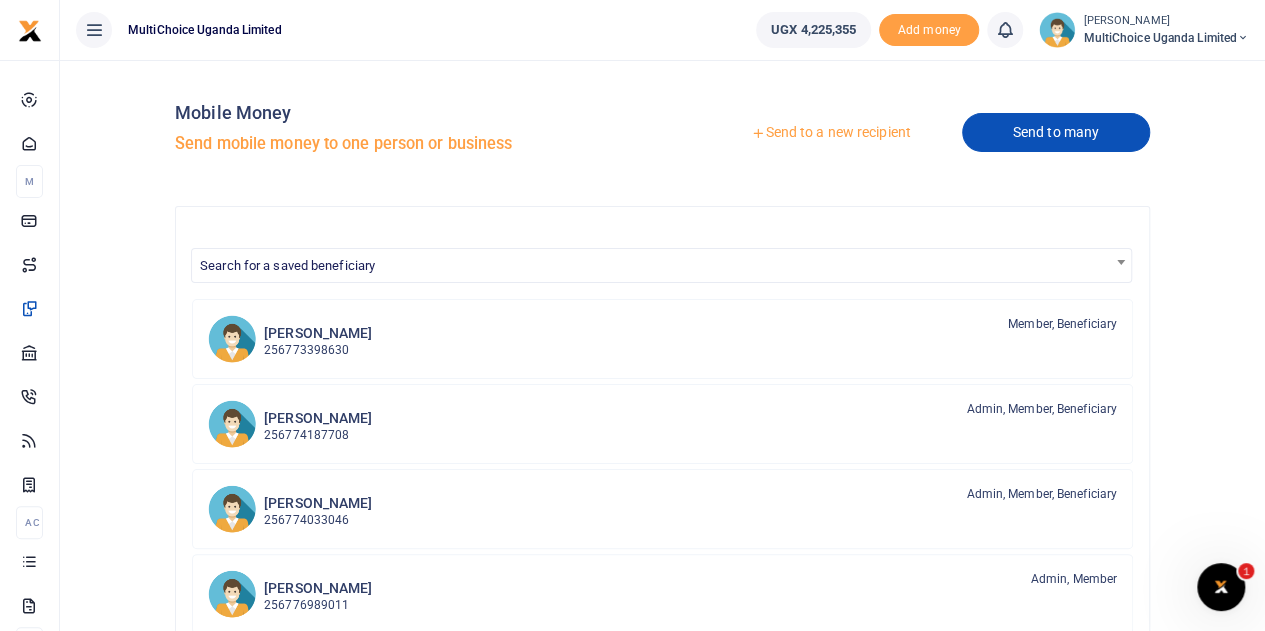 click on "Send to many" at bounding box center [1056, 132] 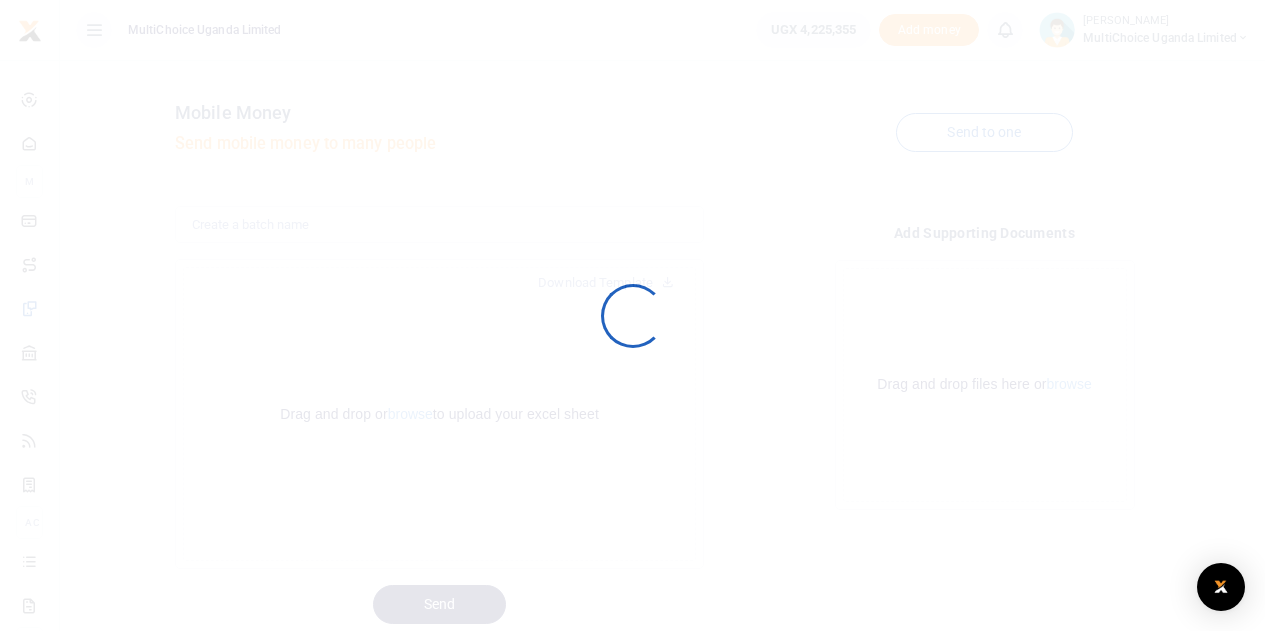 scroll, scrollTop: 0, scrollLeft: 0, axis: both 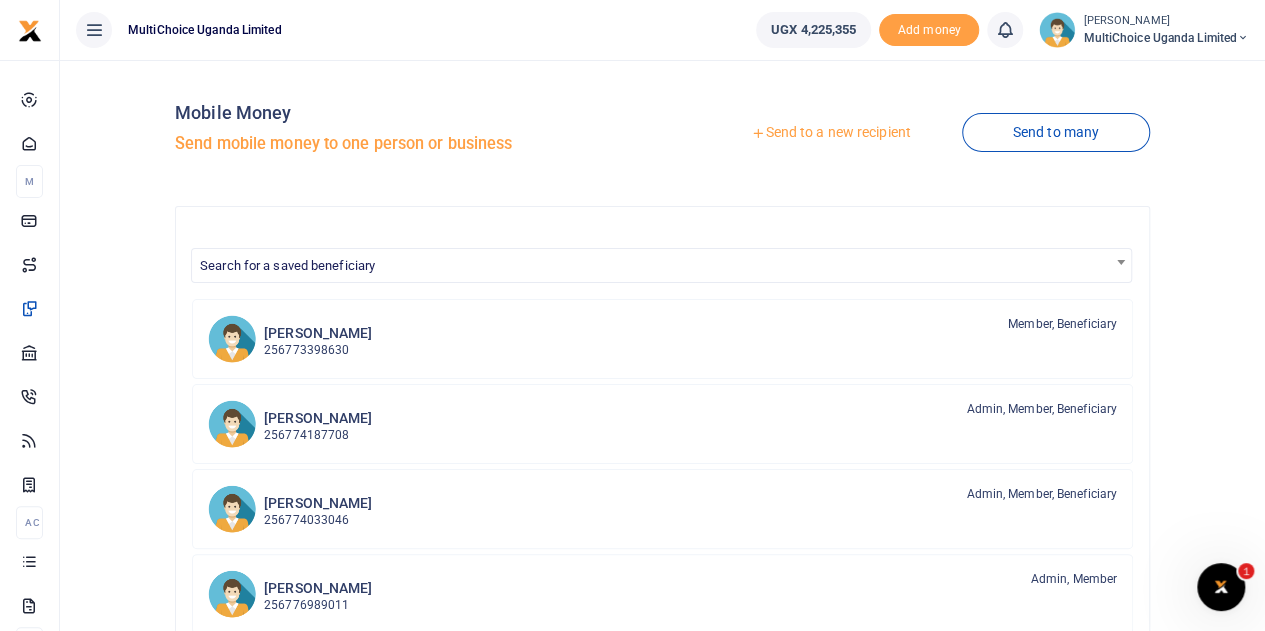 click at bounding box center [1243, 38] 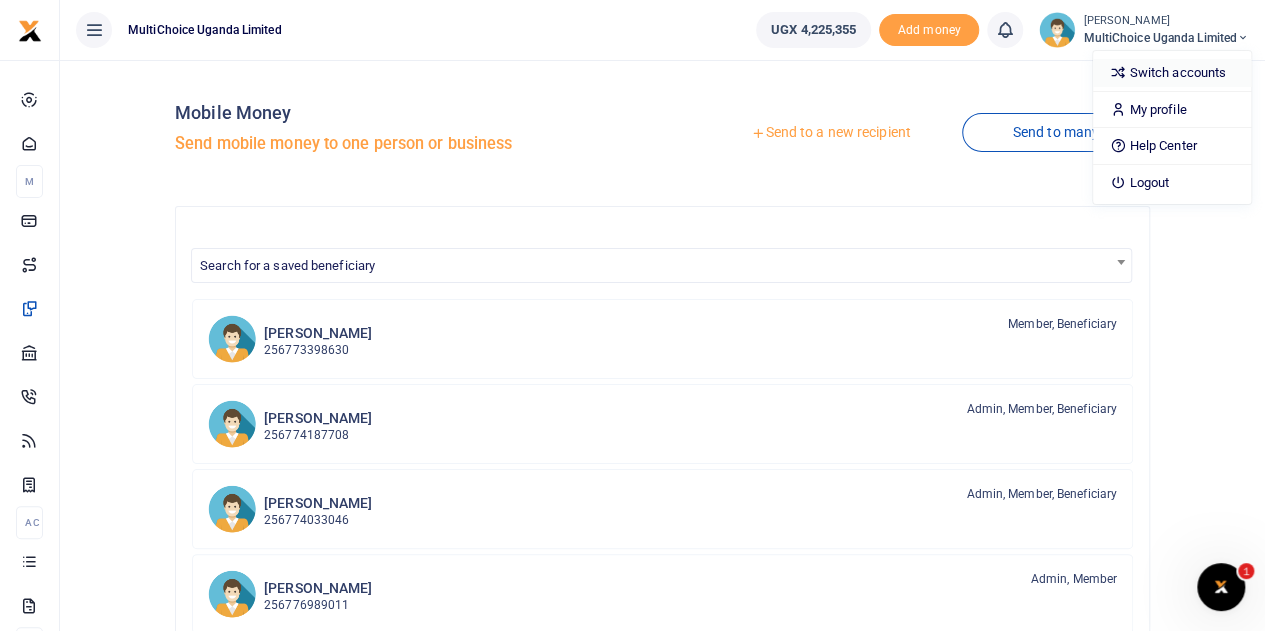 click on "Switch accounts" at bounding box center [1172, 73] 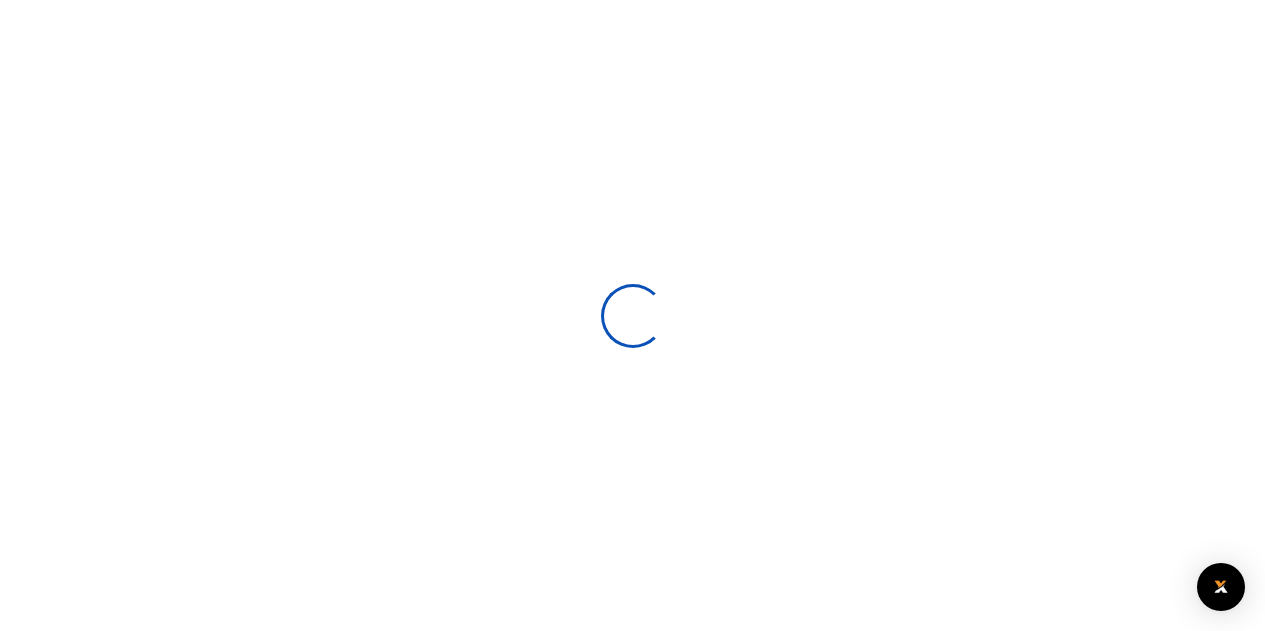 scroll, scrollTop: 0, scrollLeft: 0, axis: both 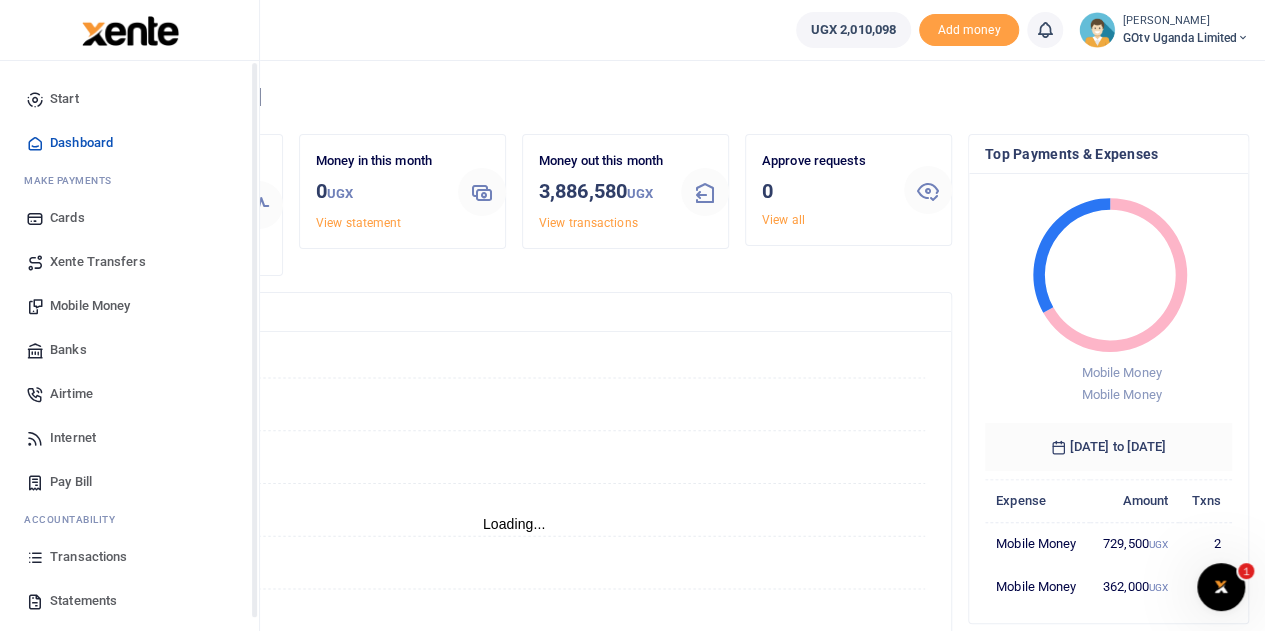 click on "Mobile Money" at bounding box center [90, 306] 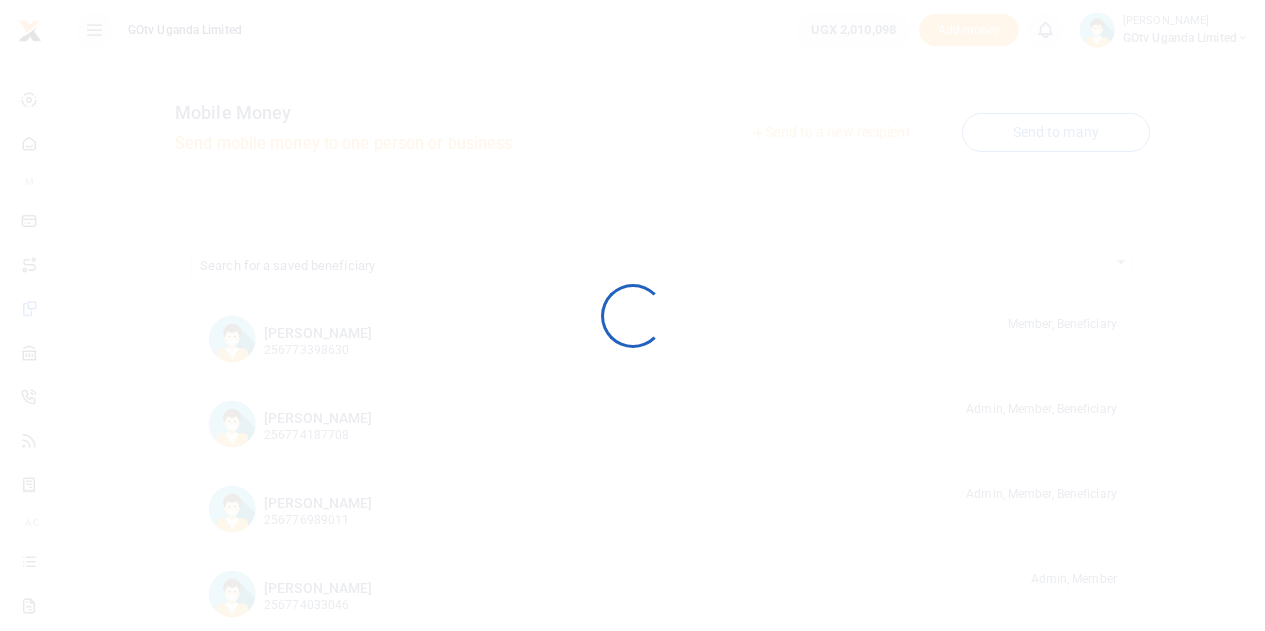scroll, scrollTop: 0, scrollLeft: 0, axis: both 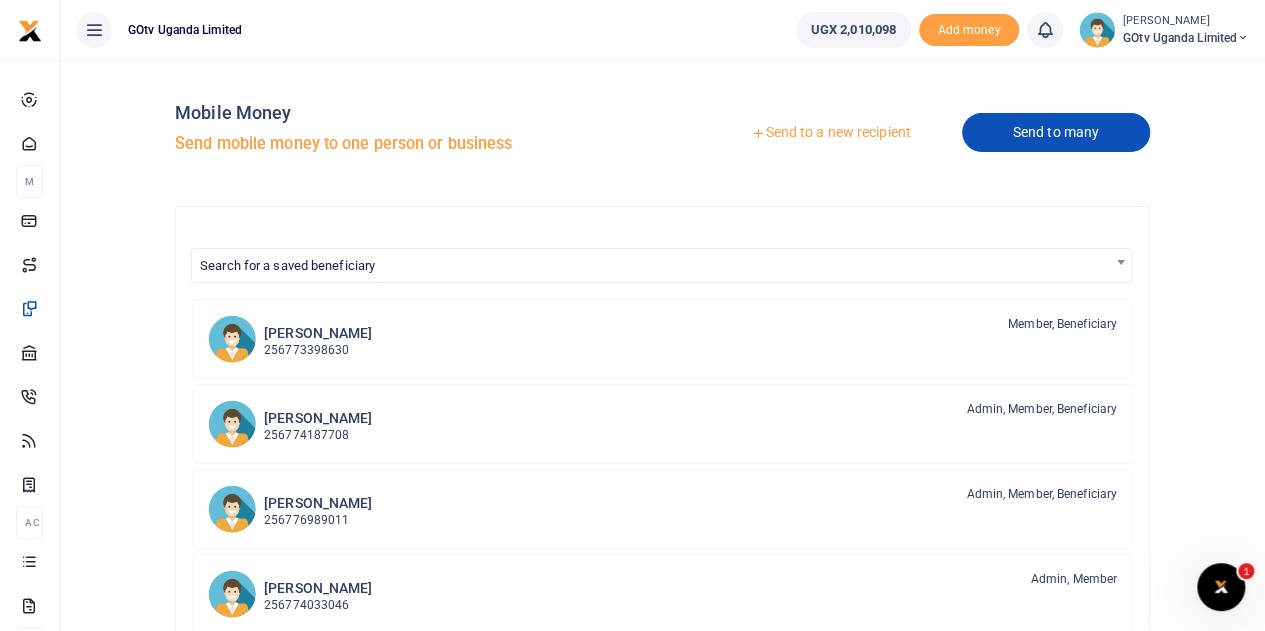 click on "Send to many" at bounding box center (1056, 132) 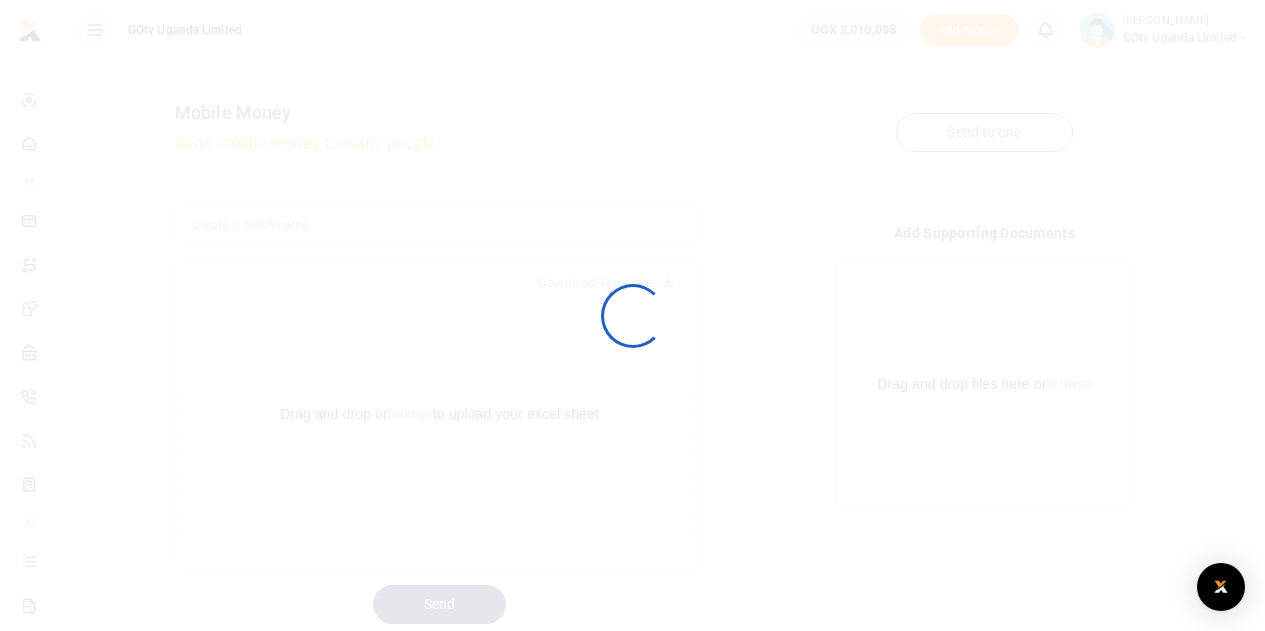 scroll, scrollTop: 0, scrollLeft: 0, axis: both 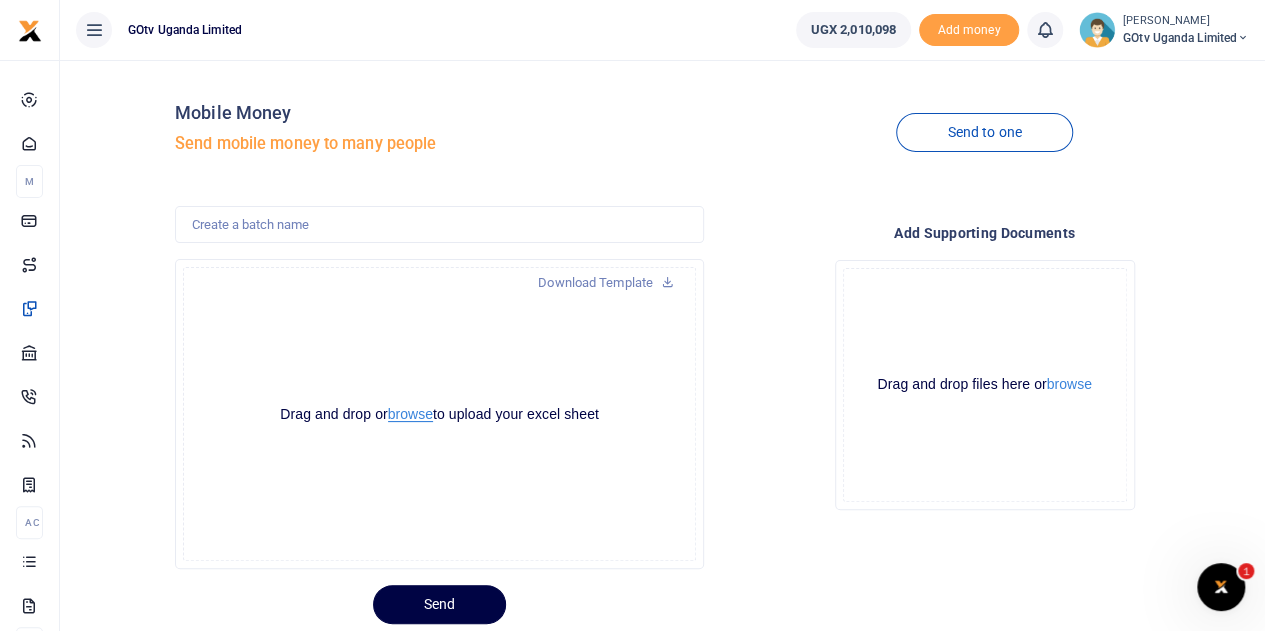 click on "browse" at bounding box center [410, 414] 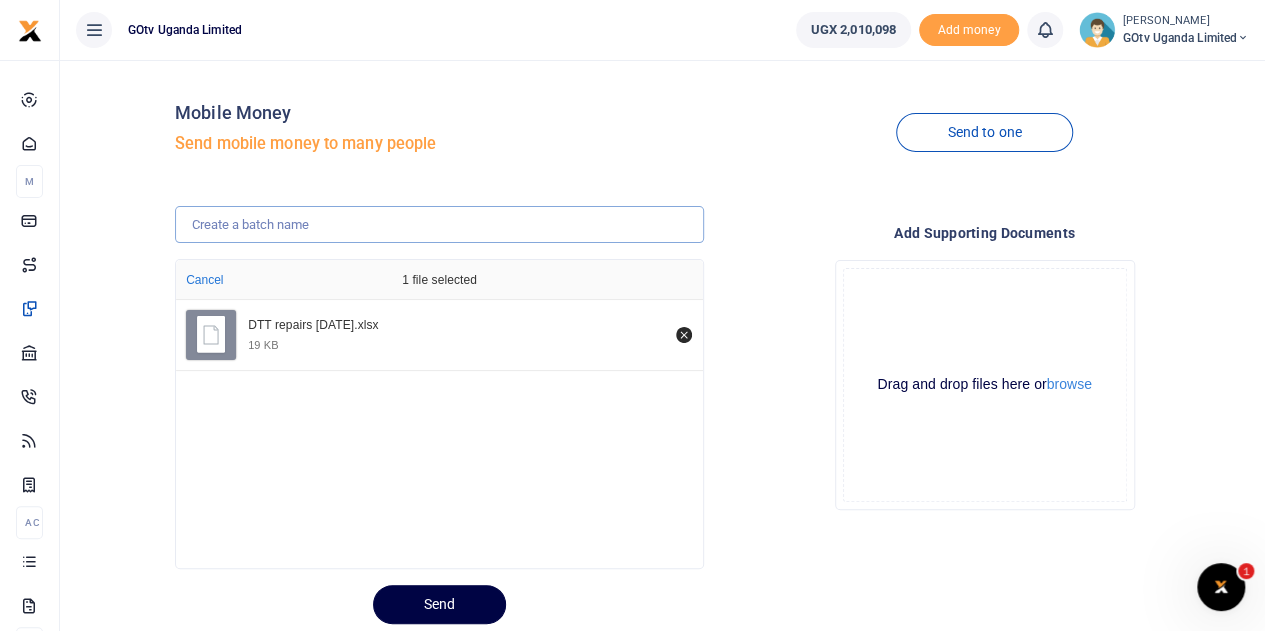 click at bounding box center (439, 225) 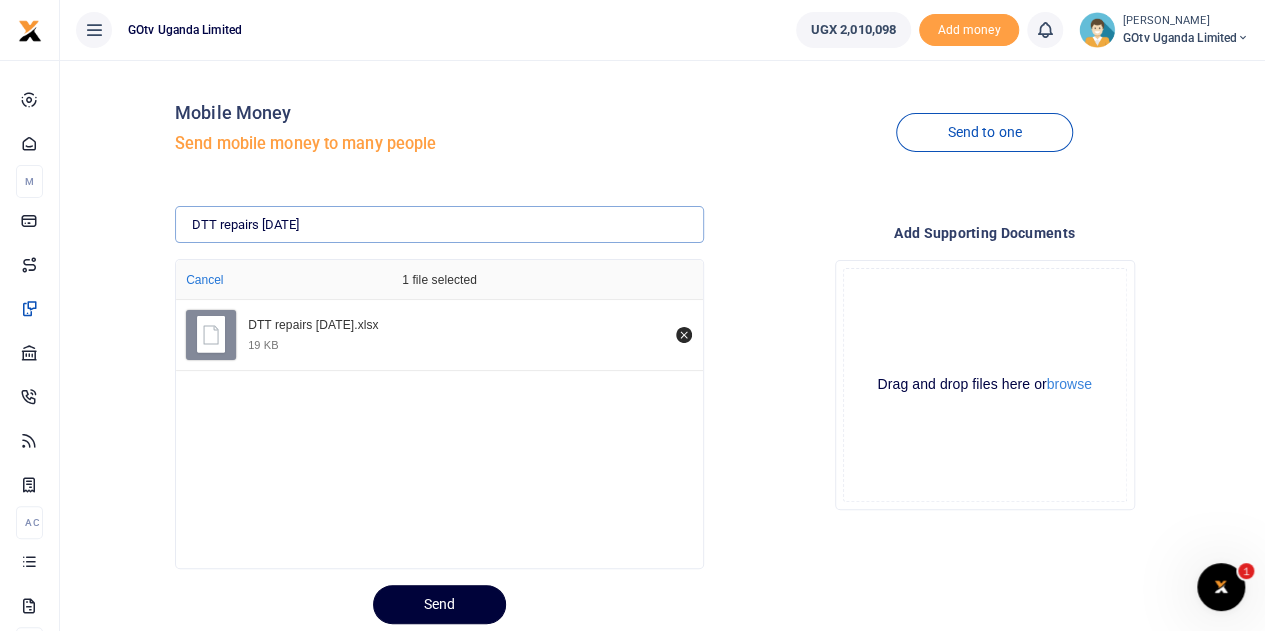 type on "DTT repairs June 25" 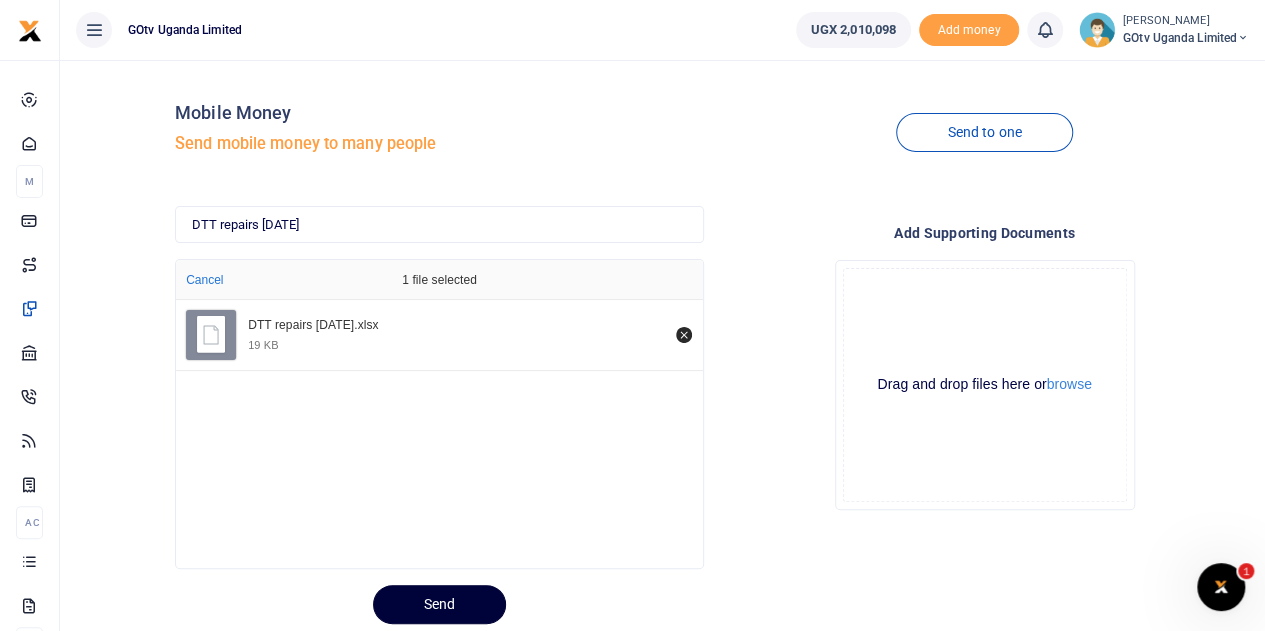 click on "Send" at bounding box center [439, 604] 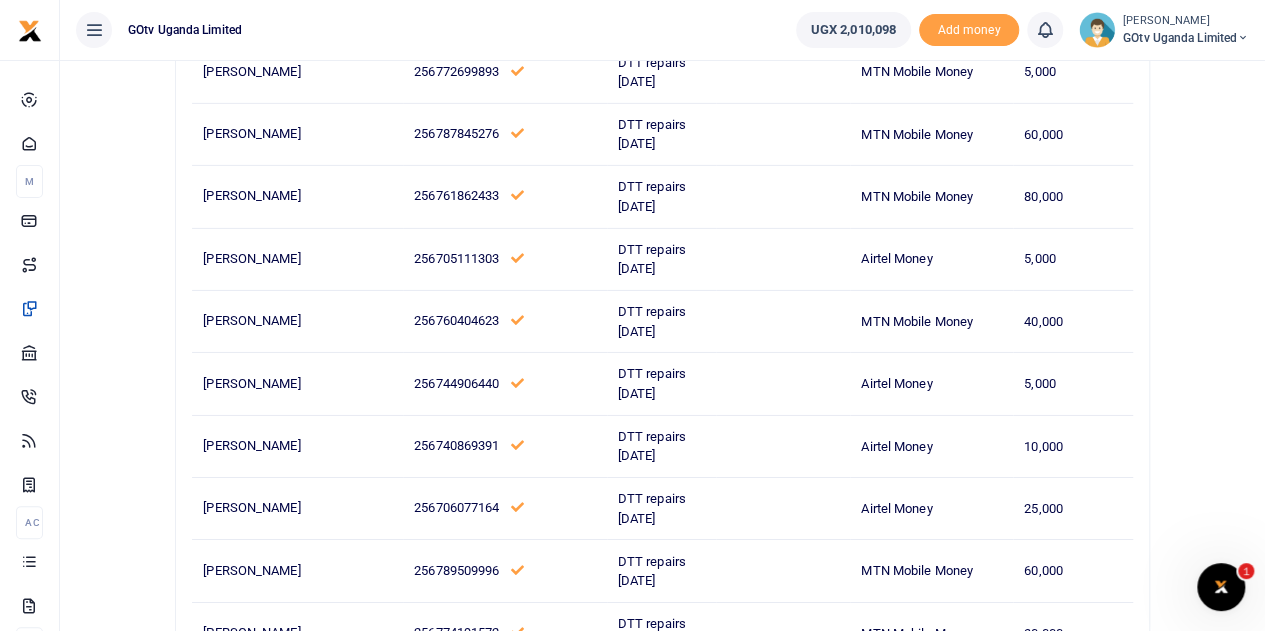 scroll, scrollTop: 7456, scrollLeft: 0, axis: vertical 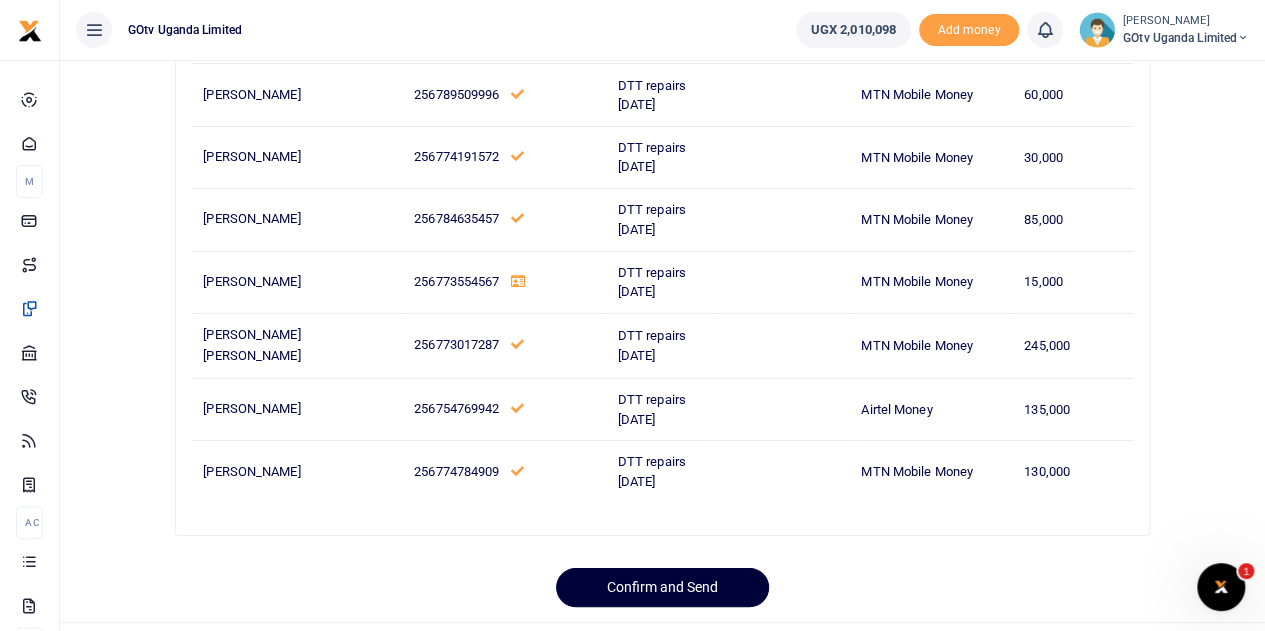 click on "Confirm and Send" at bounding box center [662, 587] 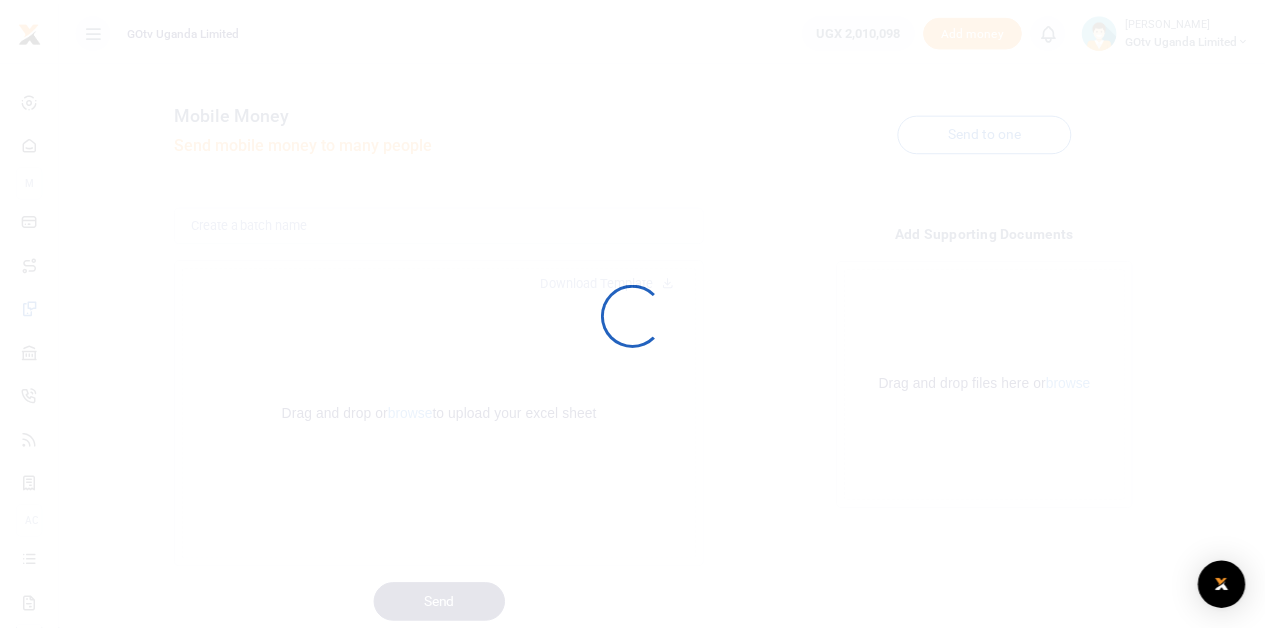 scroll, scrollTop: 60, scrollLeft: 0, axis: vertical 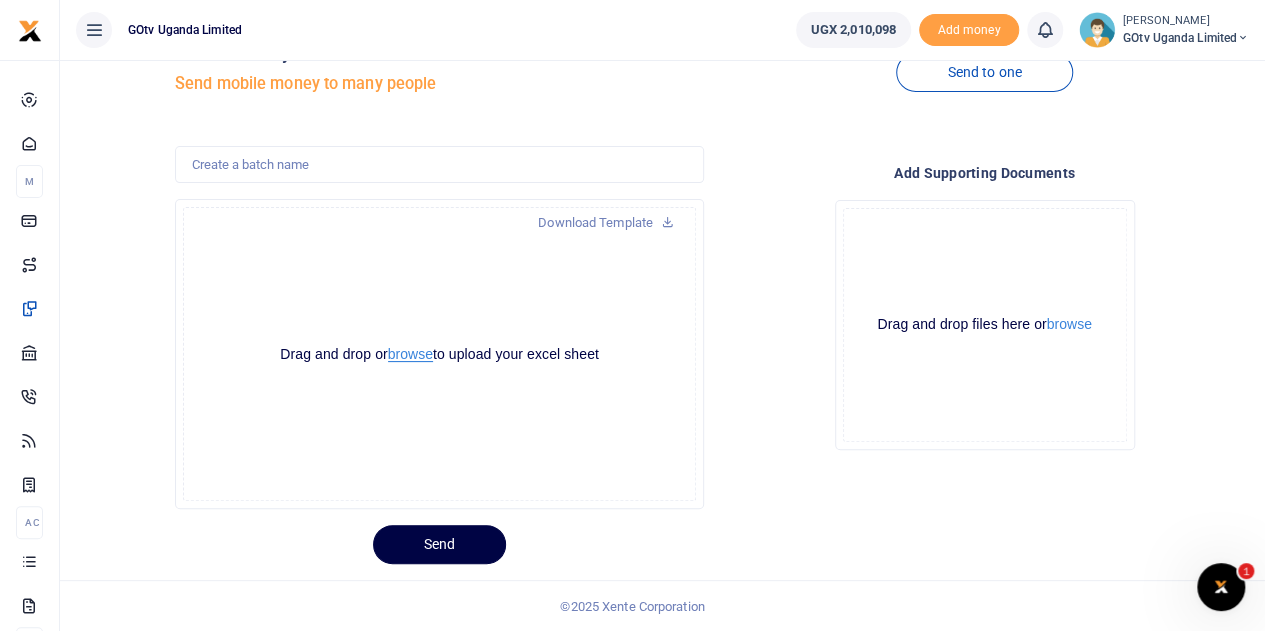 click on "browse" at bounding box center (410, 354) 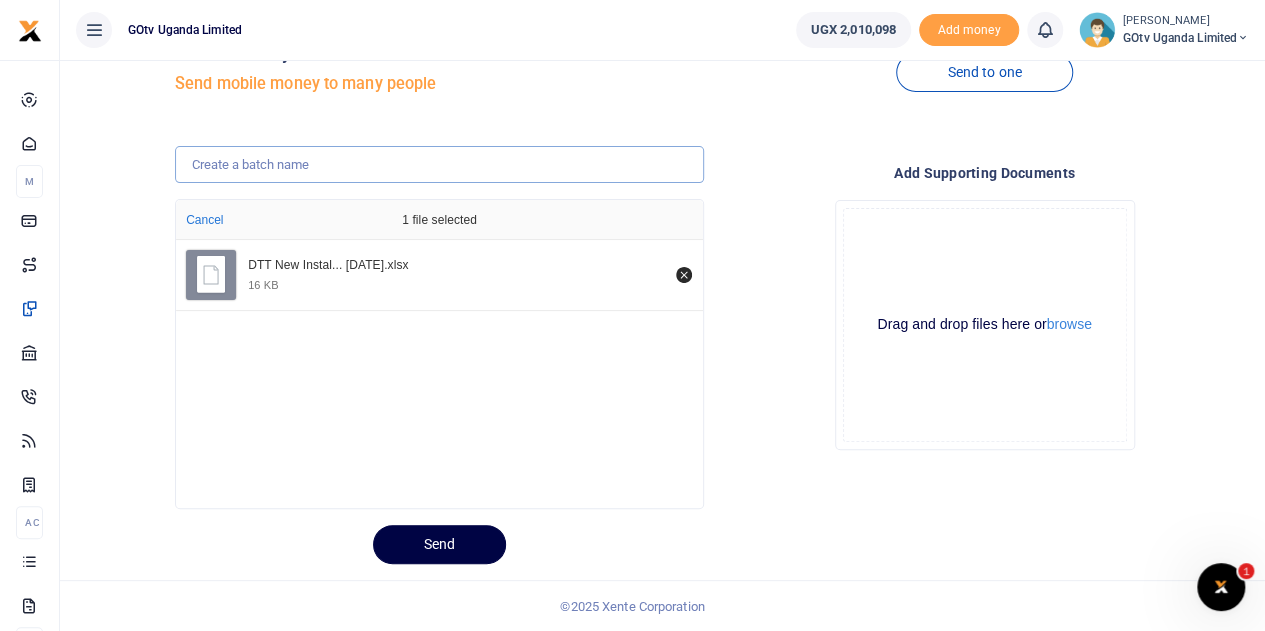 click at bounding box center (439, 165) 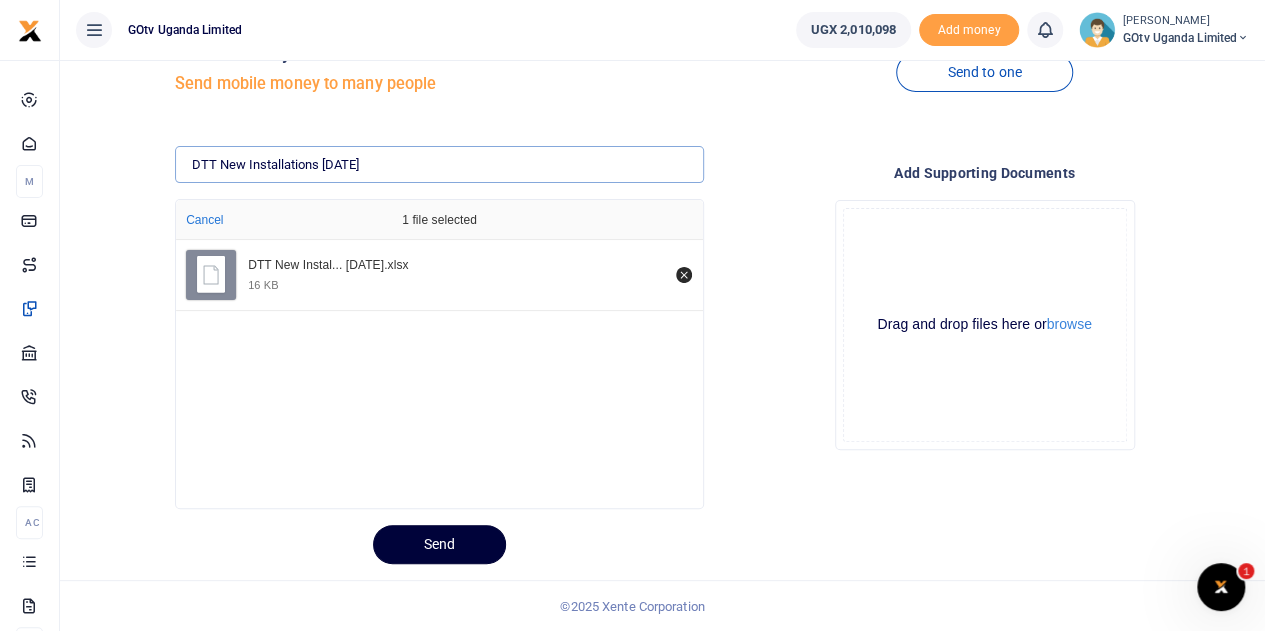type on "DTT New Installations June 25" 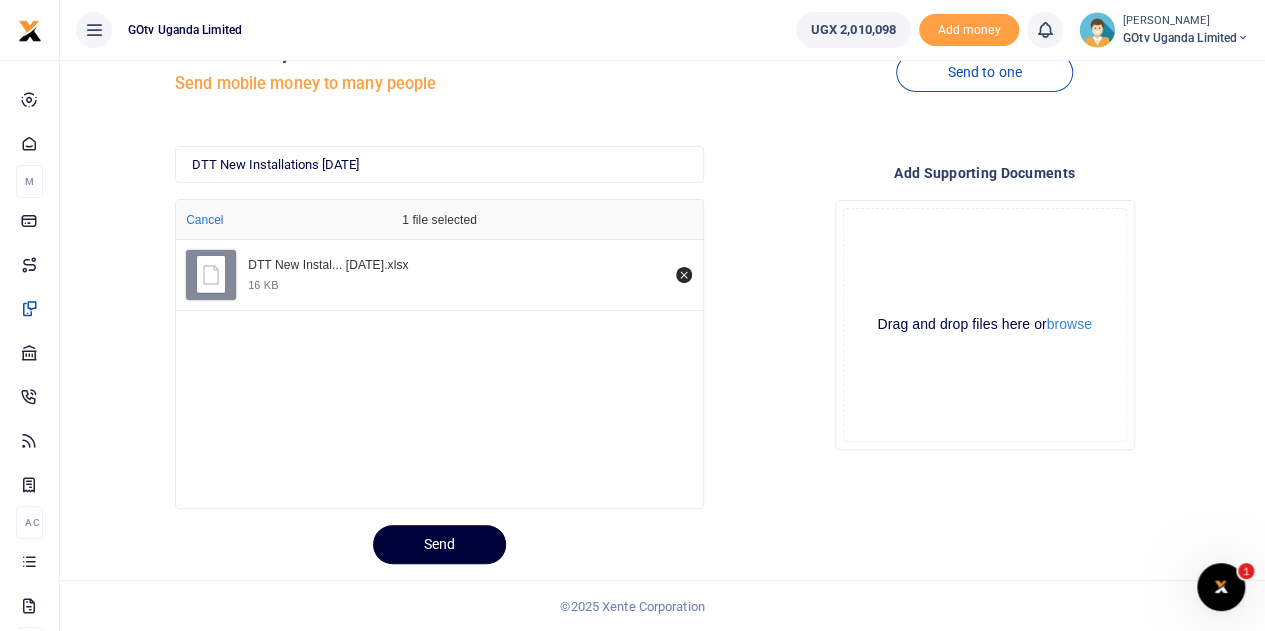 click on "Send" at bounding box center [439, 544] 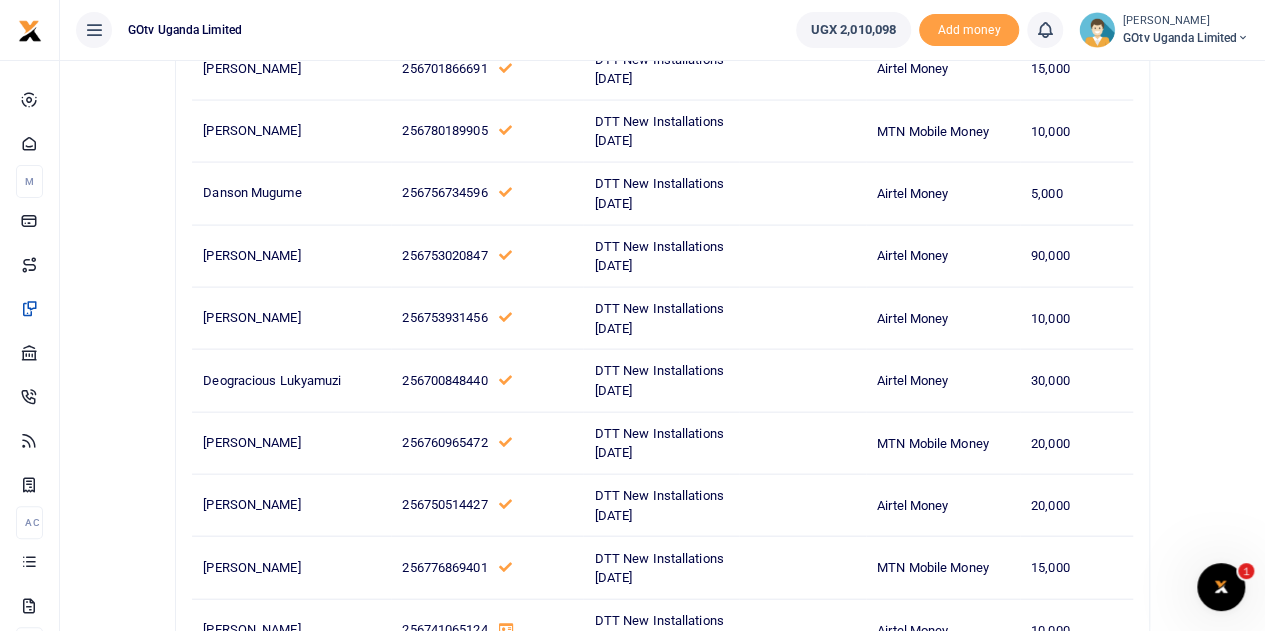 scroll, scrollTop: 2500, scrollLeft: 0, axis: vertical 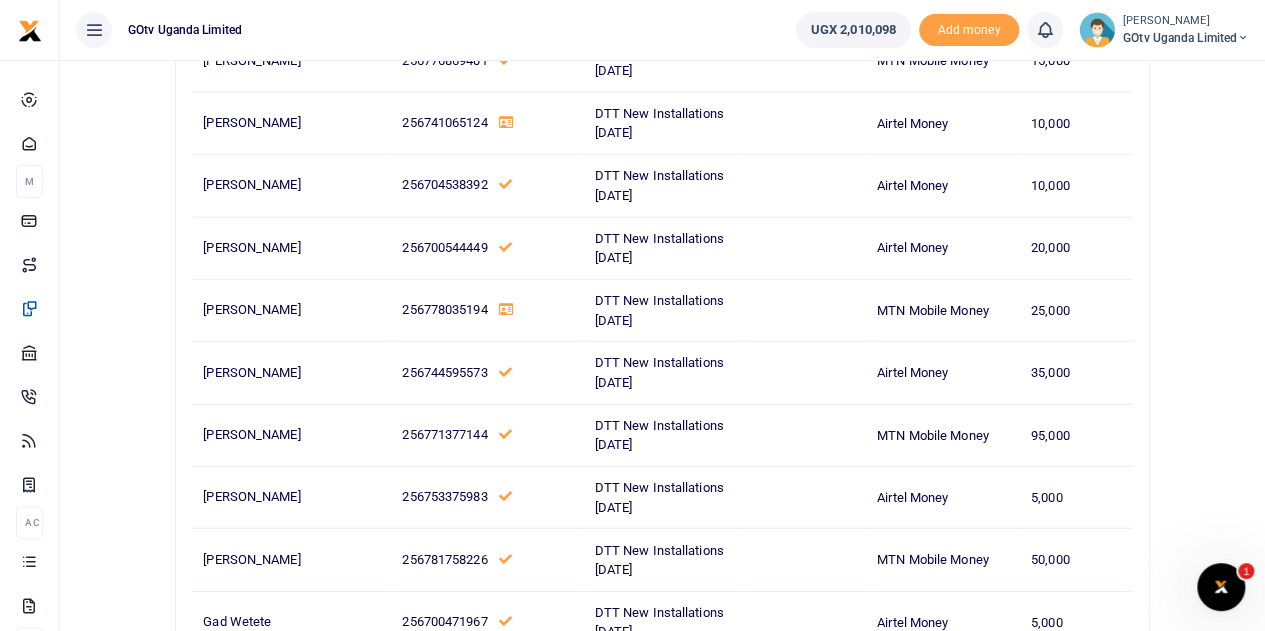 click on "256741065124" at bounding box center (487, 123) 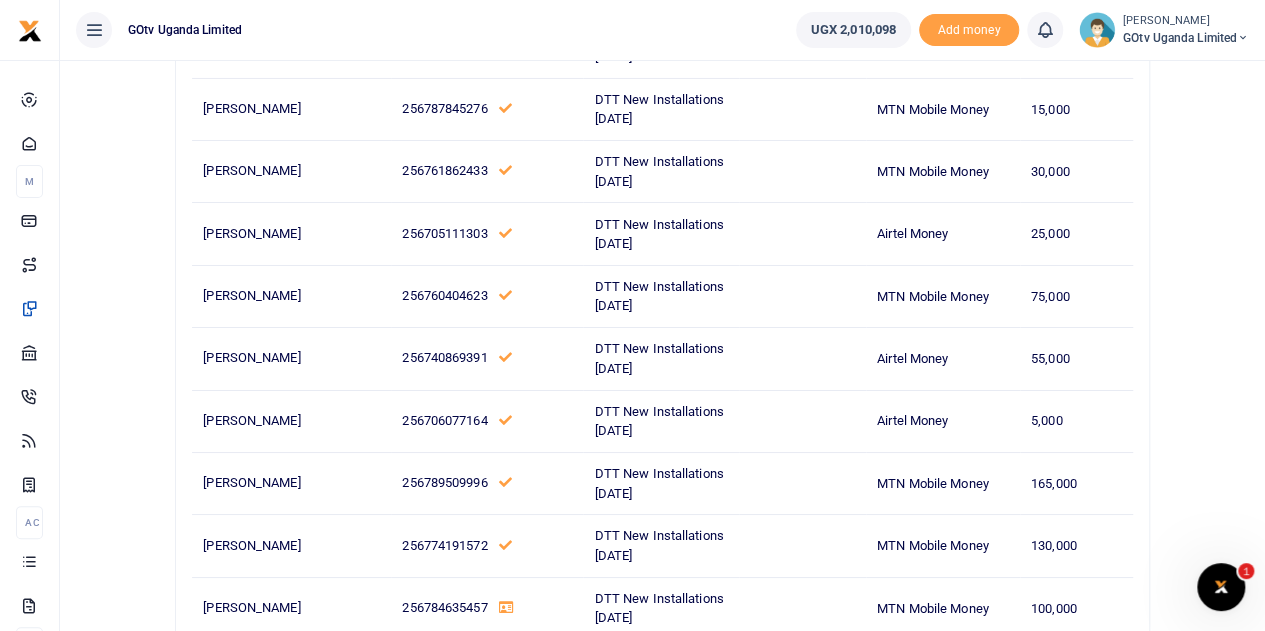 scroll, scrollTop: 7643, scrollLeft: 0, axis: vertical 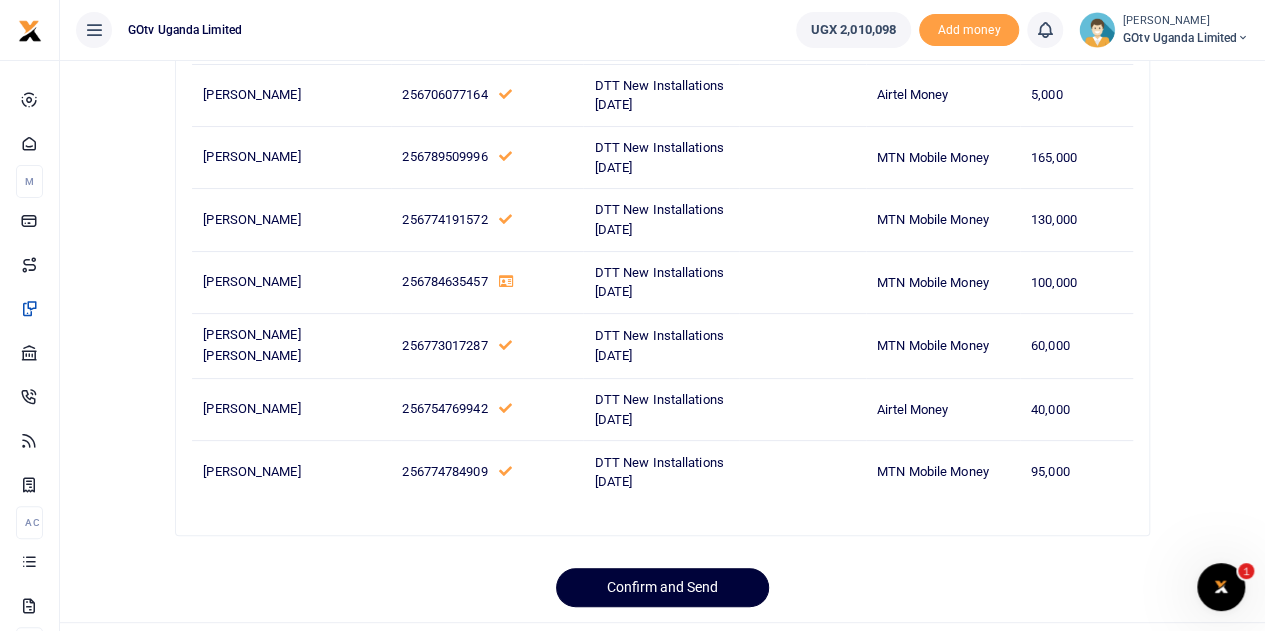 click on "Confirm and Send" at bounding box center [662, 587] 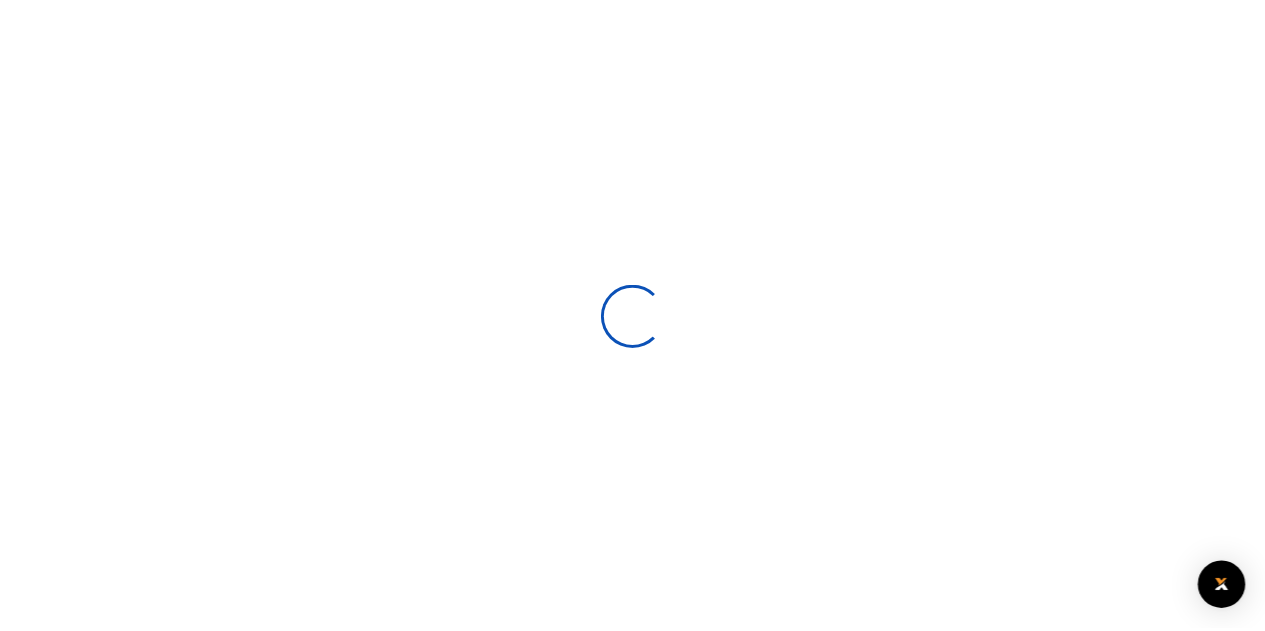 scroll, scrollTop: 60, scrollLeft: 0, axis: vertical 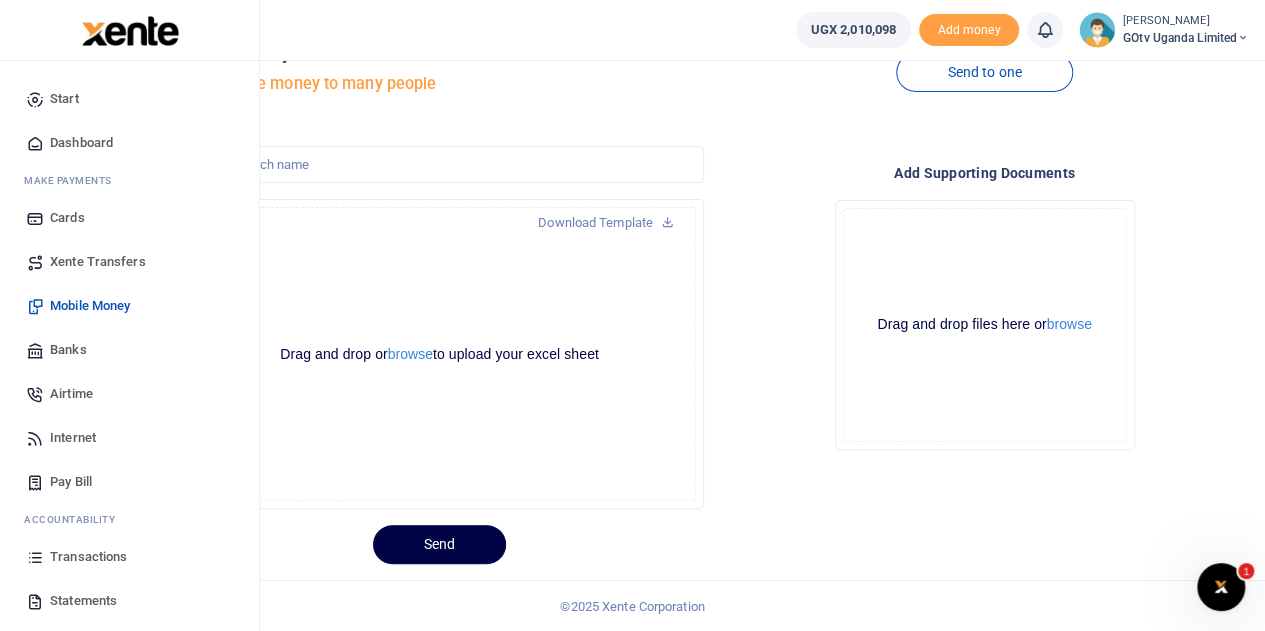 click on "Transactions" at bounding box center [88, 557] 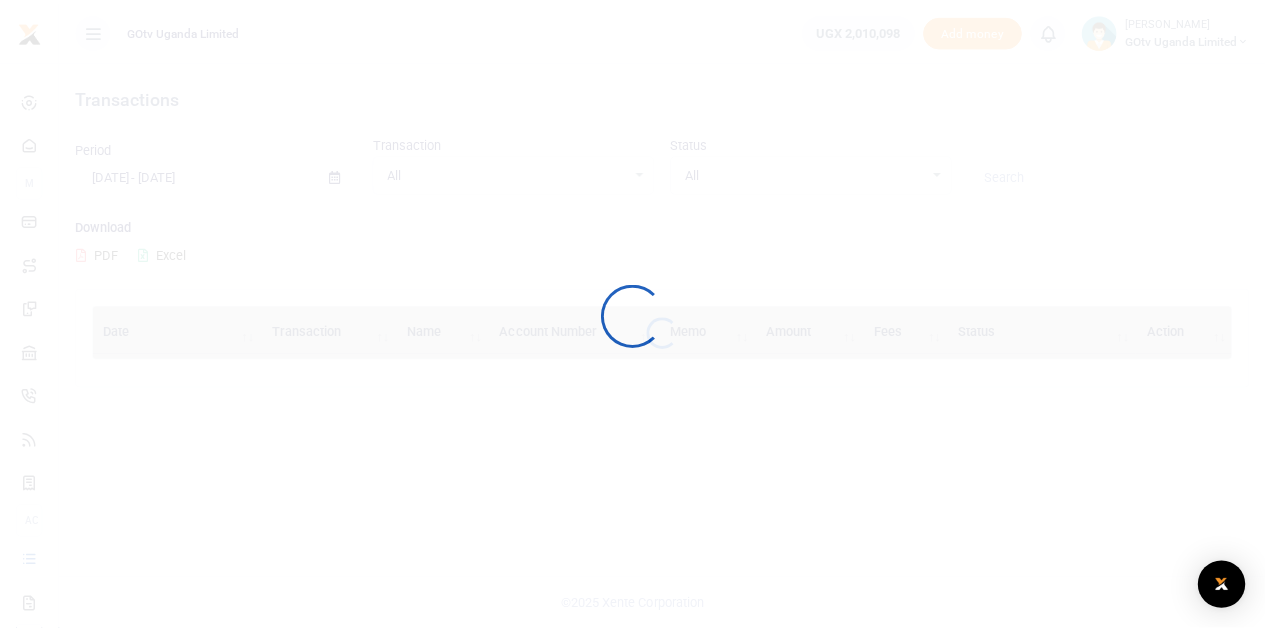 scroll, scrollTop: 0, scrollLeft: 0, axis: both 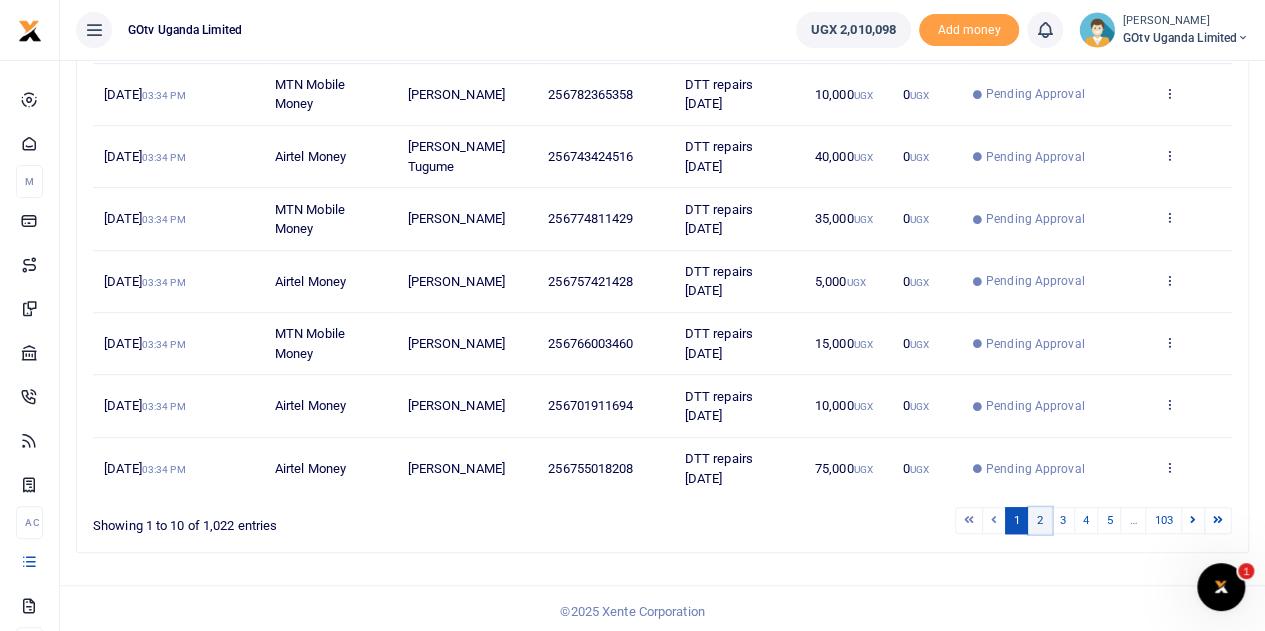 click on "2" at bounding box center [1040, 520] 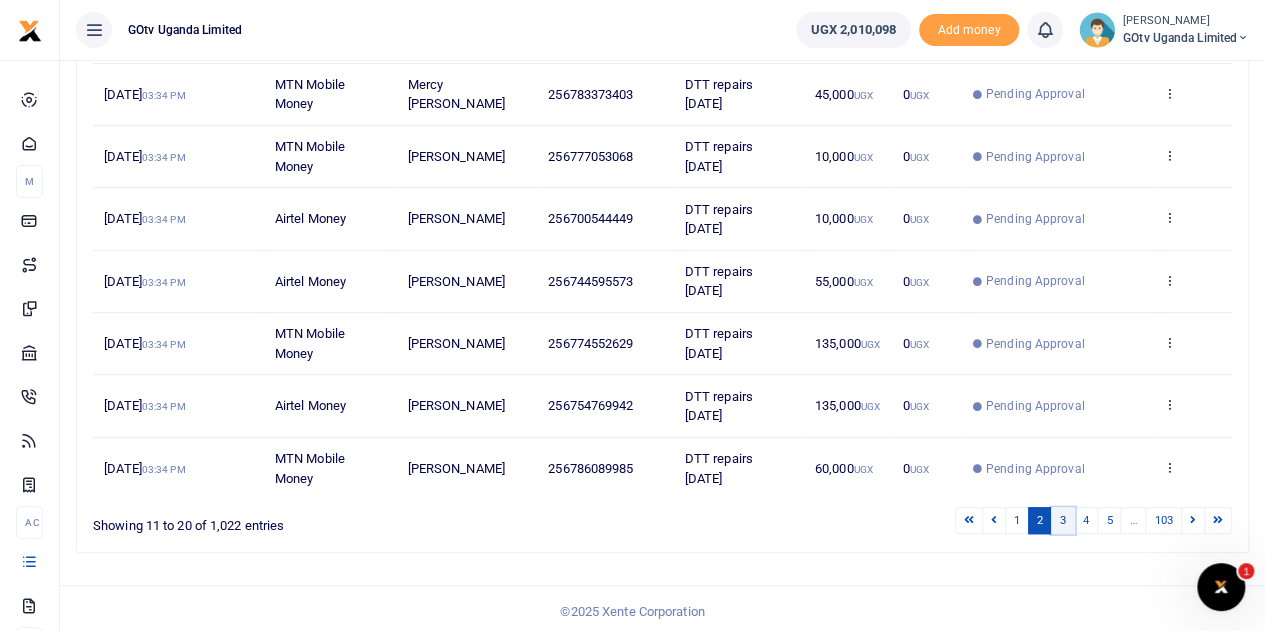 click on "3" at bounding box center [1063, 520] 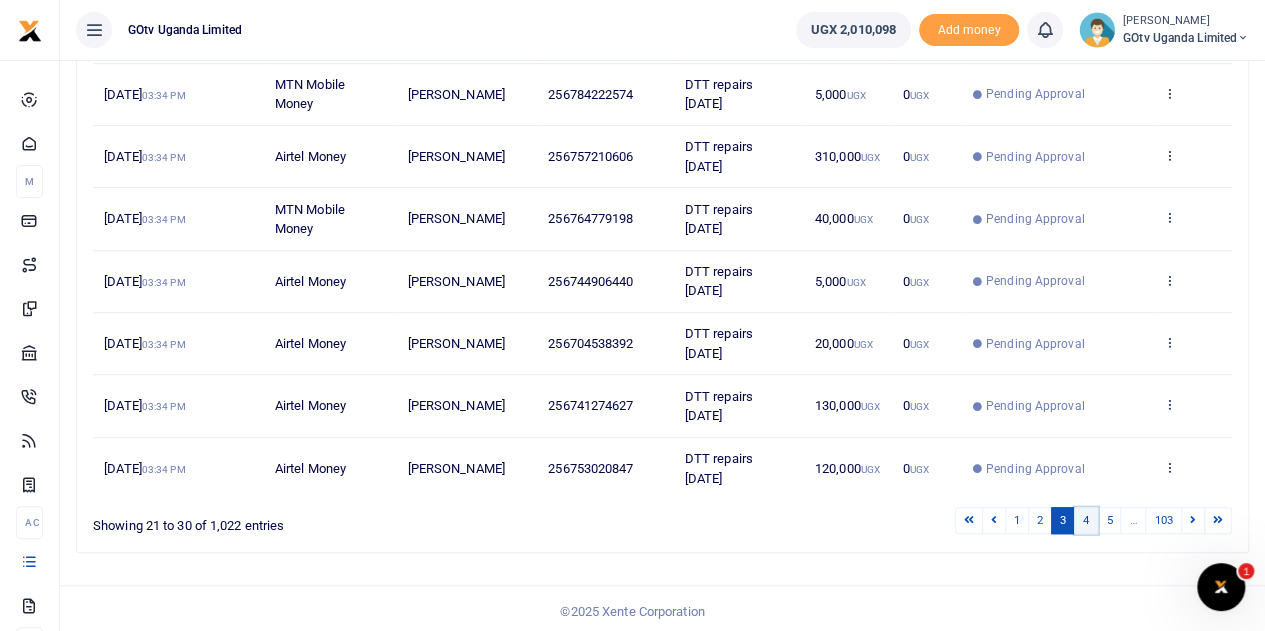 click on "4" at bounding box center (1086, 520) 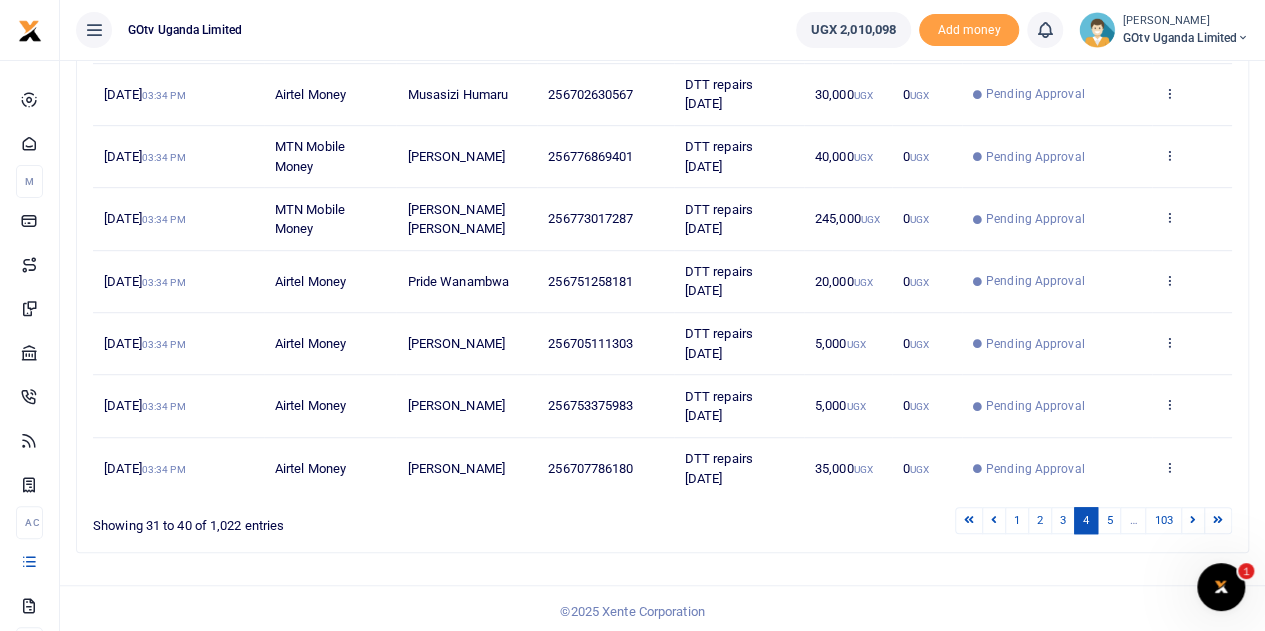 click on "4" at bounding box center [1086, 520] 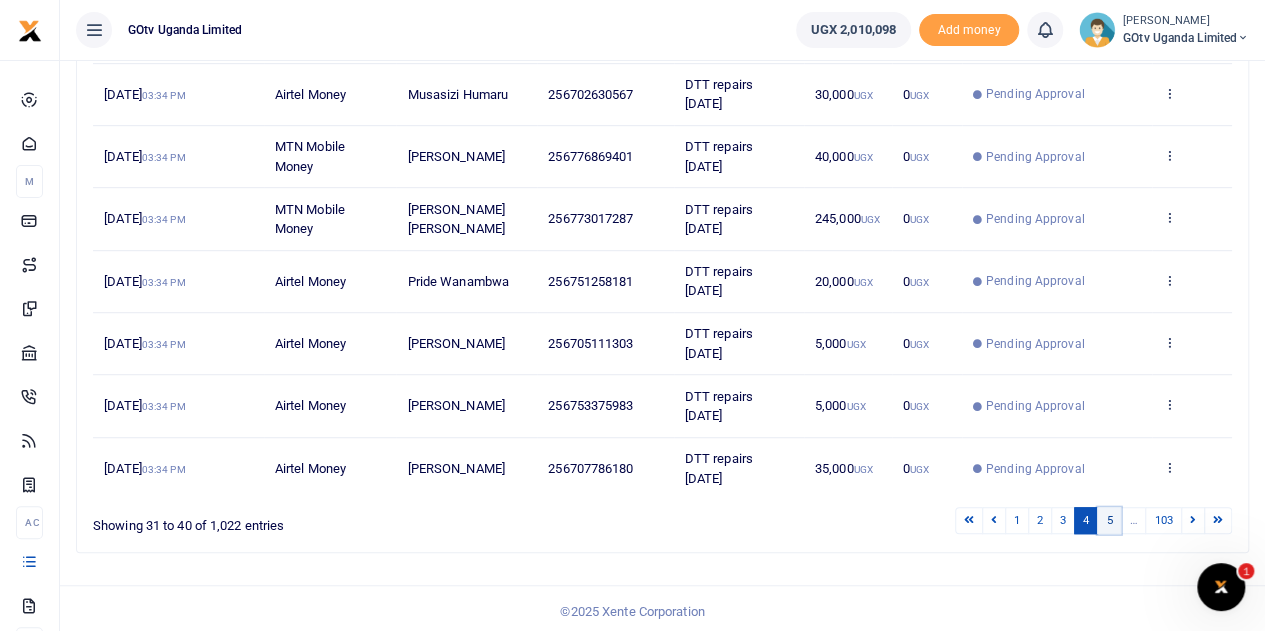 click on "5" at bounding box center [1109, 520] 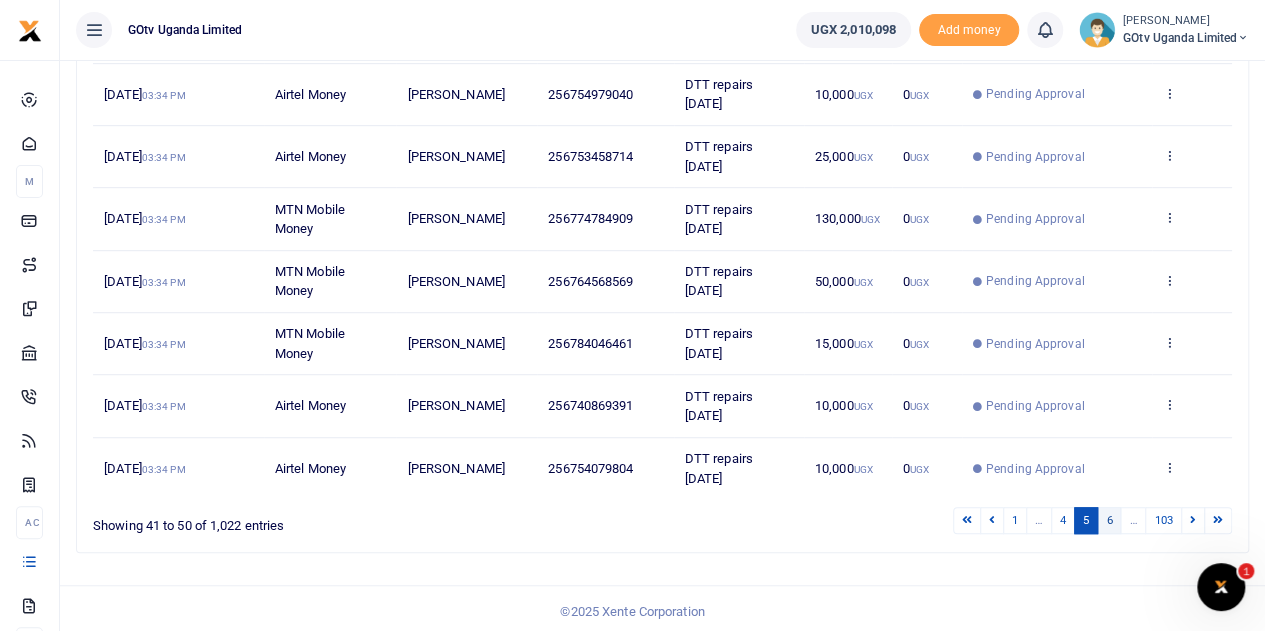 click on "6" at bounding box center (1109, 520) 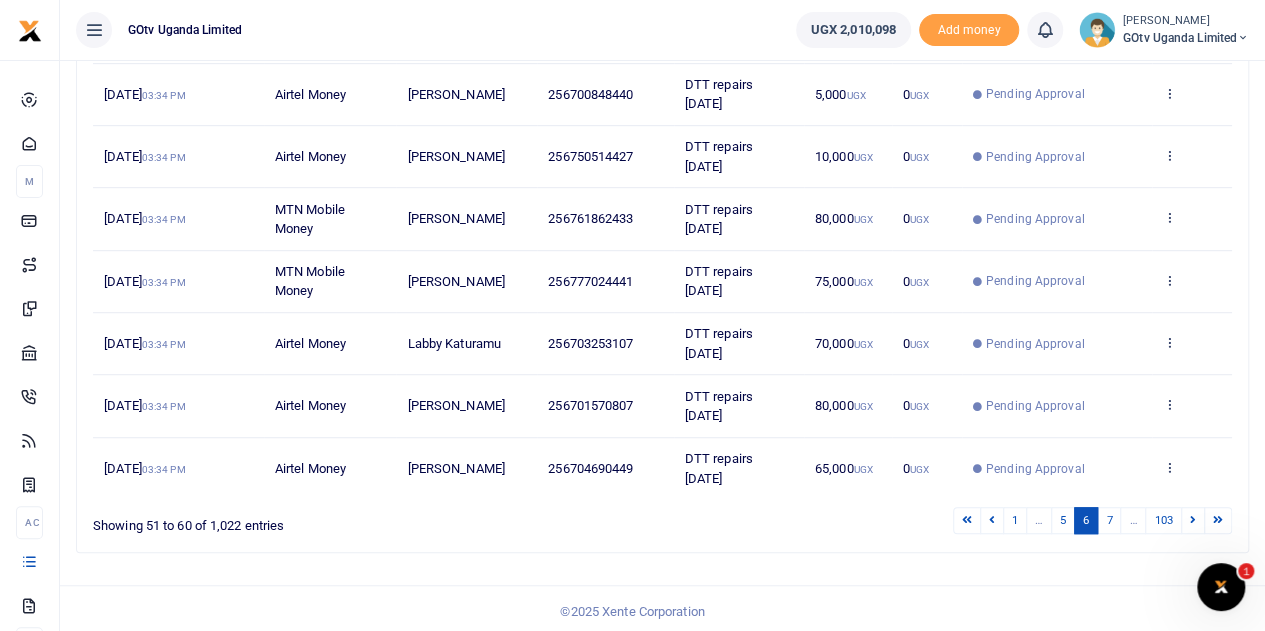 click on "7" at bounding box center [1109, 520] 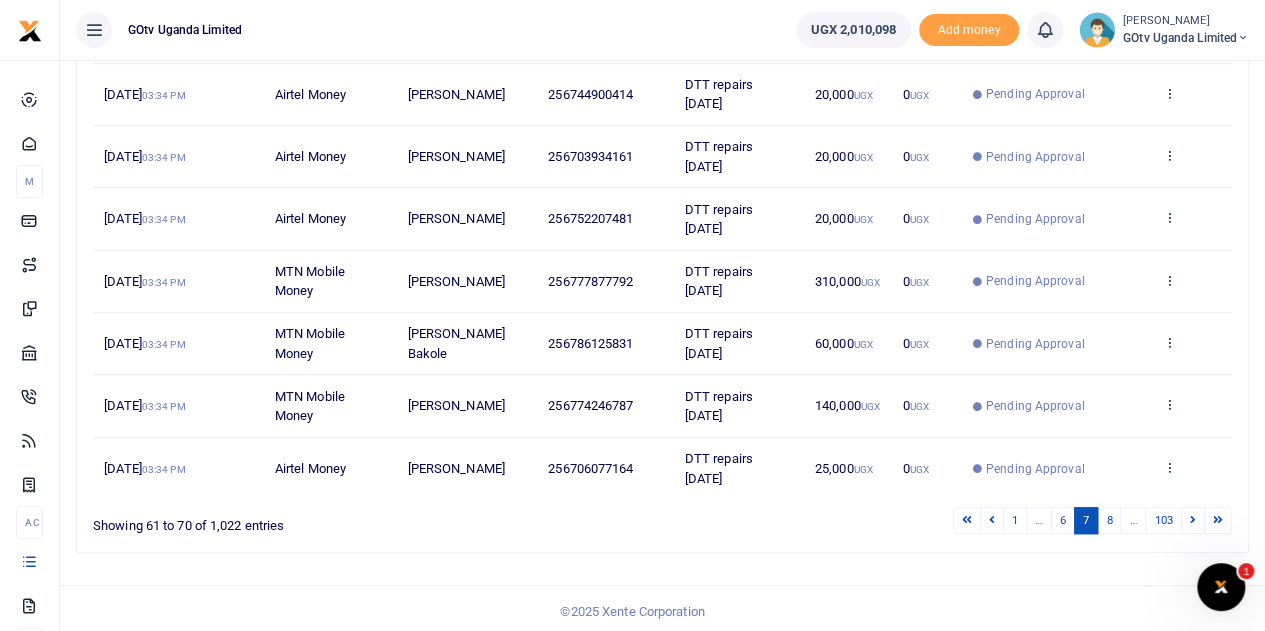 click on "8" at bounding box center [1109, 520] 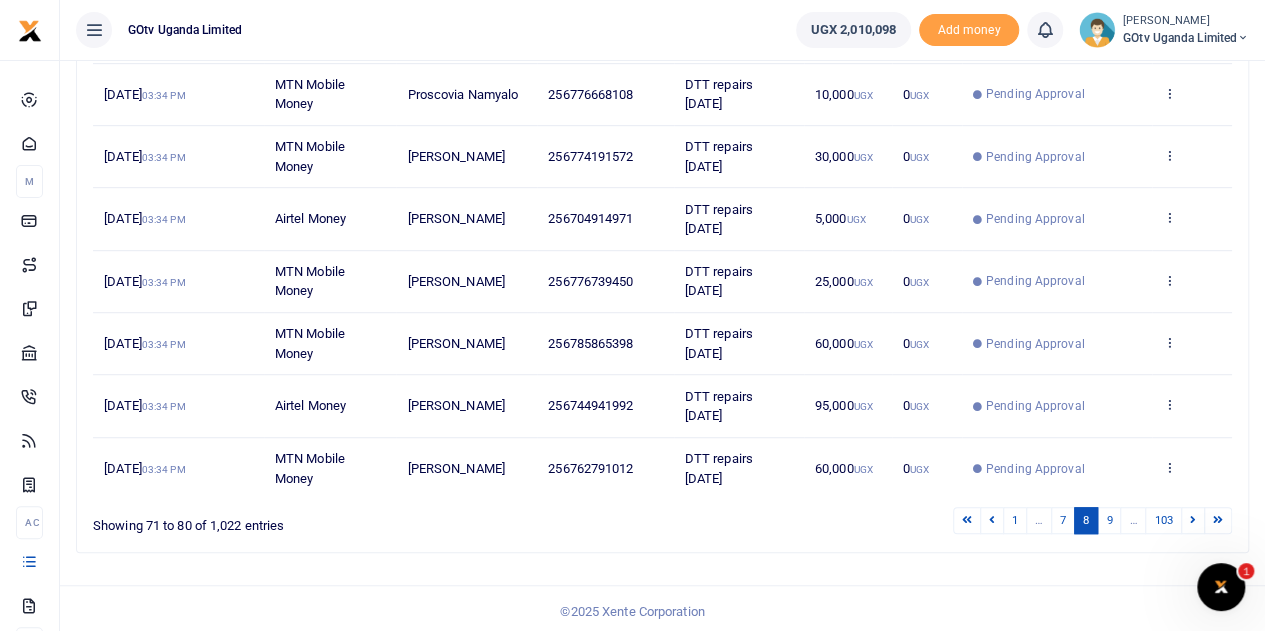 click on "9" at bounding box center [1109, 520] 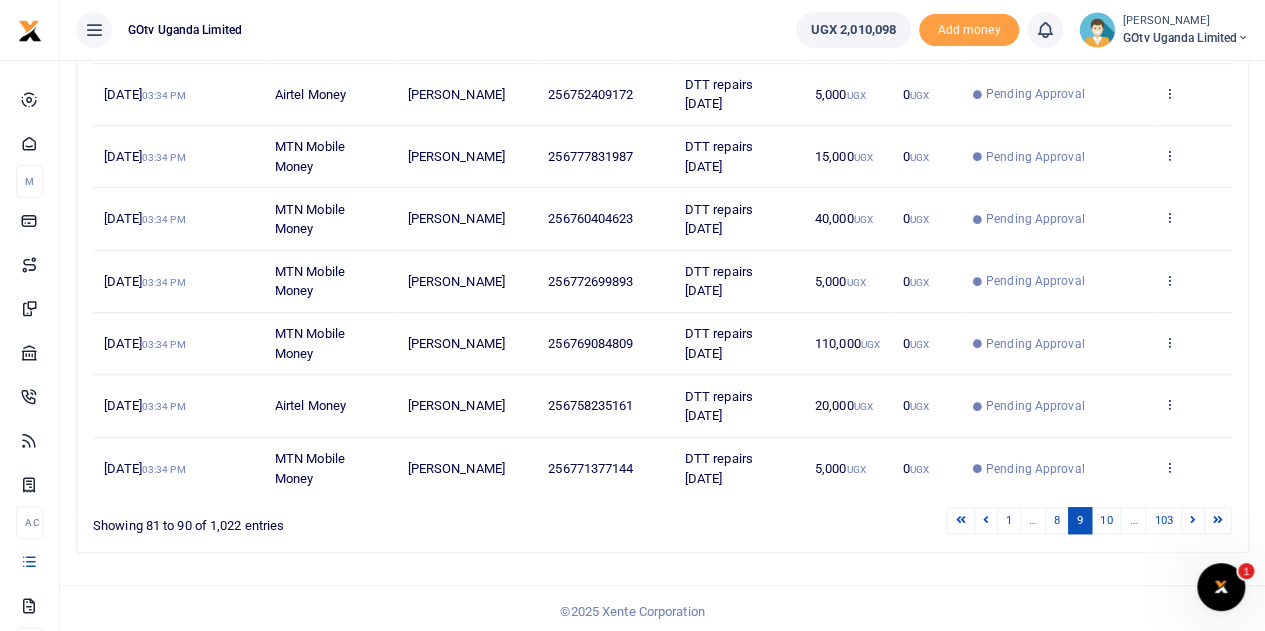 click on "10" at bounding box center [1106, 520] 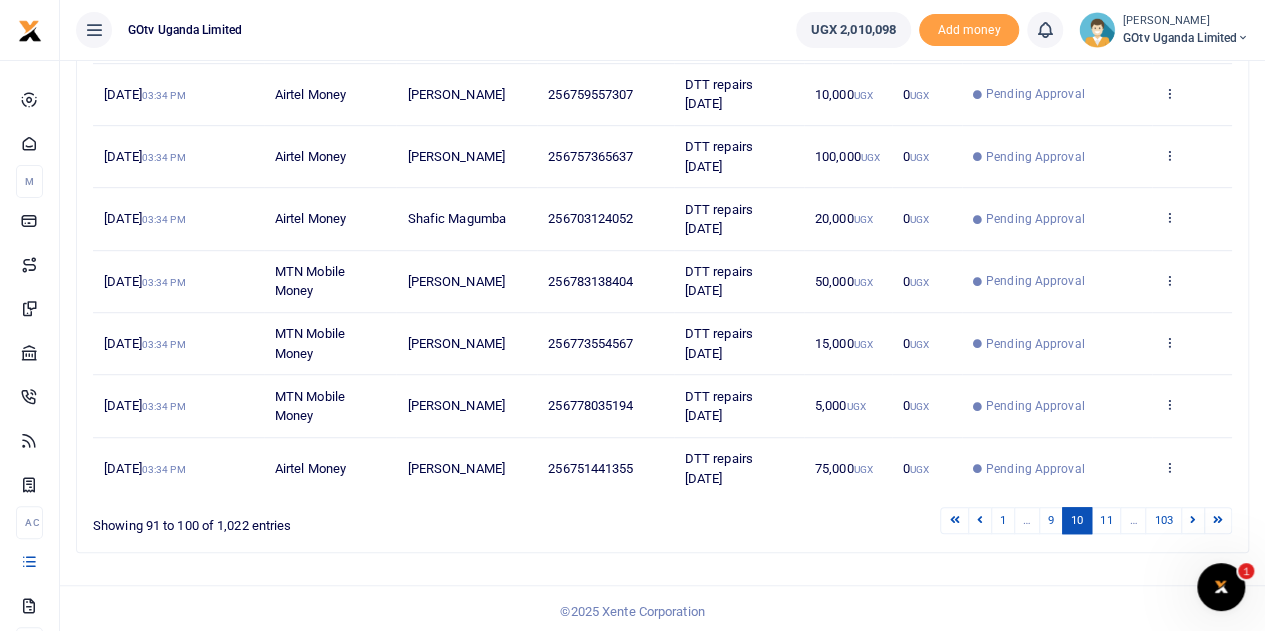 click on "11" at bounding box center [1106, 520] 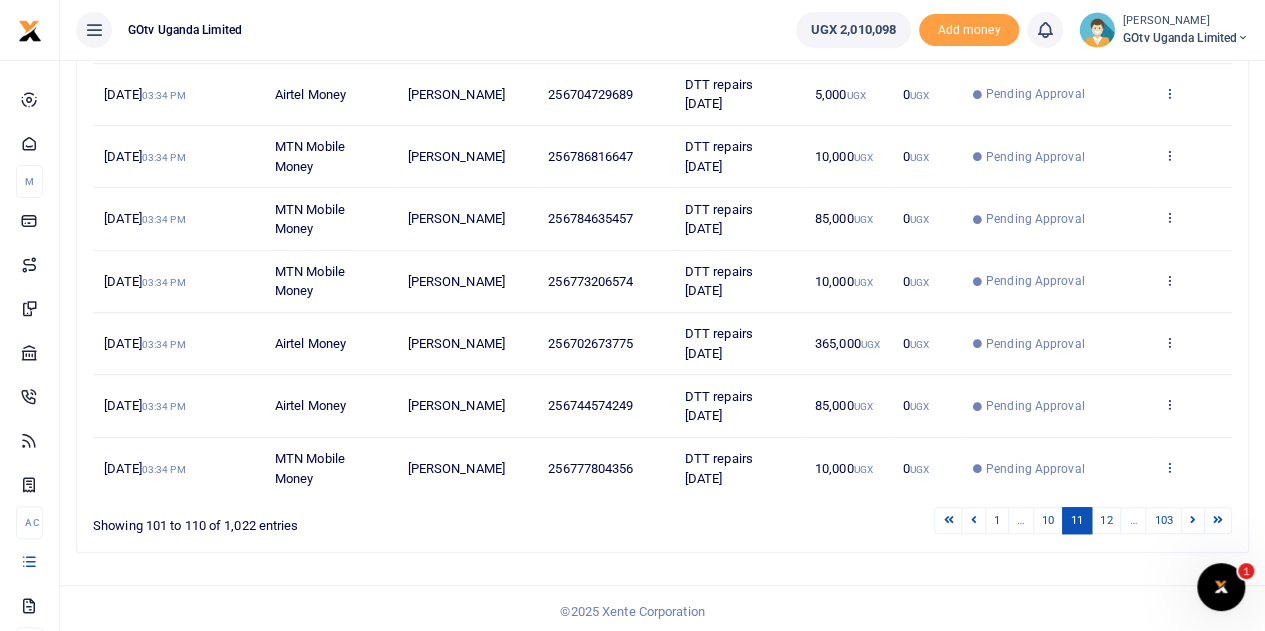 click on "12" at bounding box center [1106, 520] 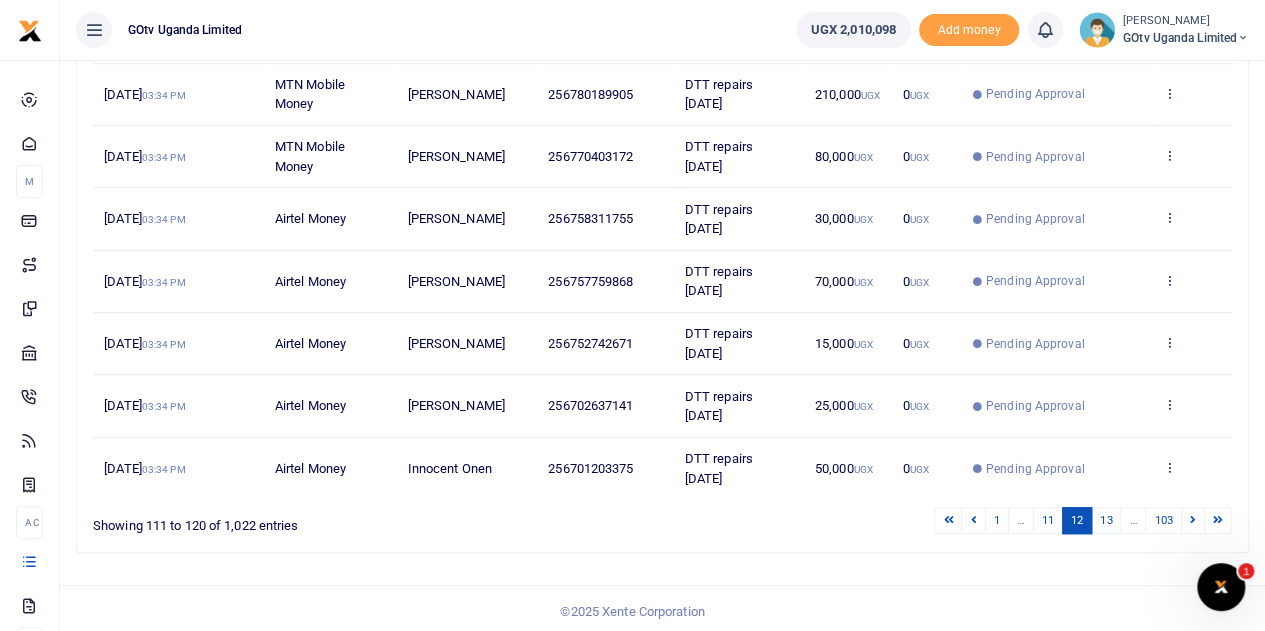 click on "13" at bounding box center (1106, 520) 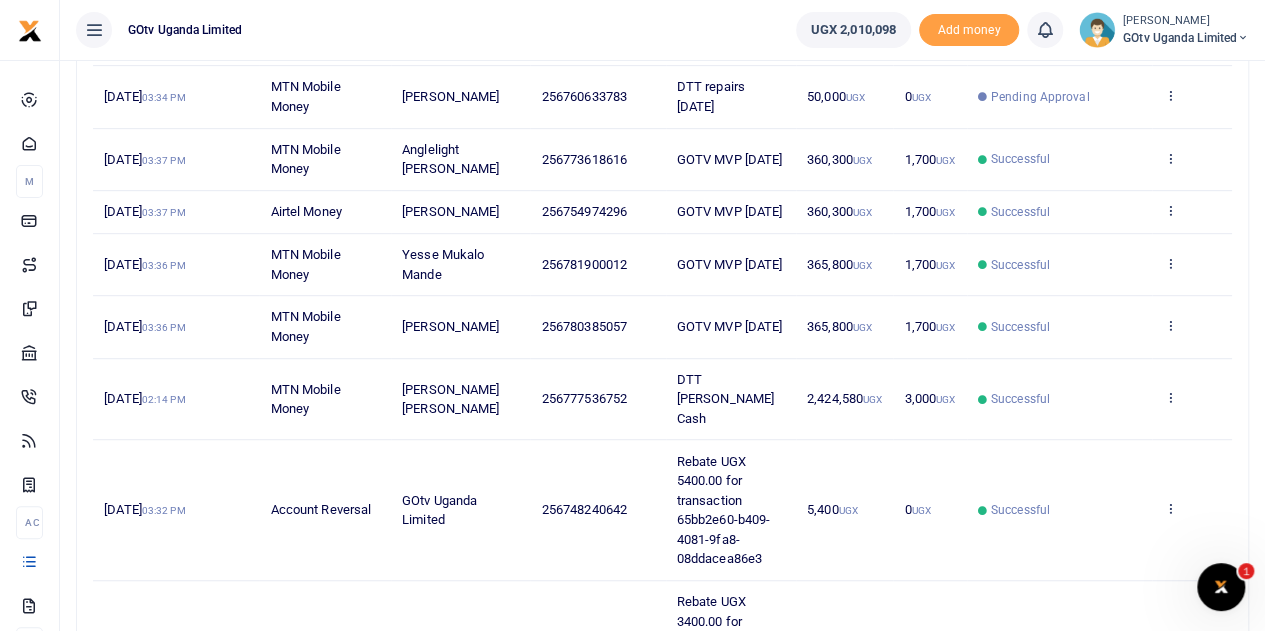 scroll, scrollTop: 153, scrollLeft: 0, axis: vertical 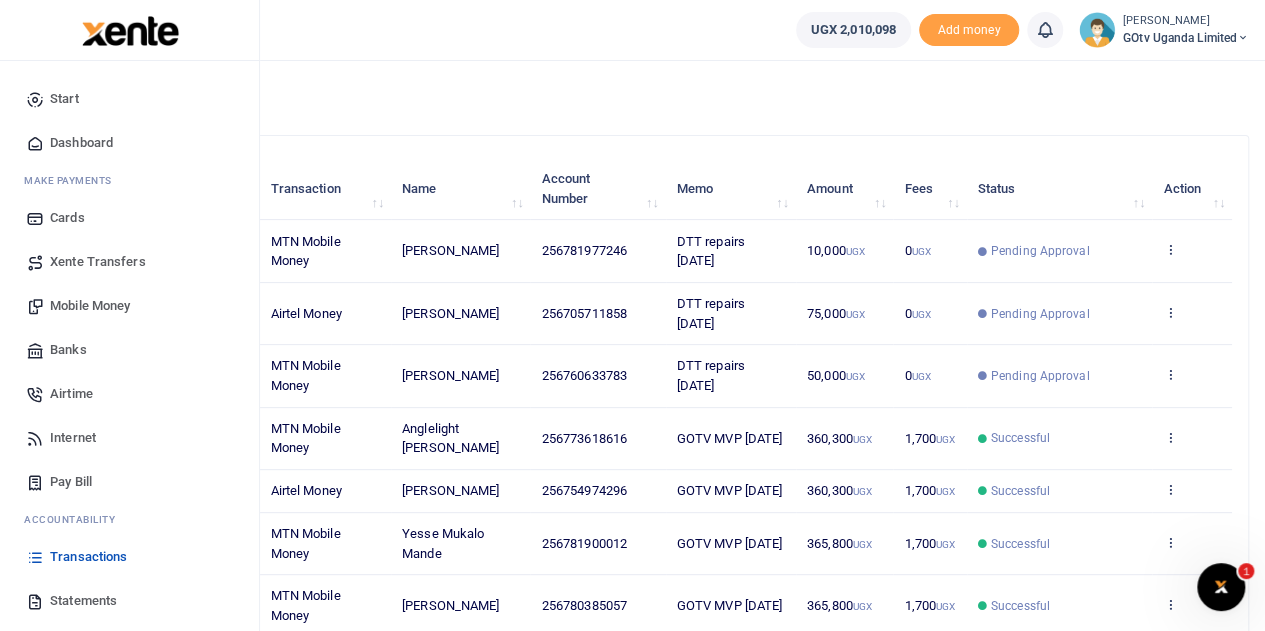 click on "Transactions" at bounding box center [88, 557] 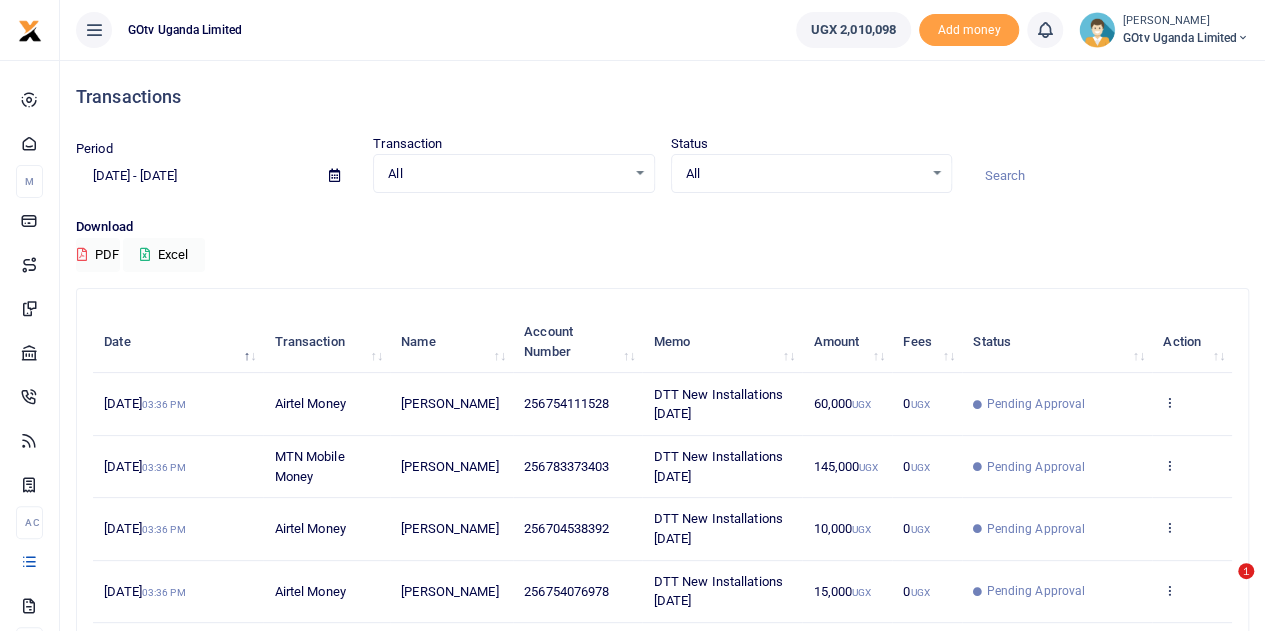 scroll, scrollTop: 299, scrollLeft: 0, axis: vertical 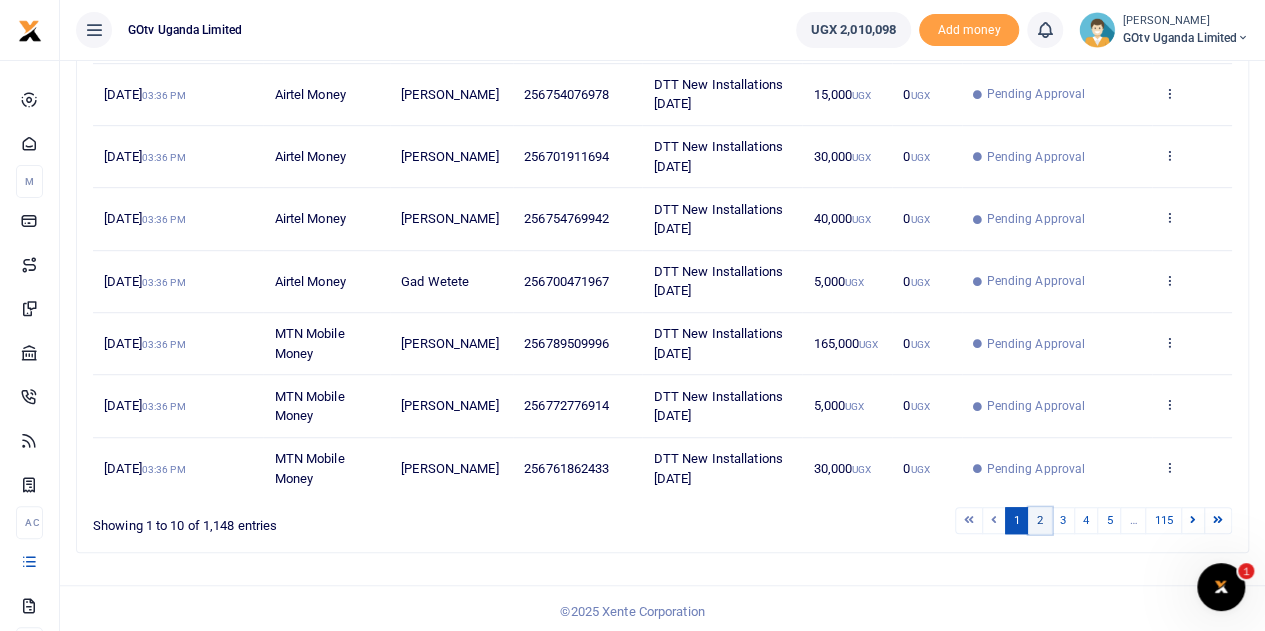click on "2" at bounding box center (1040, 520) 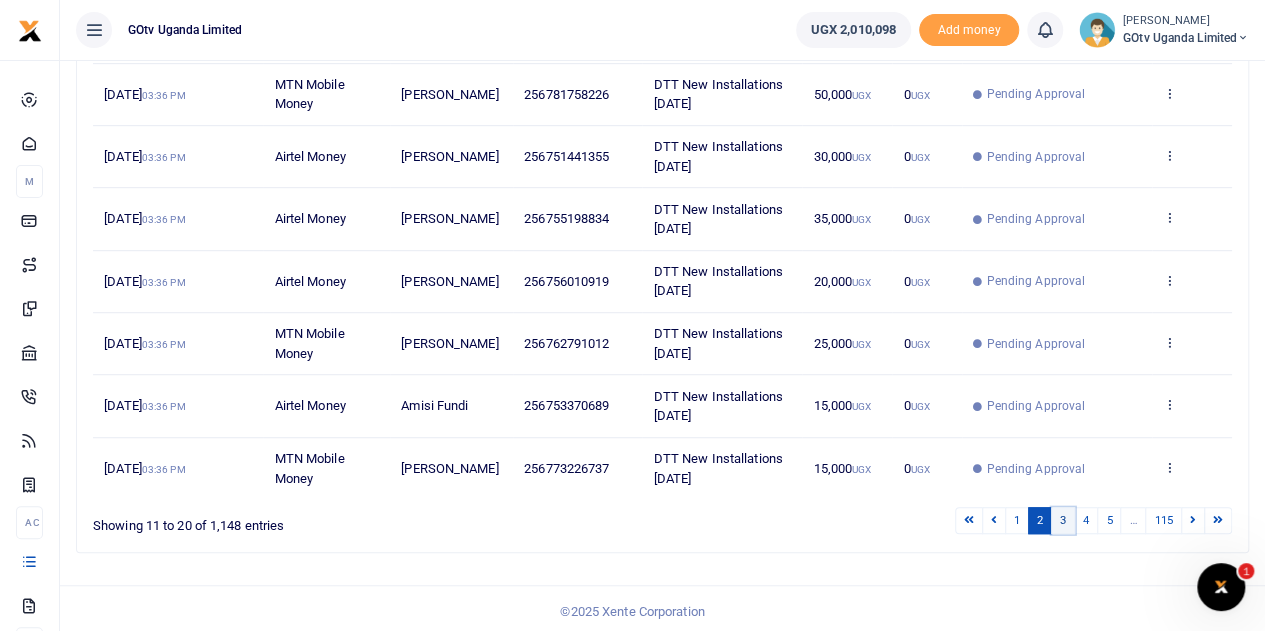 click on "3" at bounding box center [1063, 520] 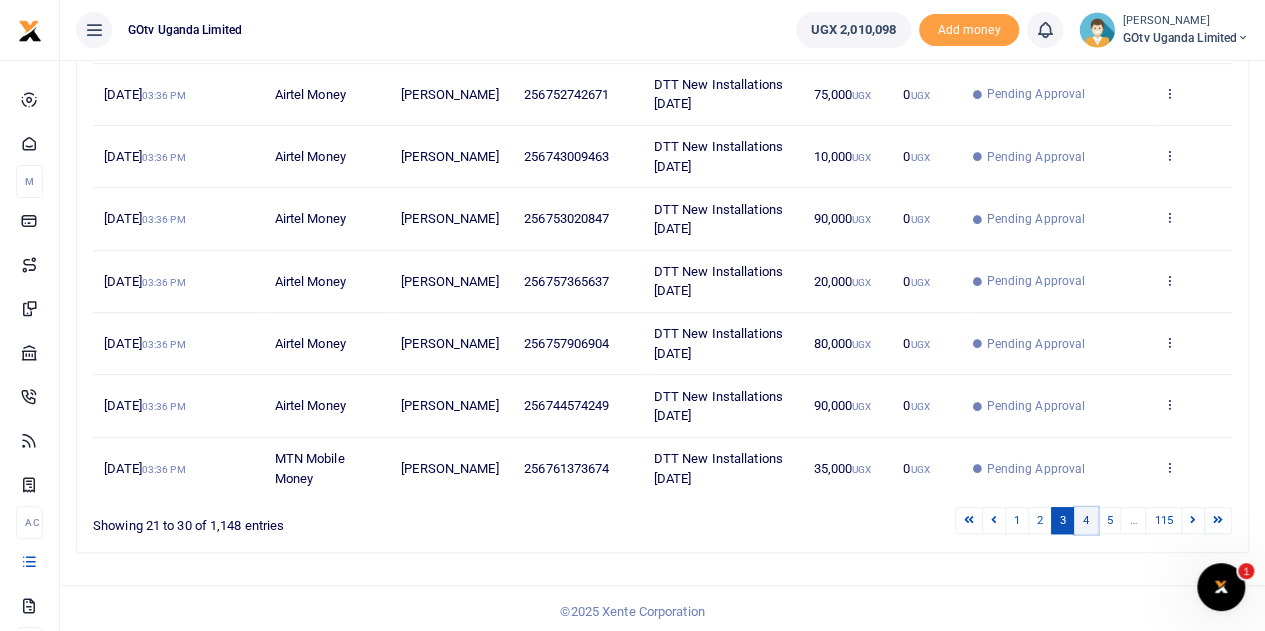 click on "4" at bounding box center [1086, 520] 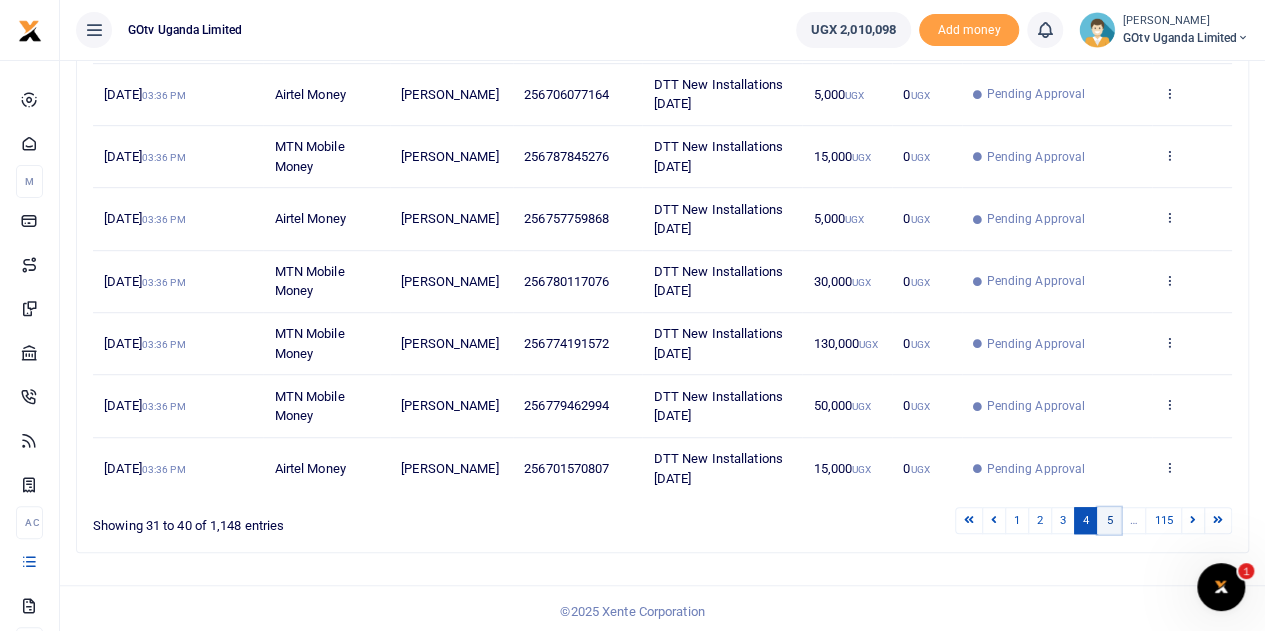 click on "5" at bounding box center [1109, 520] 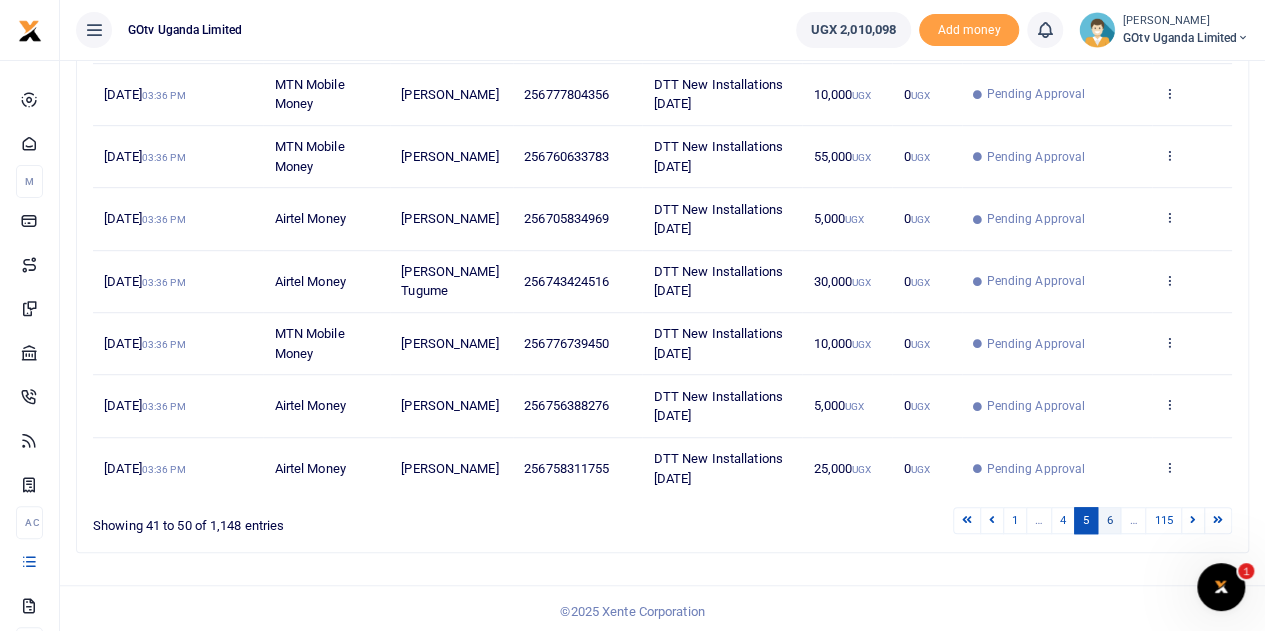 click on "6" at bounding box center [1109, 520] 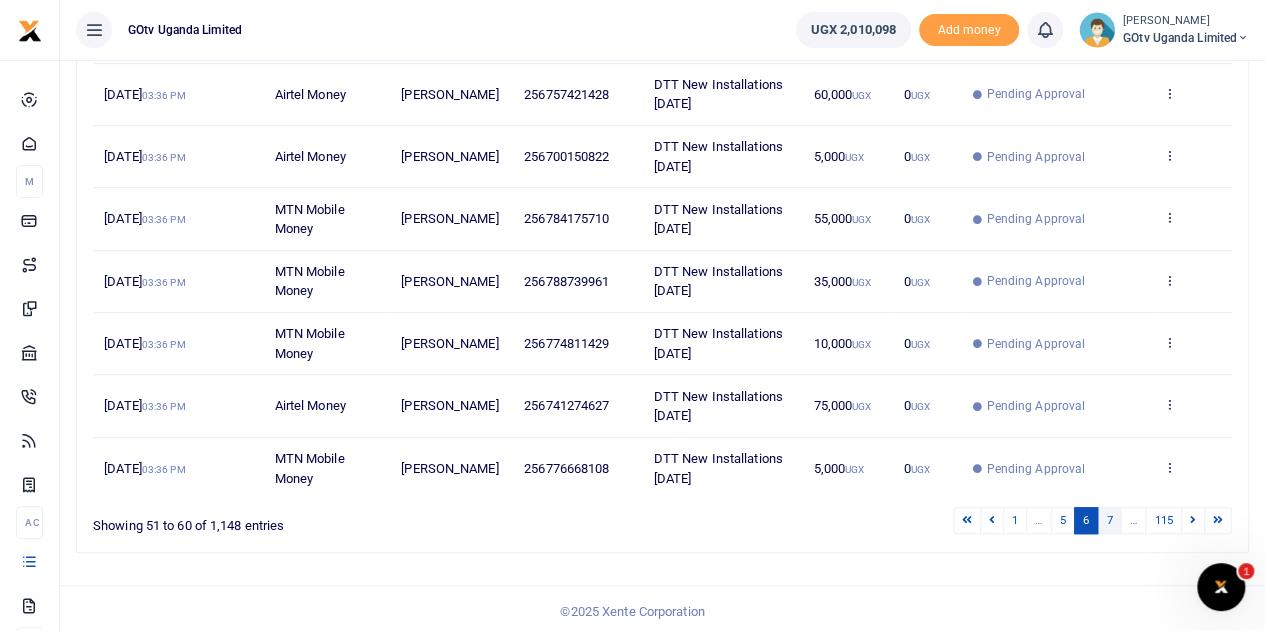 click on "7" at bounding box center [1109, 520] 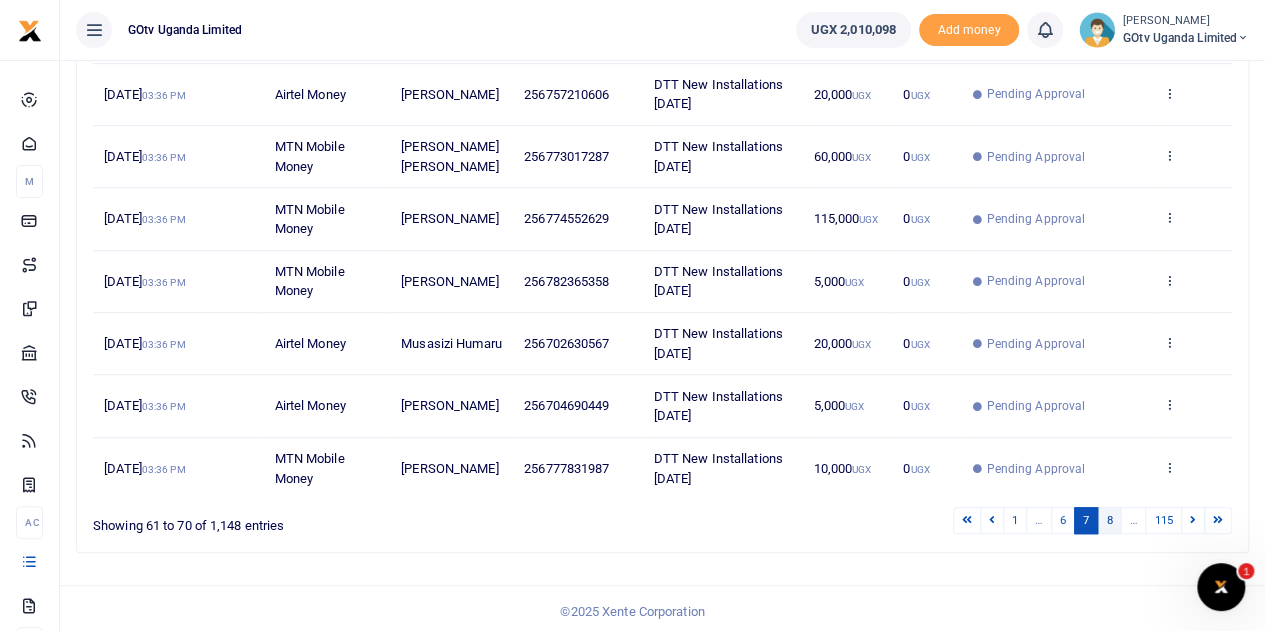 click on "8" at bounding box center [1109, 520] 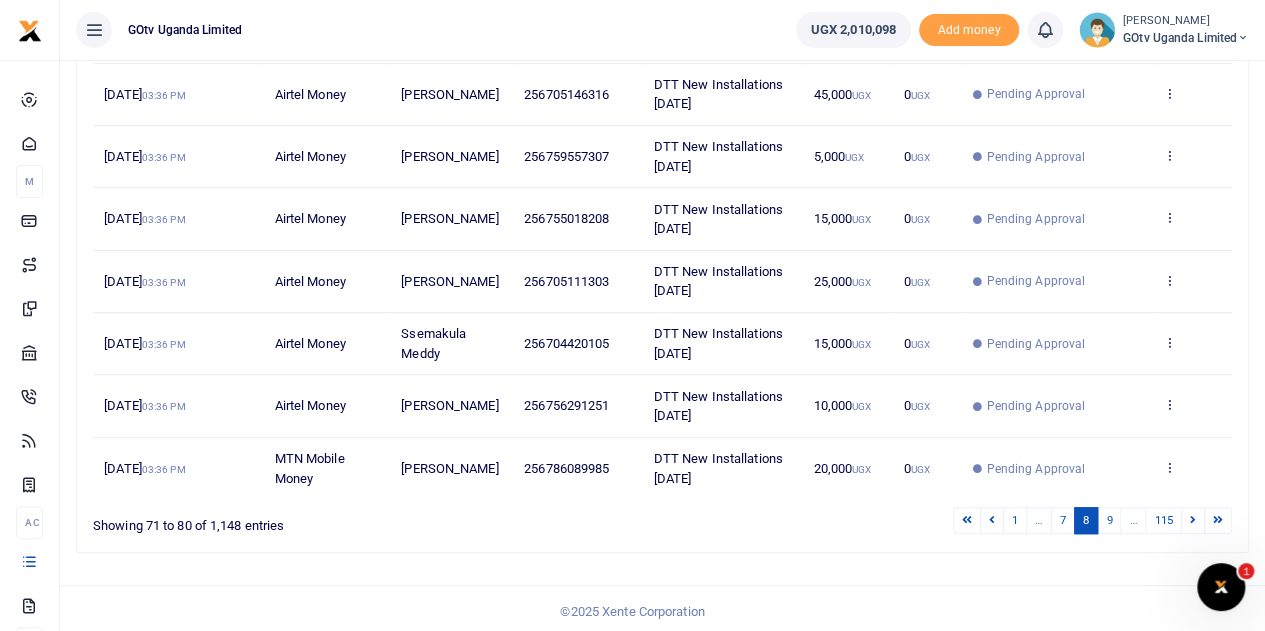 click on "9" at bounding box center [1109, 520] 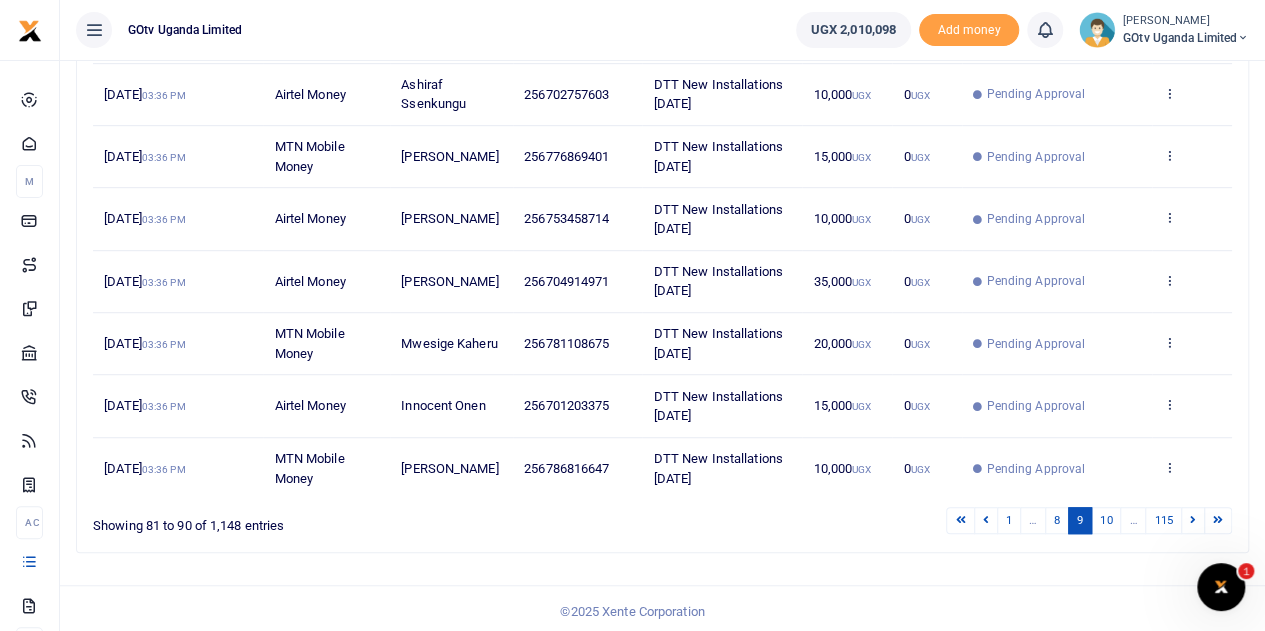 click on "10" at bounding box center [1106, 520] 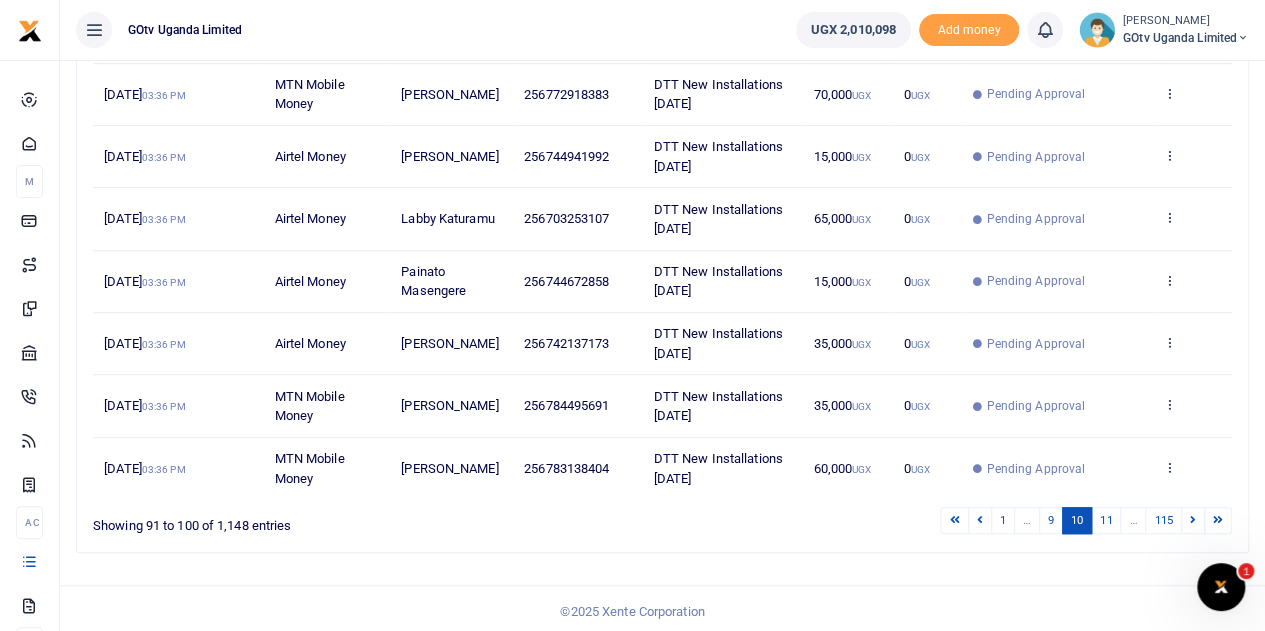 click on "11" at bounding box center [1106, 520] 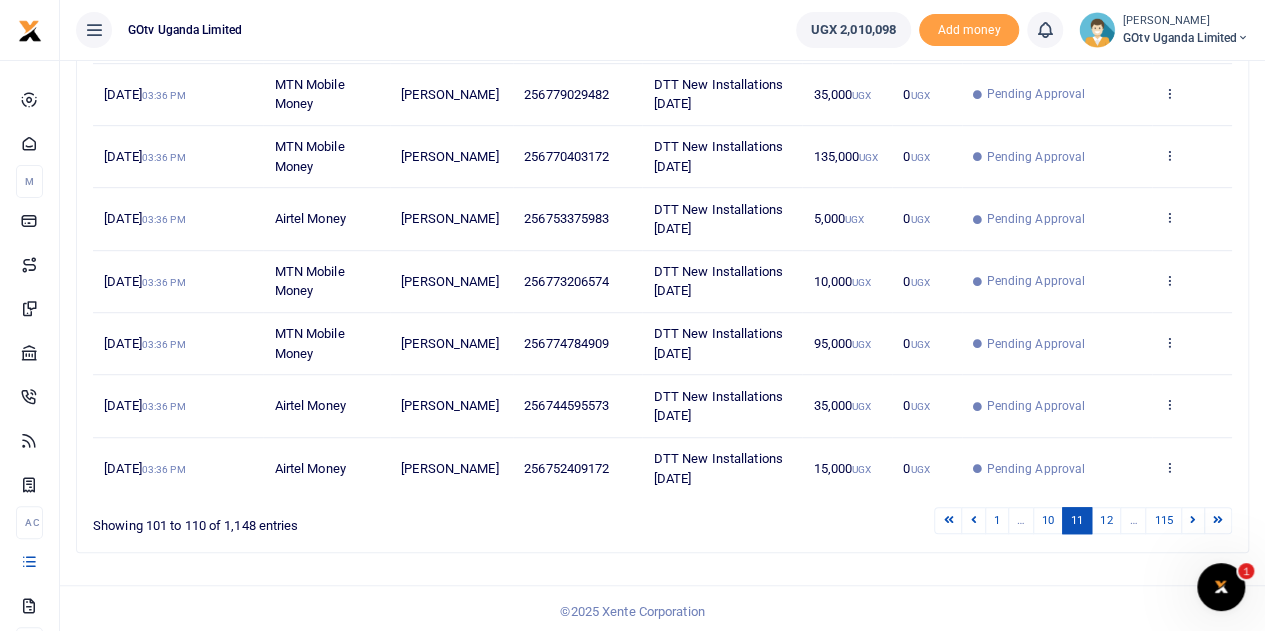 click on "12" at bounding box center (1106, 520) 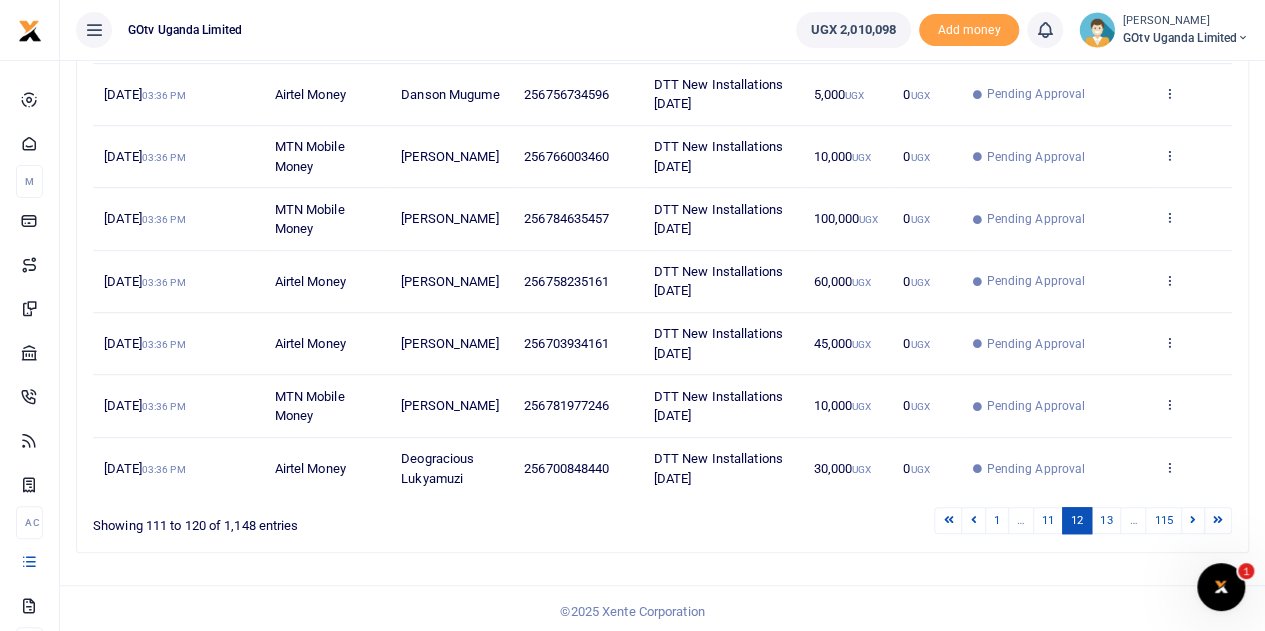 click on "13" at bounding box center (1106, 520) 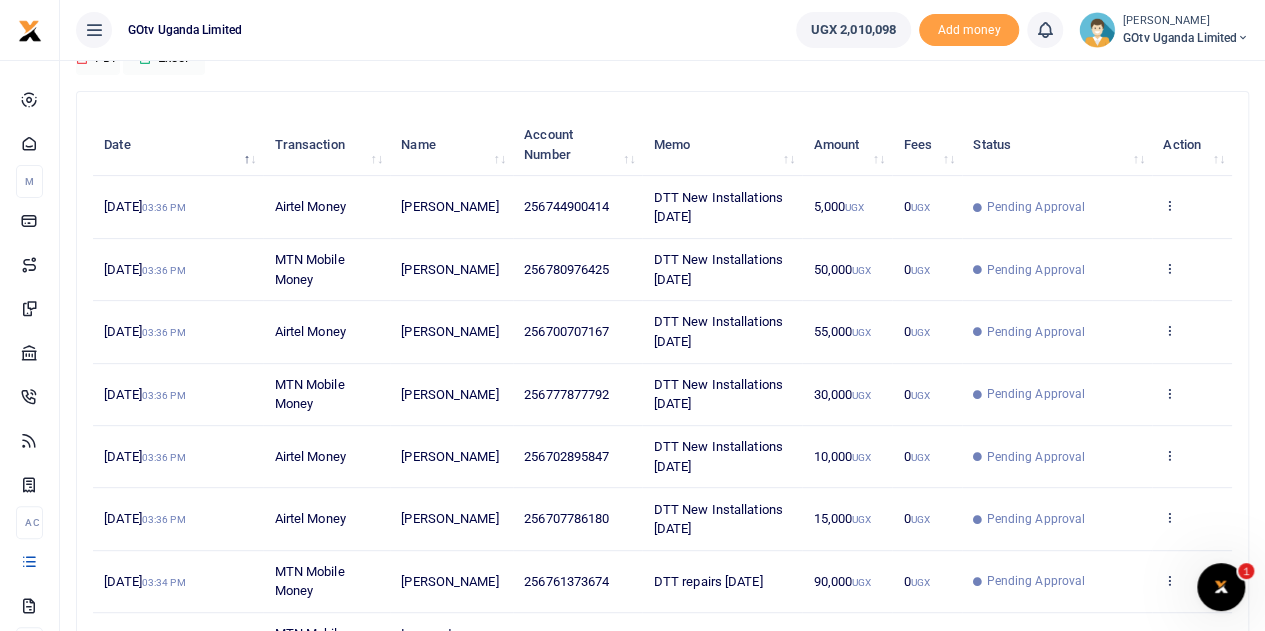 scroll, scrollTop: 497, scrollLeft: 0, axis: vertical 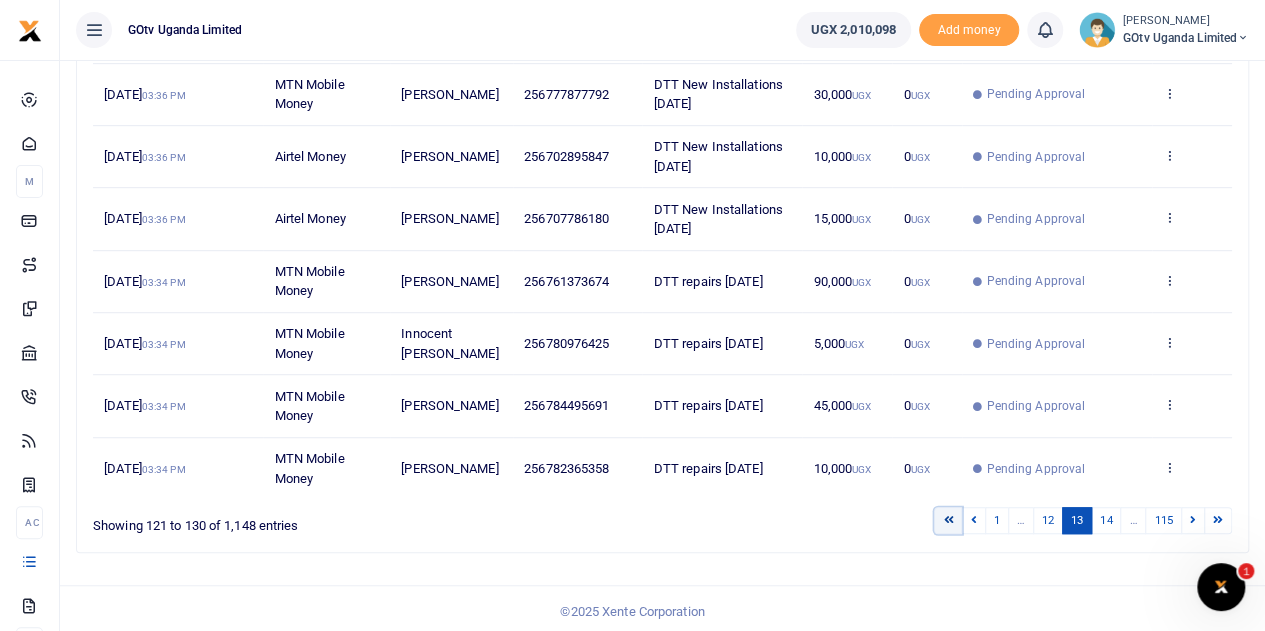 click at bounding box center (948, 520) 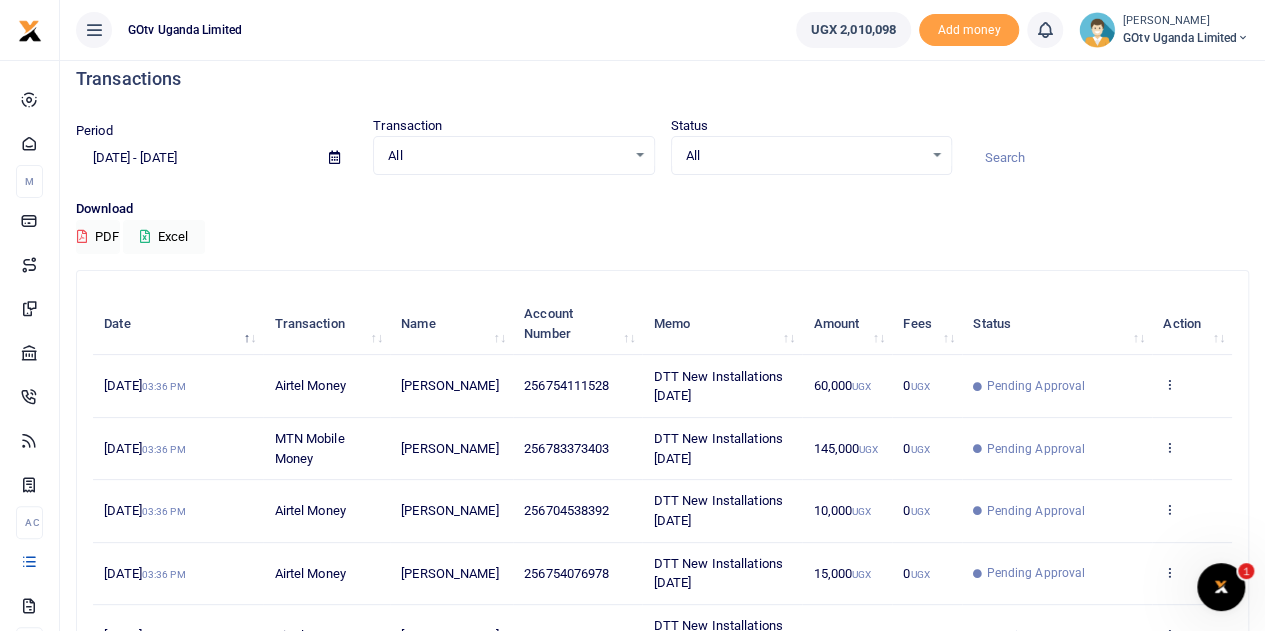 scroll, scrollTop: 0, scrollLeft: 0, axis: both 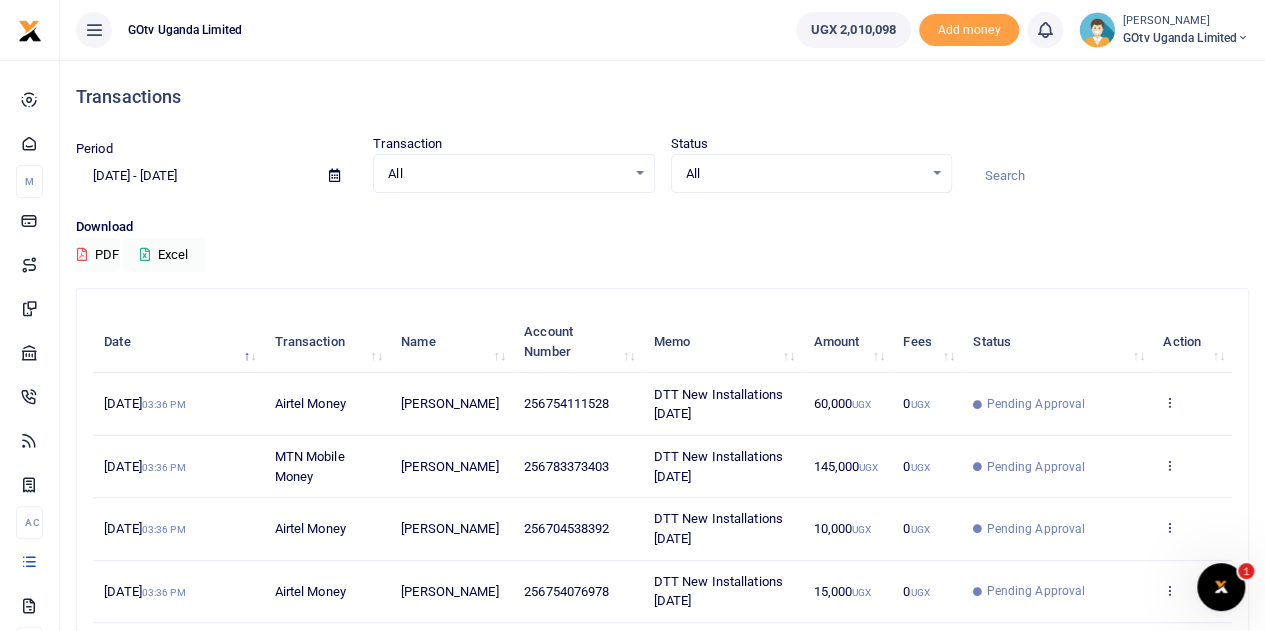 click on "GOtv Uganda Limited" at bounding box center [1186, 38] 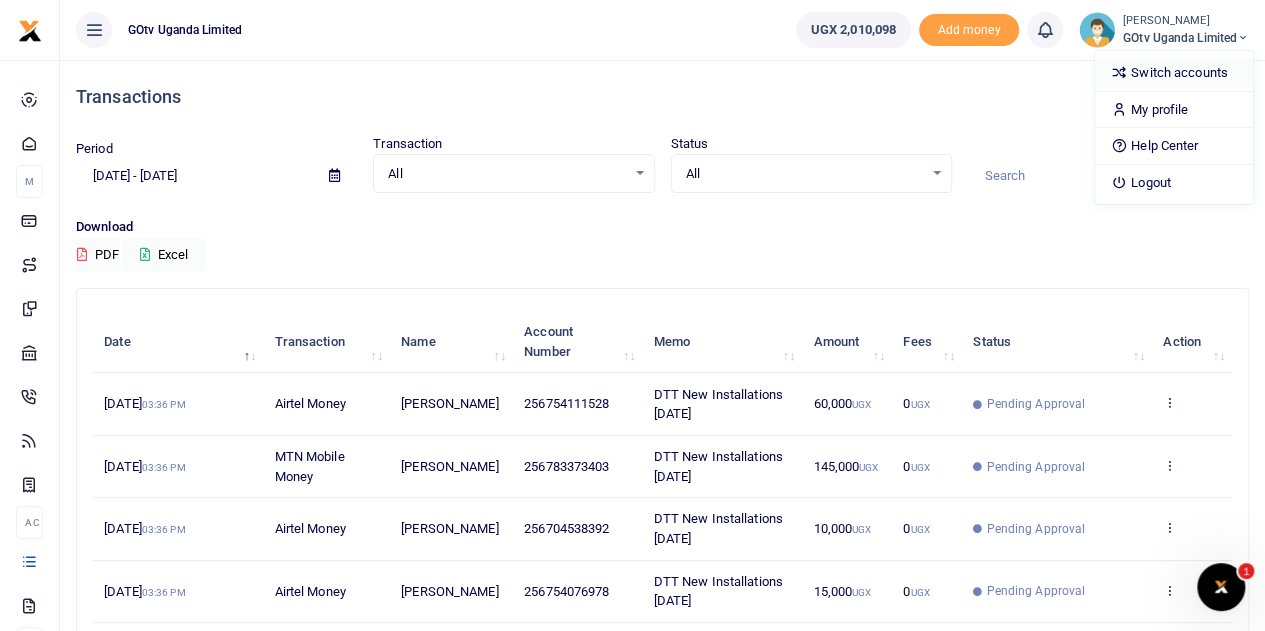 click on "Switch accounts" at bounding box center (1174, 73) 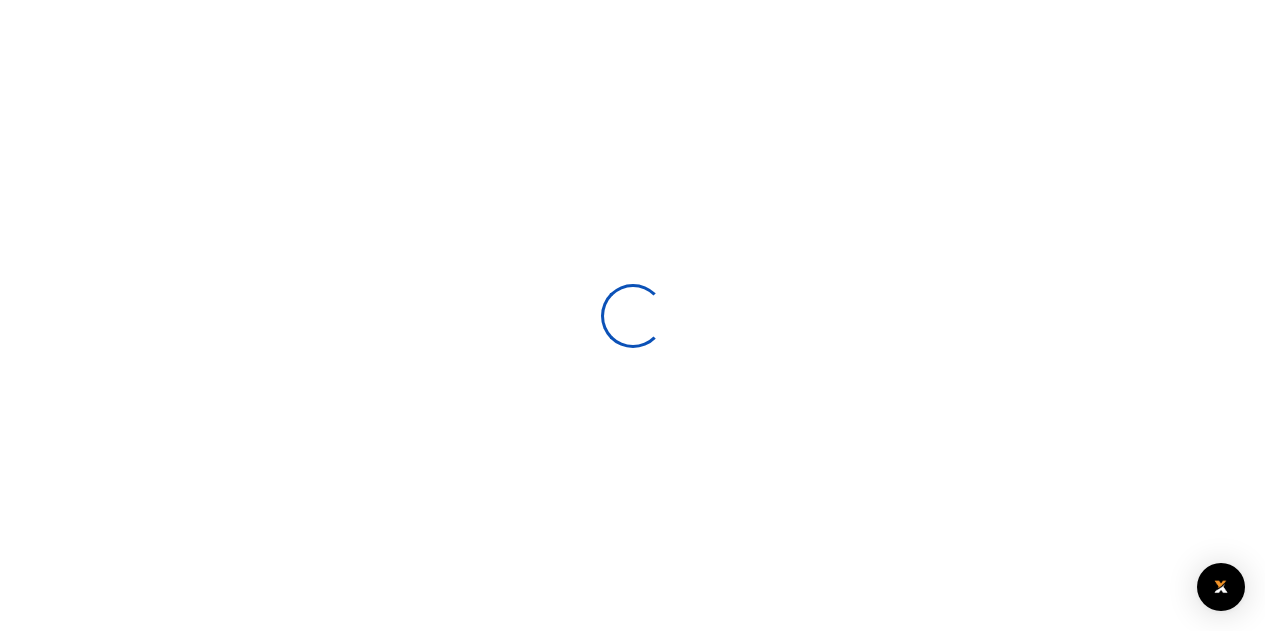 scroll, scrollTop: 0, scrollLeft: 0, axis: both 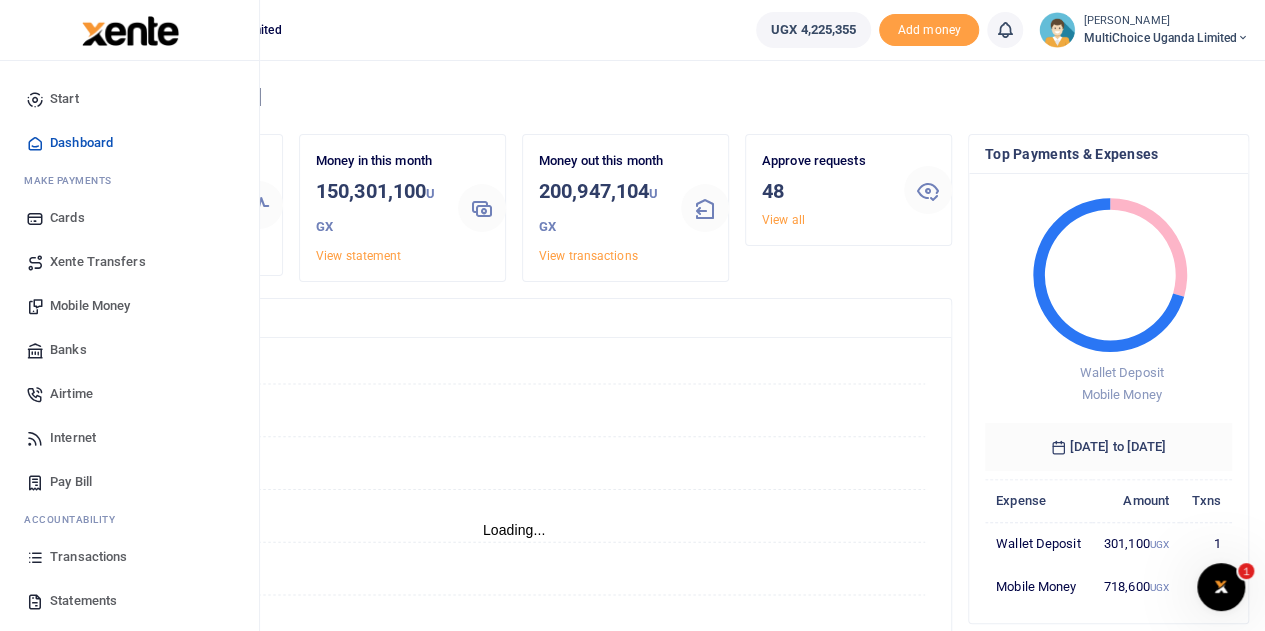 click on "Mobile Money" at bounding box center (90, 306) 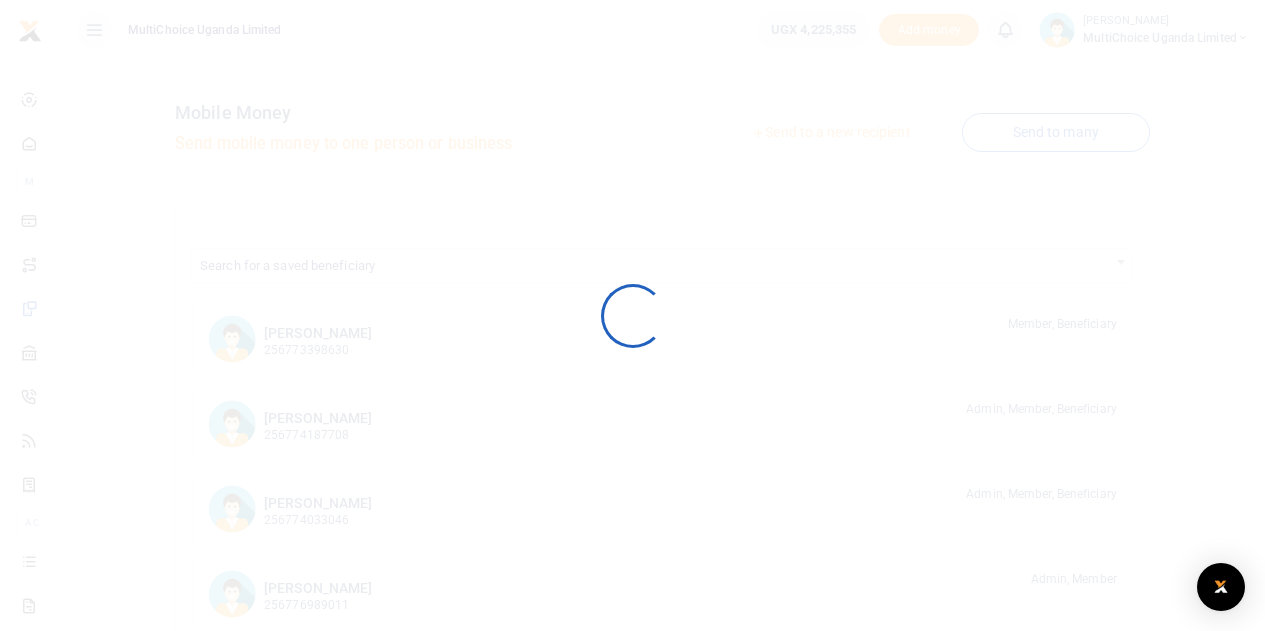 scroll, scrollTop: 0, scrollLeft: 0, axis: both 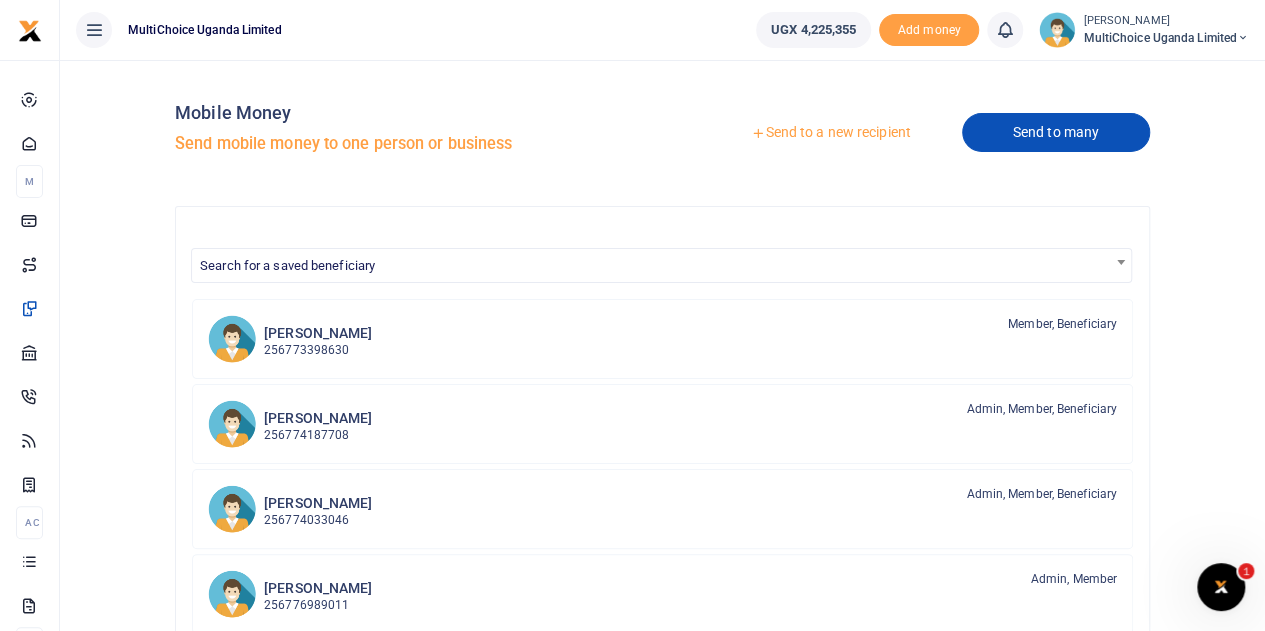 click on "Send to many" at bounding box center [1056, 132] 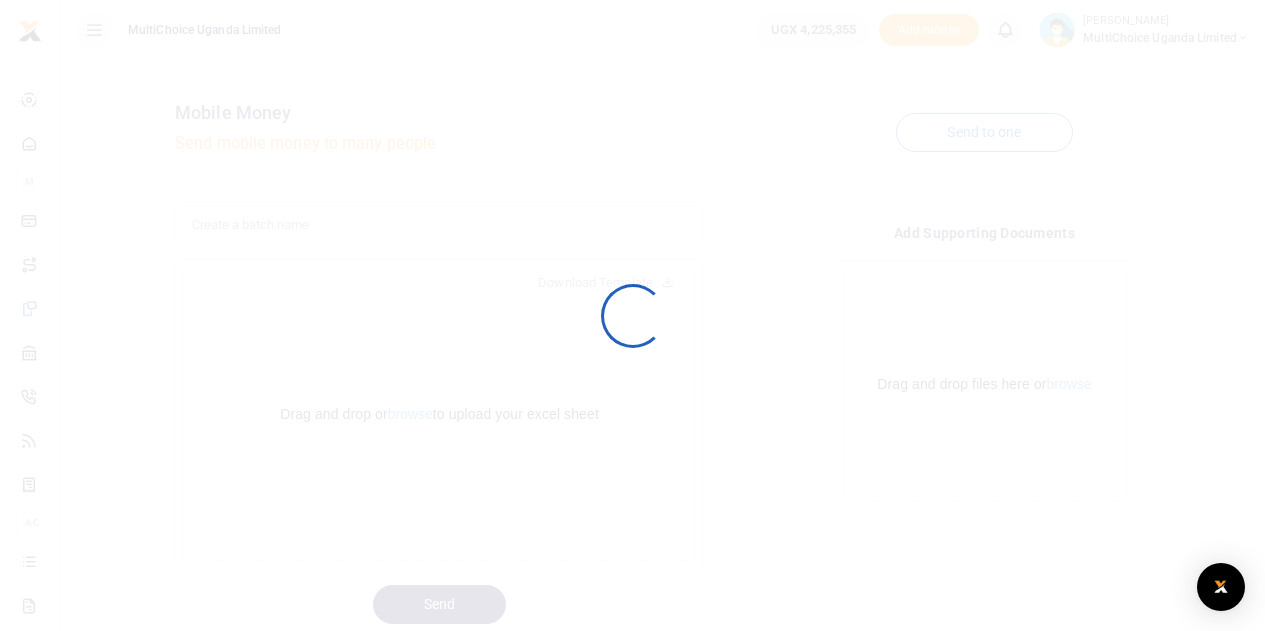 scroll, scrollTop: 0, scrollLeft: 0, axis: both 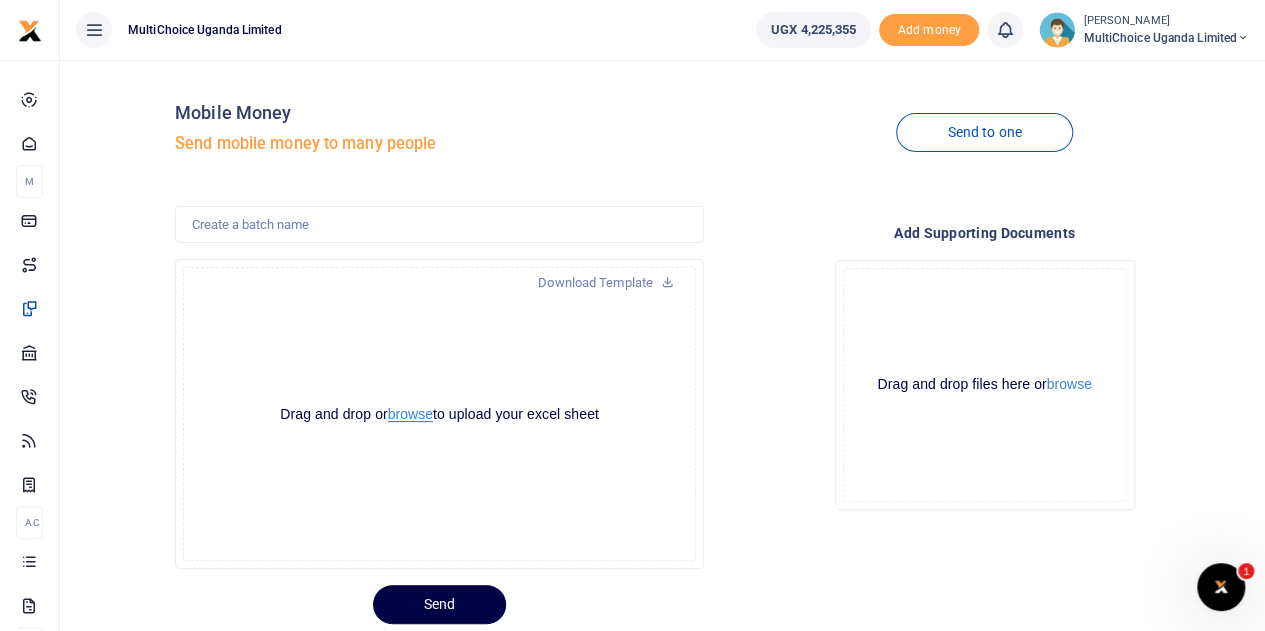 click on "browse" at bounding box center (410, 414) 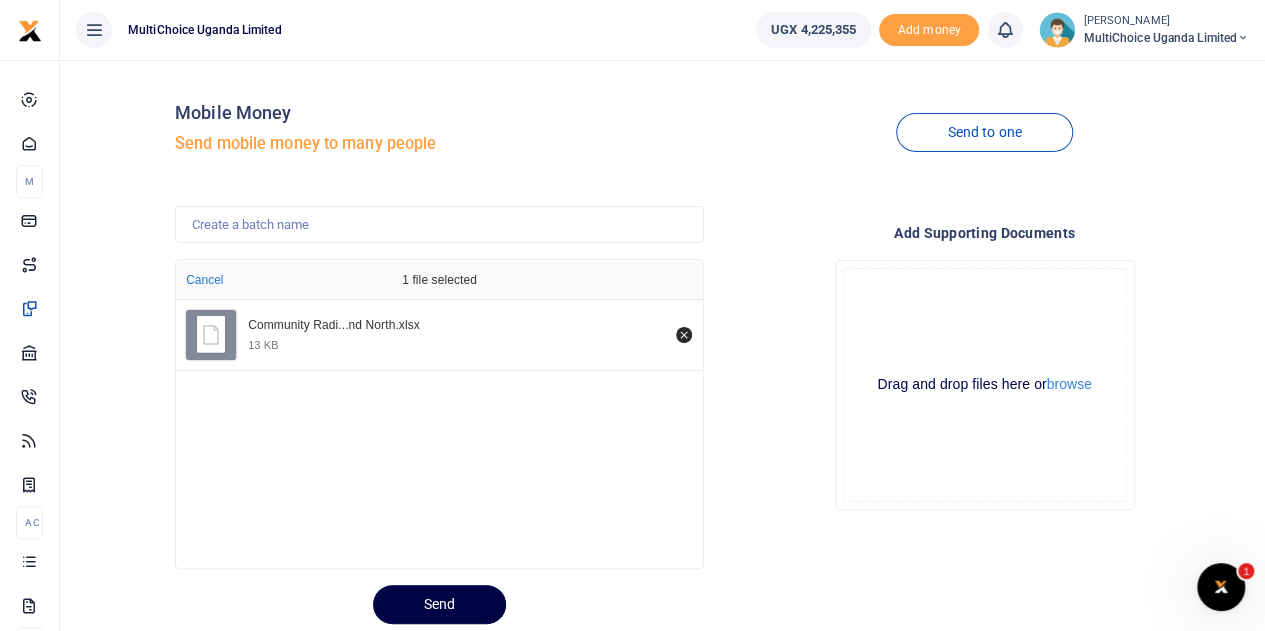 click at bounding box center [470, 619] 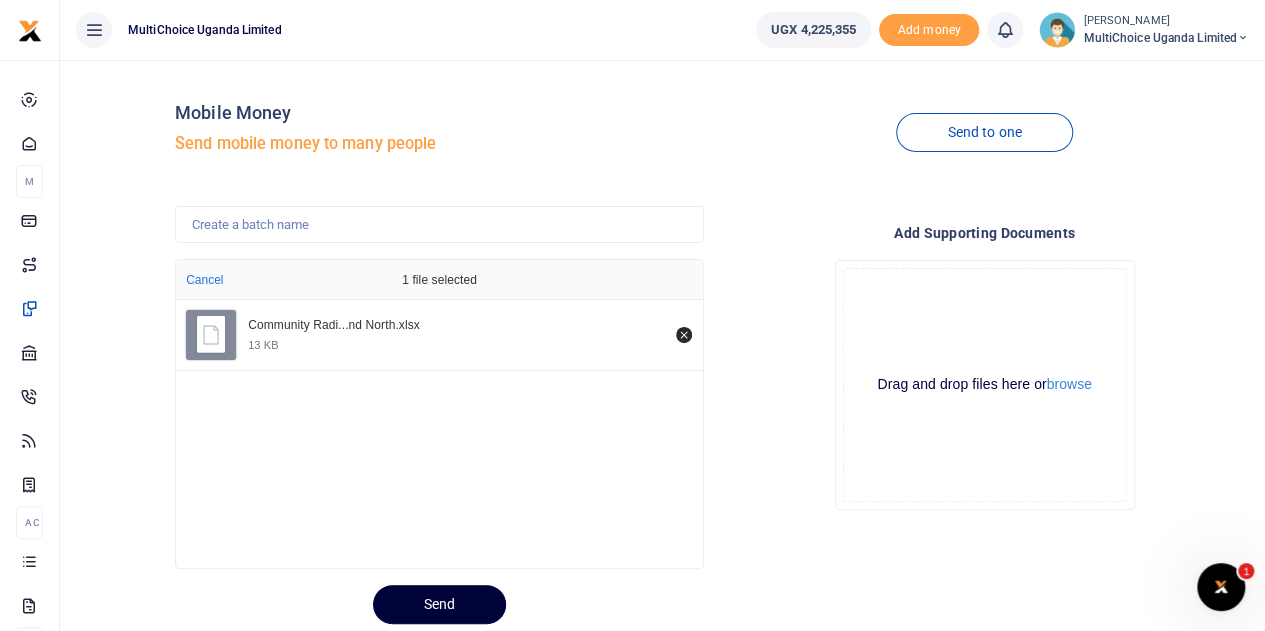 click on "Send" at bounding box center [439, 604] 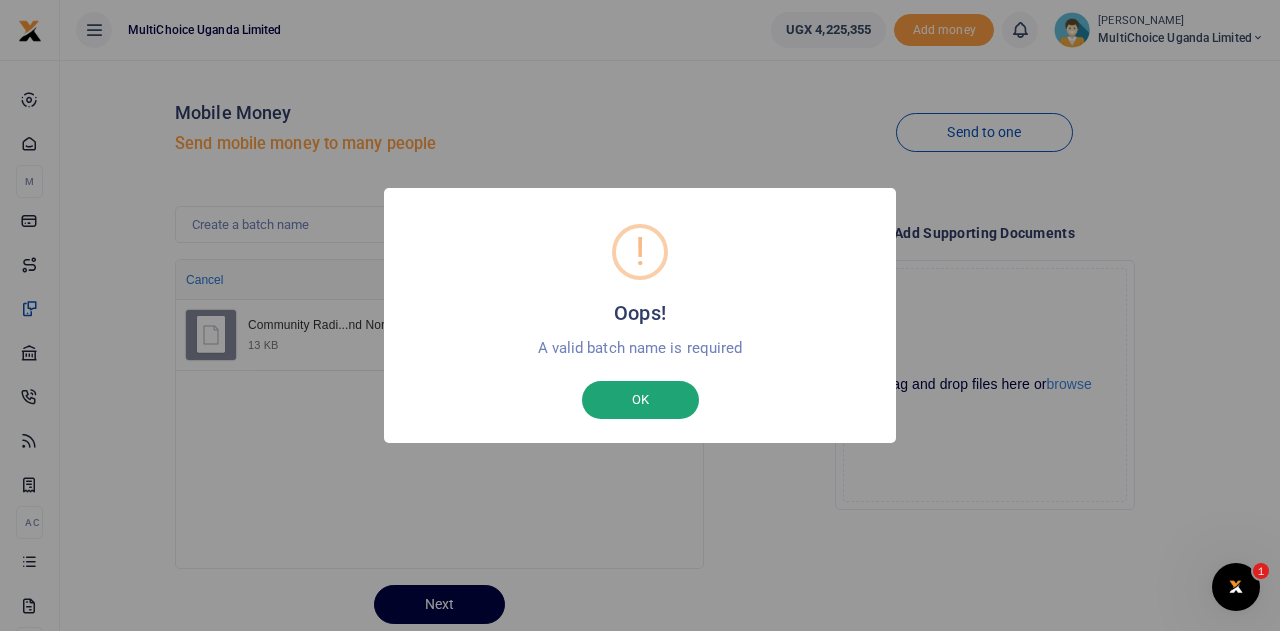 click on "OK" at bounding box center (640, 400) 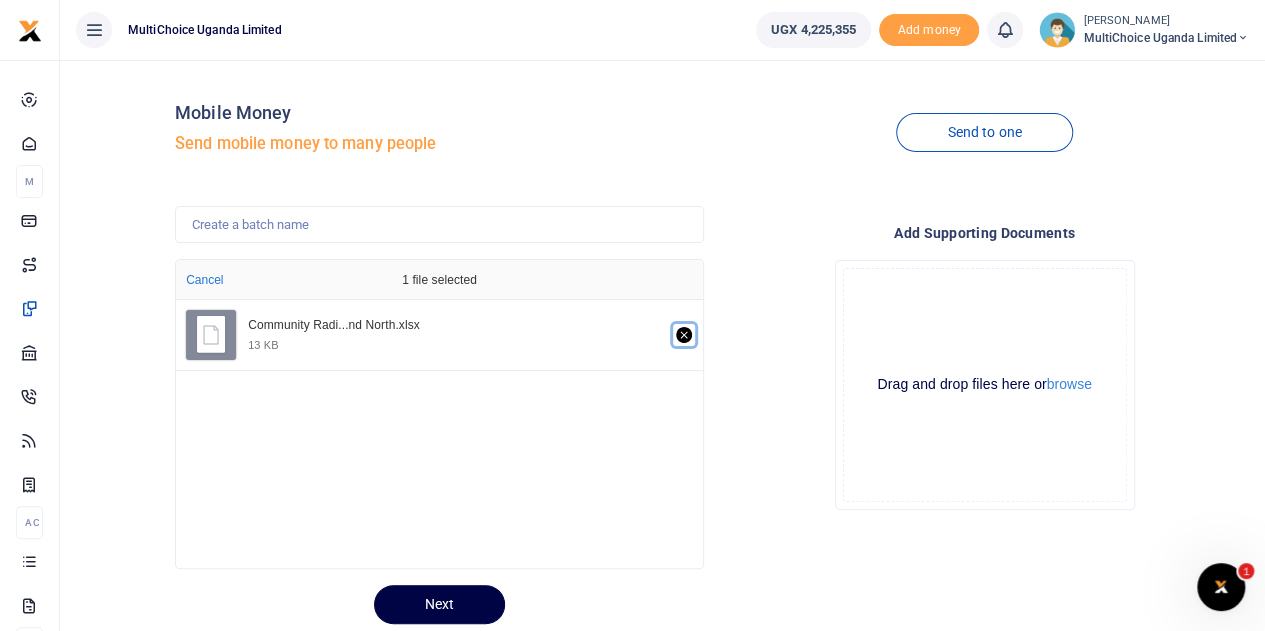 click 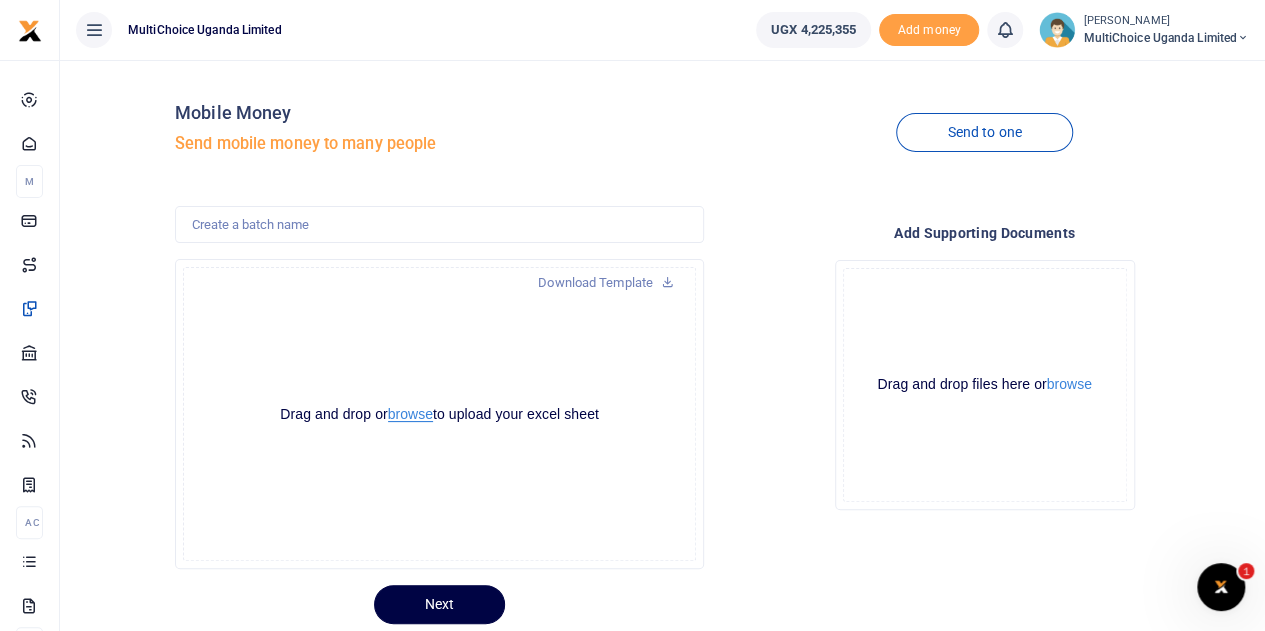 click on "browse" at bounding box center [410, 414] 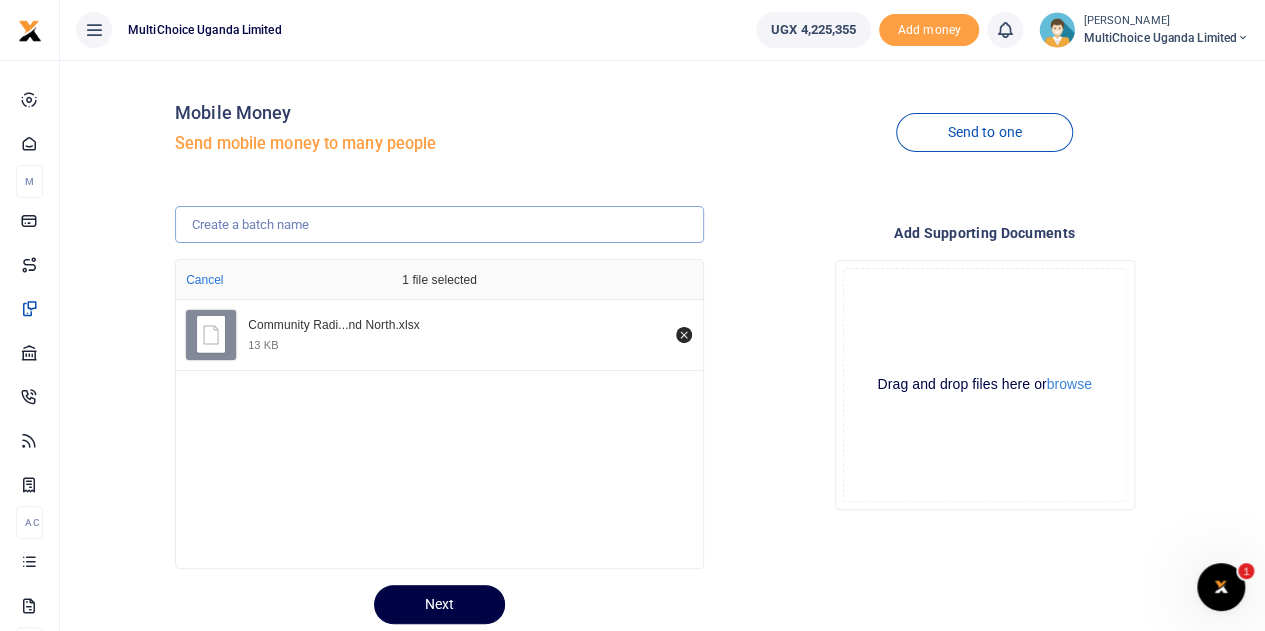 click at bounding box center (439, 225) 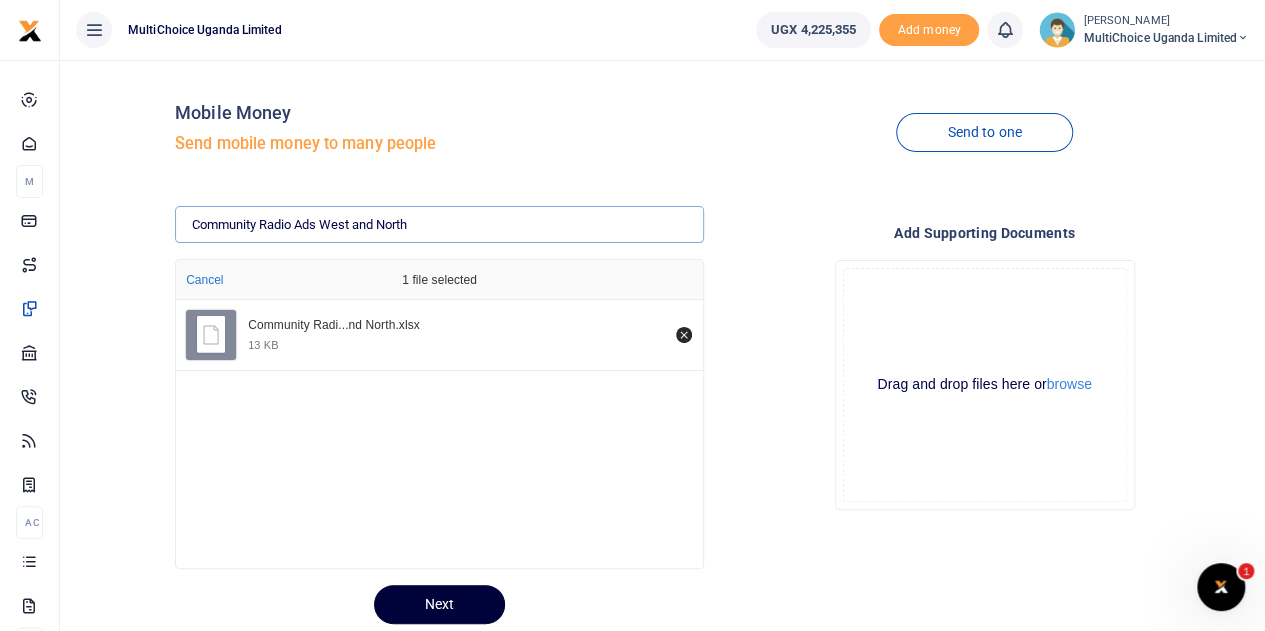 type on "Community Radio Ads West and North" 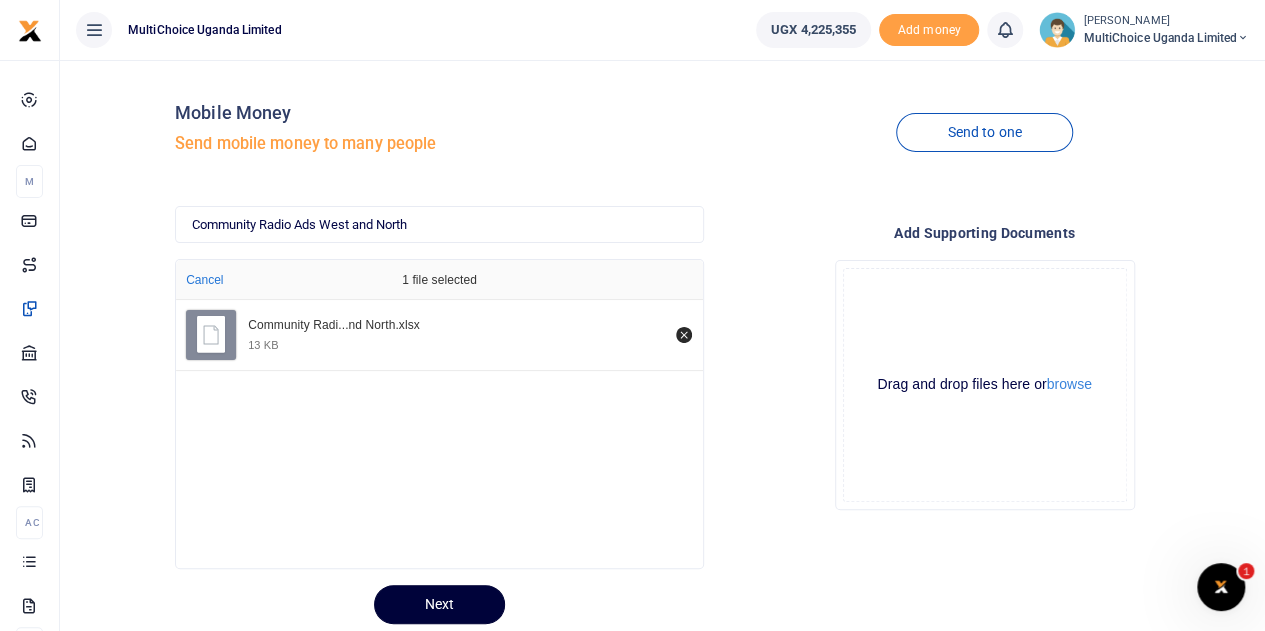 click on "Next" at bounding box center [439, 604] 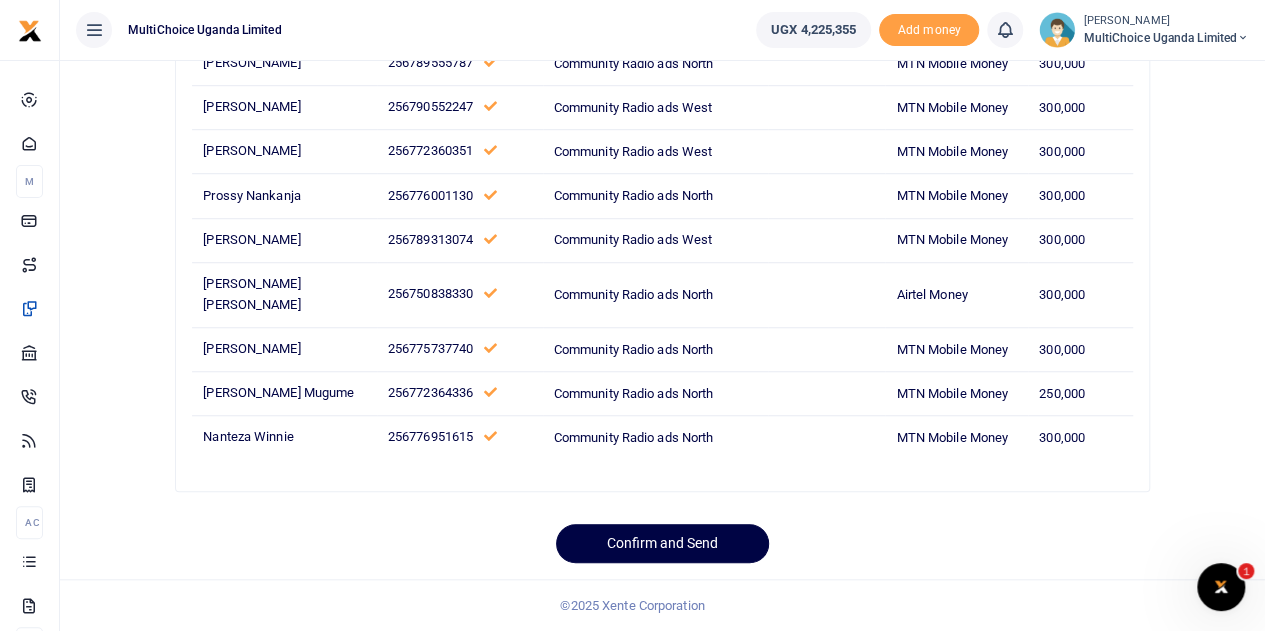 scroll, scrollTop: 880, scrollLeft: 0, axis: vertical 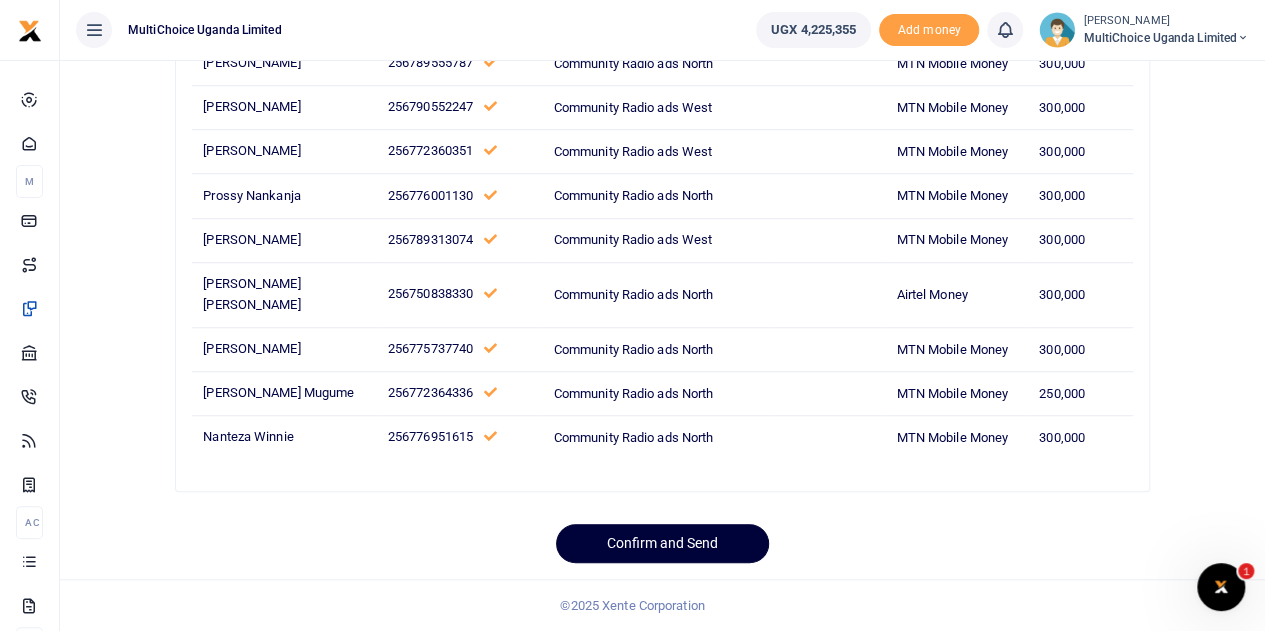 click on "Confirm and Send" at bounding box center [662, 543] 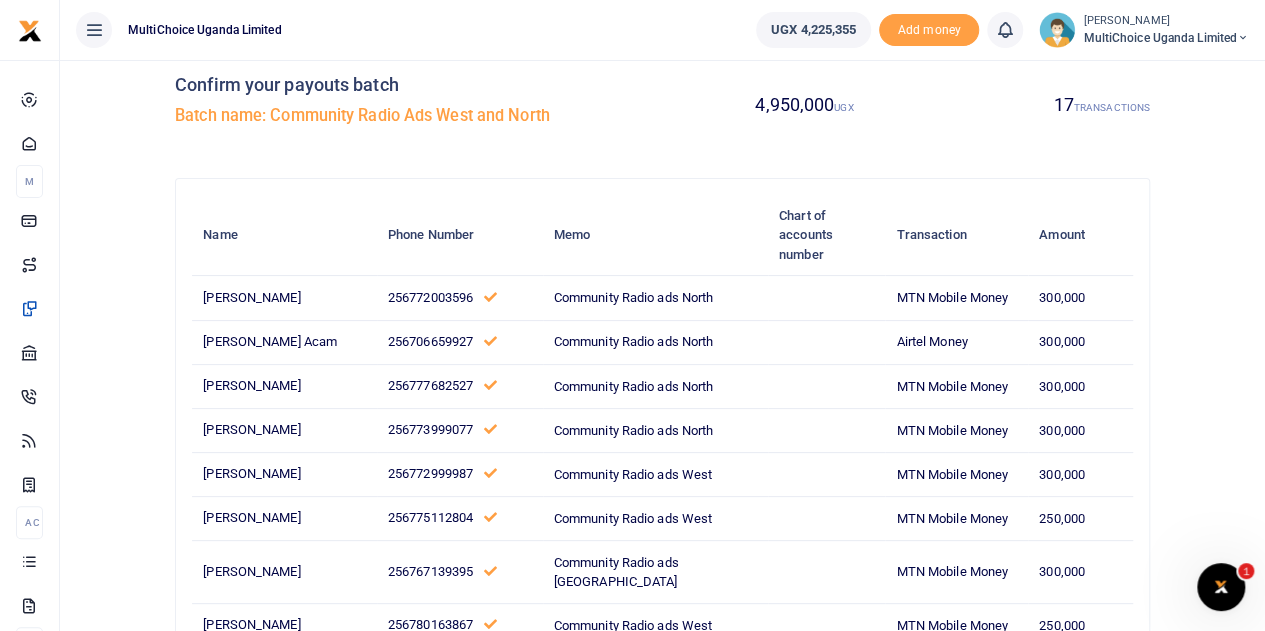scroll, scrollTop: 0, scrollLeft: 0, axis: both 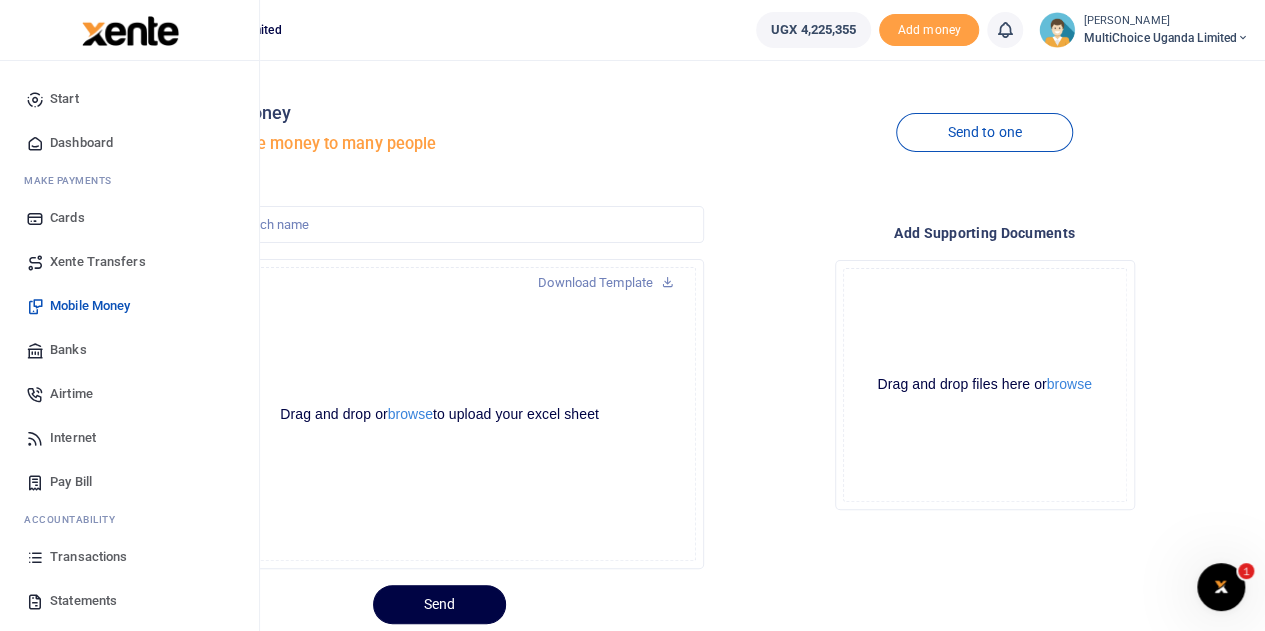 click on "Transactions" at bounding box center [88, 557] 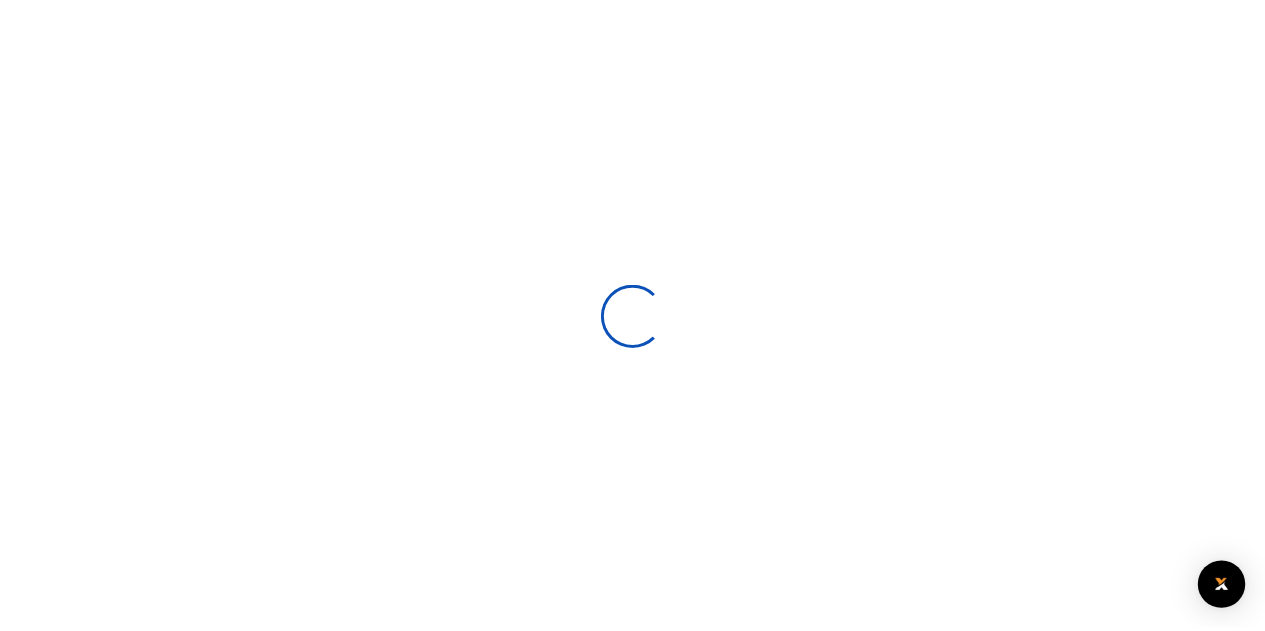 scroll, scrollTop: 0, scrollLeft: 0, axis: both 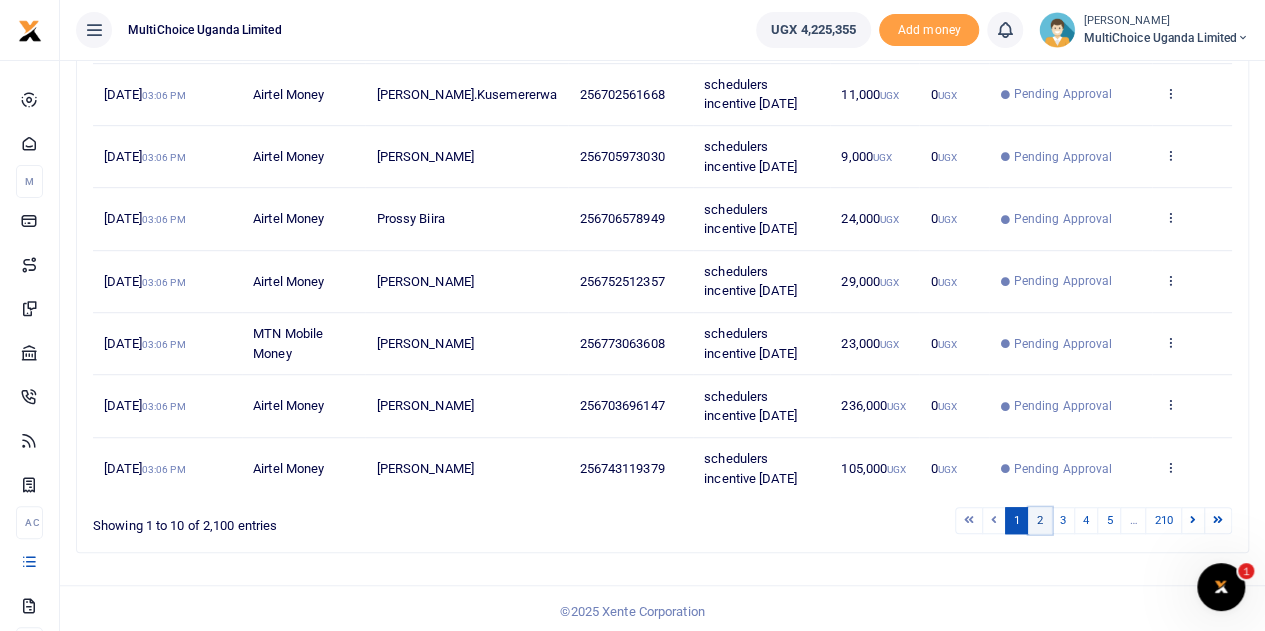 click on "2" at bounding box center [1040, 520] 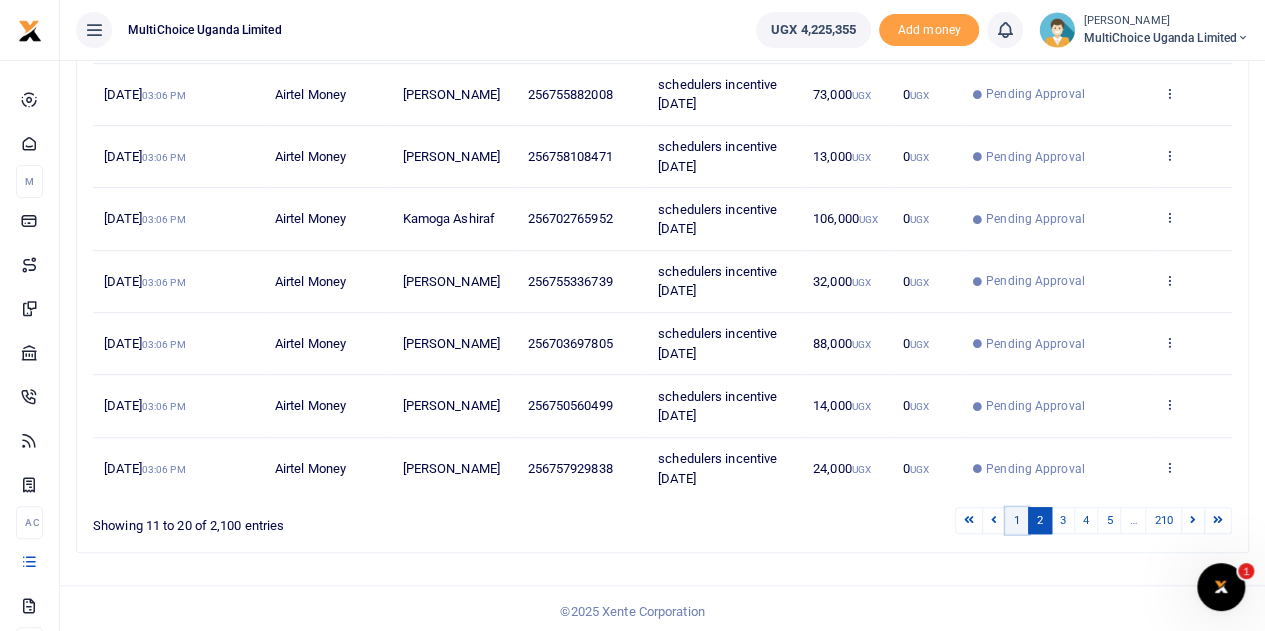 click on "1" at bounding box center [1017, 520] 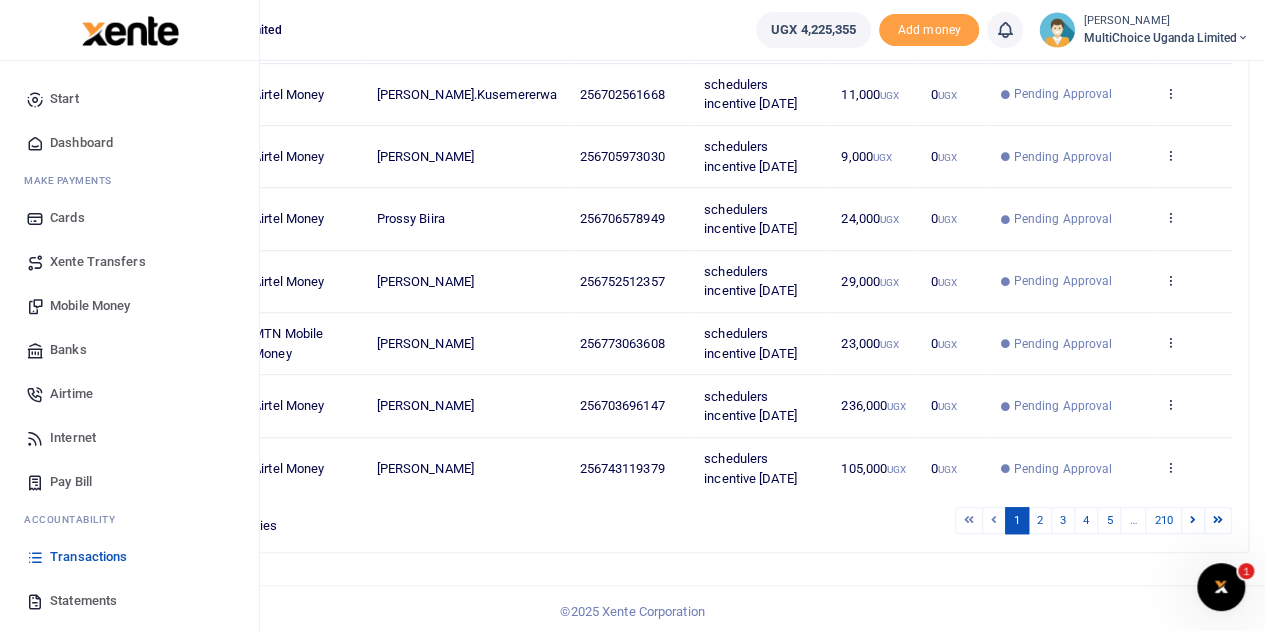 click on "Transactions" at bounding box center [88, 557] 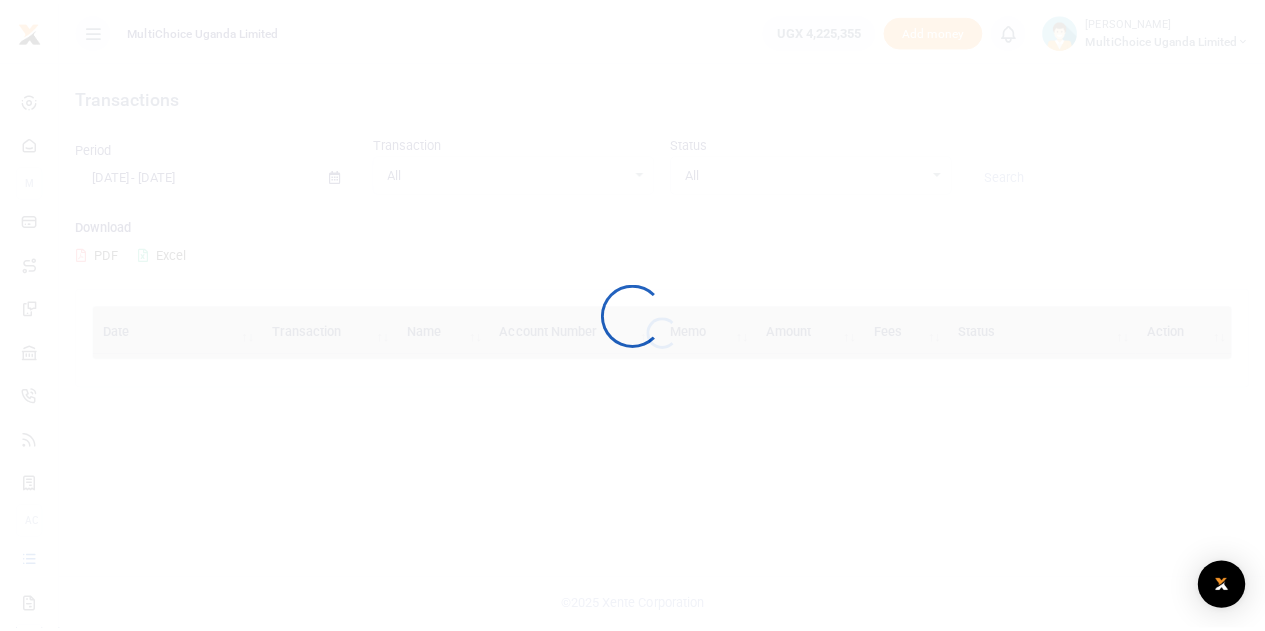 scroll, scrollTop: 0, scrollLeft: 0, axis: both 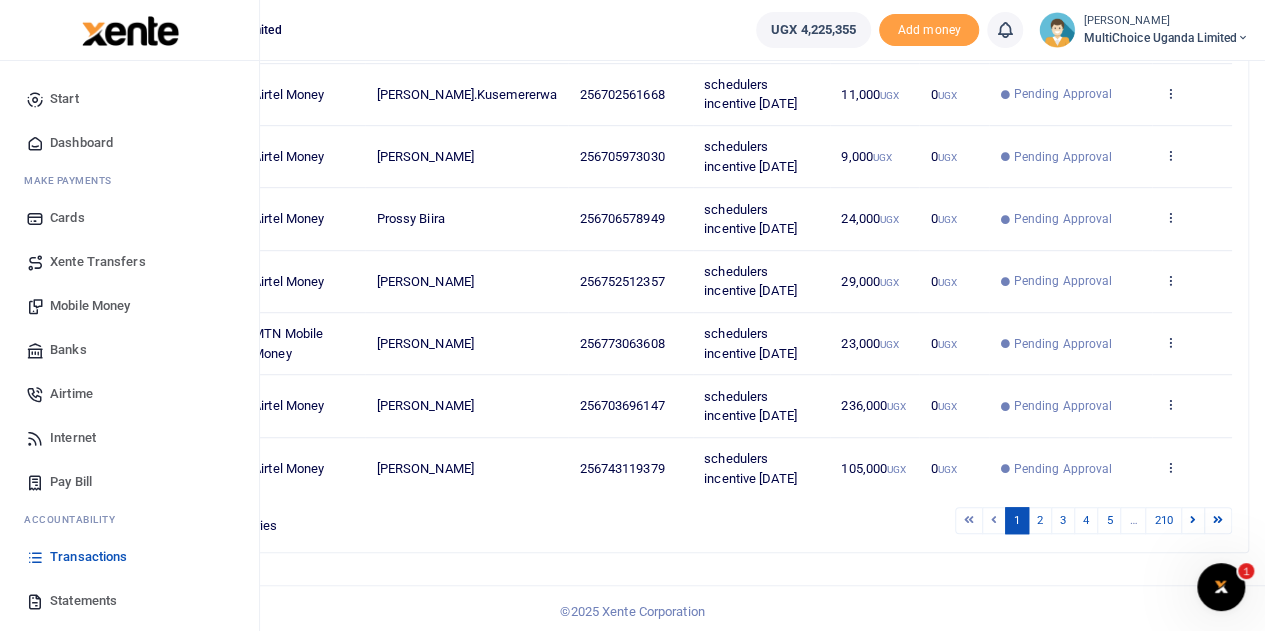 click on "Transactions" at bounding box center (88, 557) 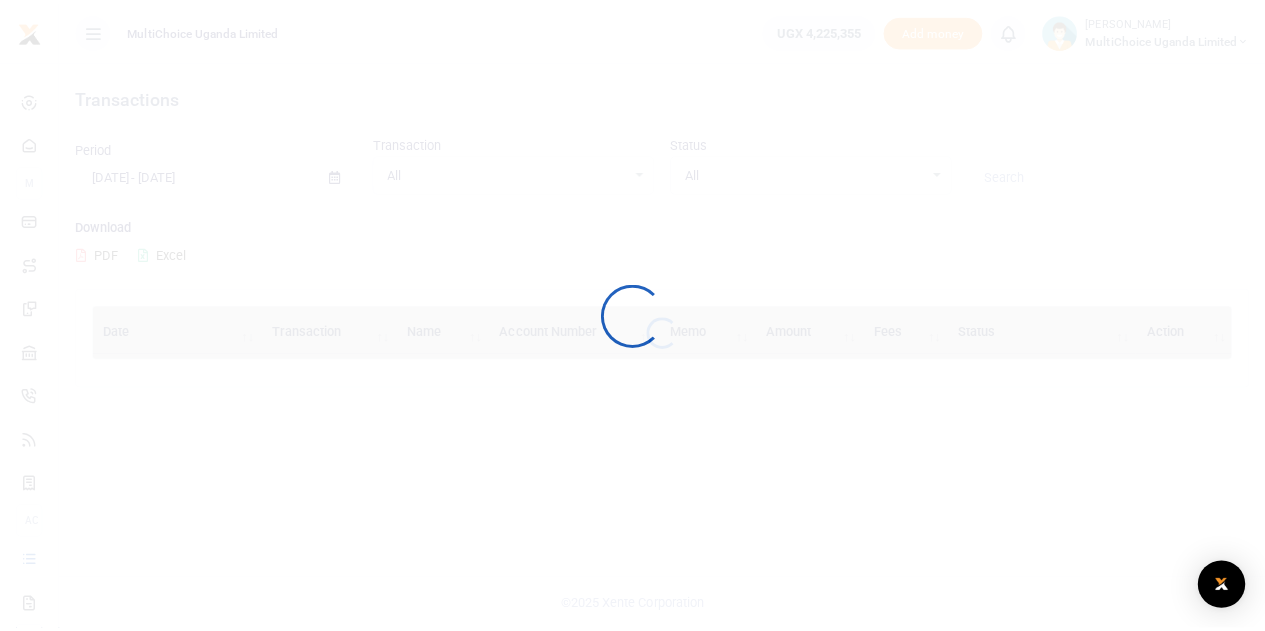 scroll, scrollTop: 0, scrollLeft: 0, axis: both 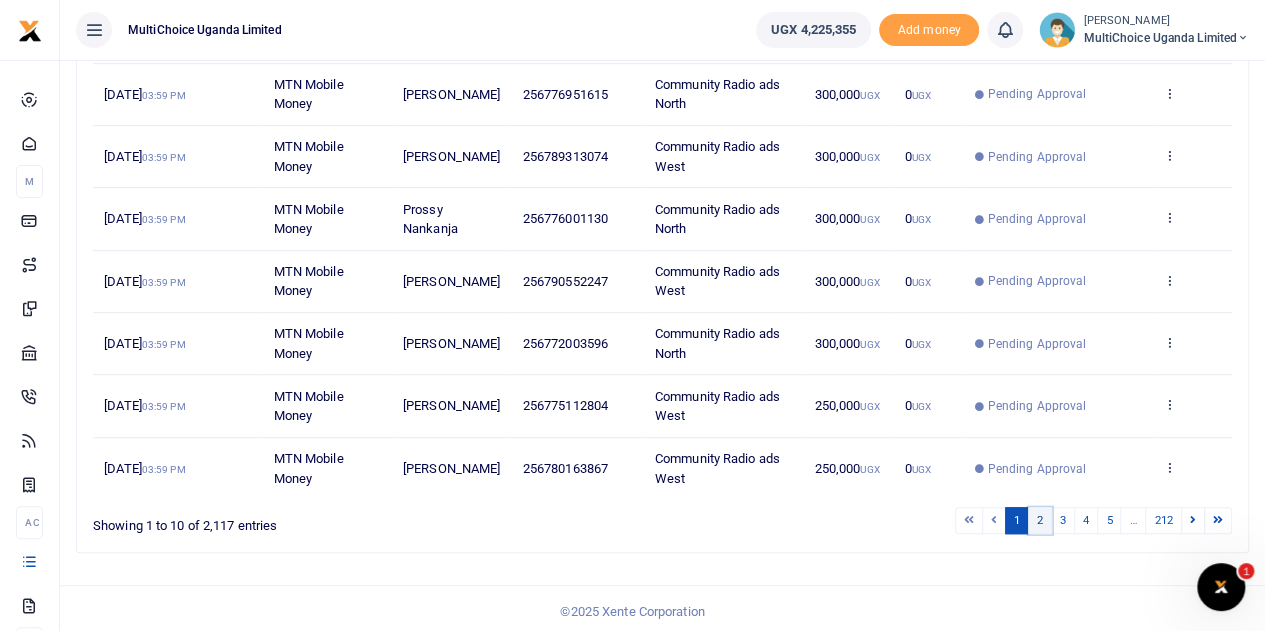 click on "2" at bounding box center [1040, 520] 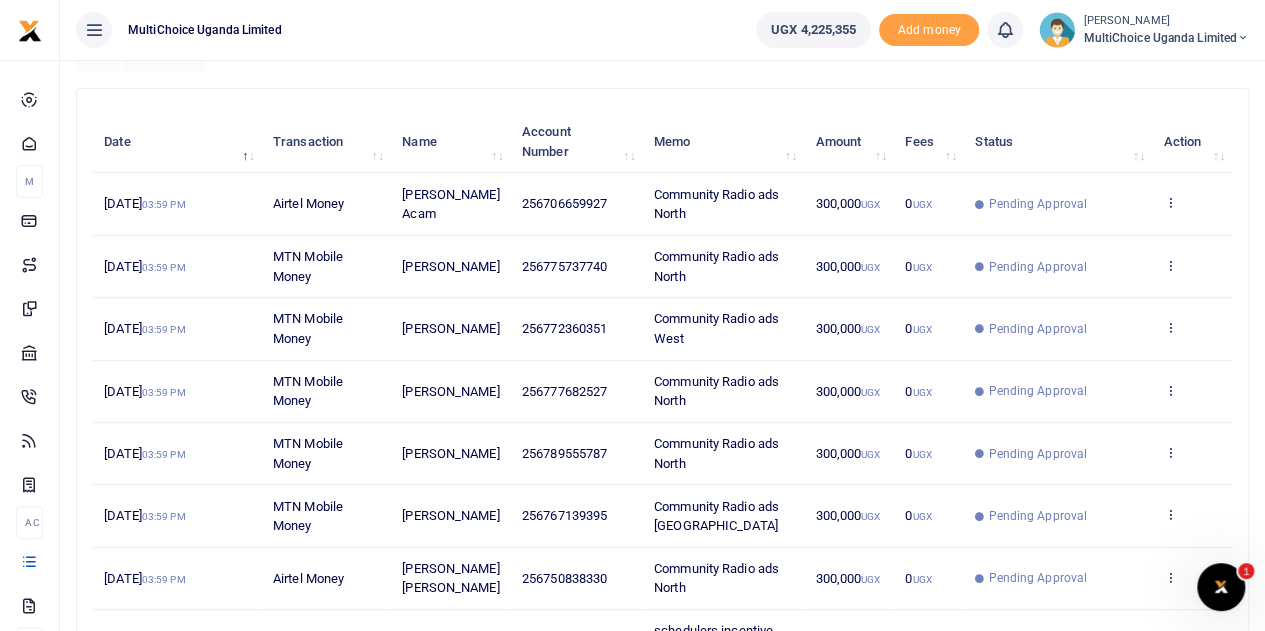 scroll, scrollTop: 497, scrollLeft: 0, axis: vertical 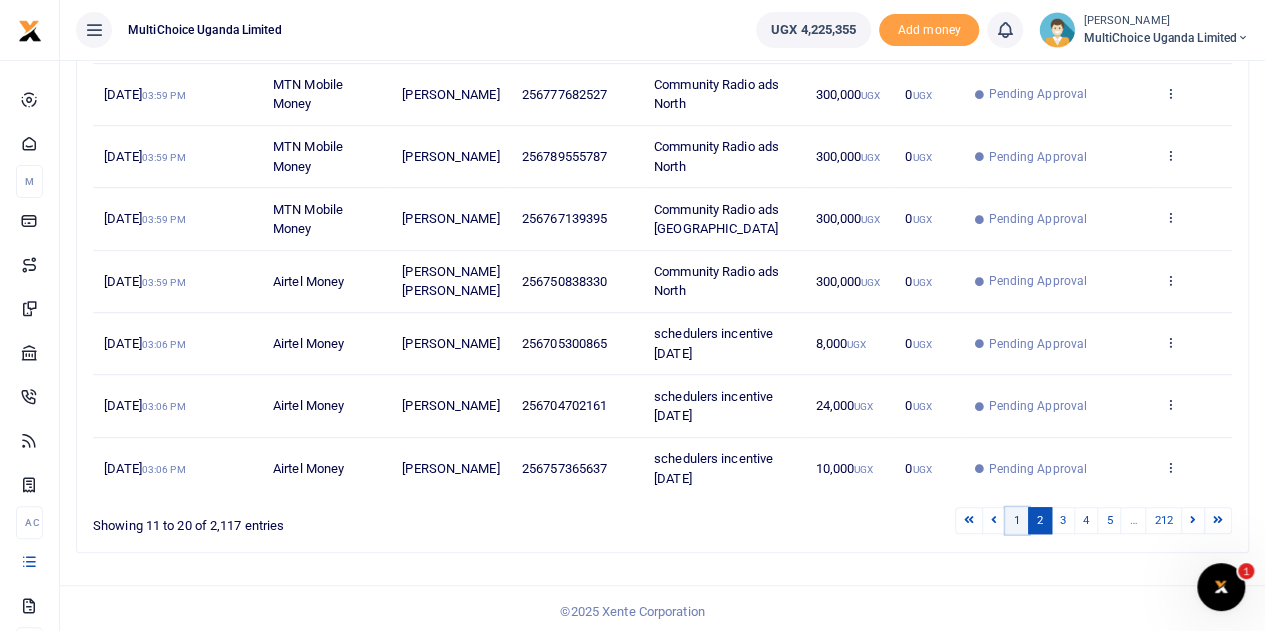 click on "1" at bounding box center [1017, 520] 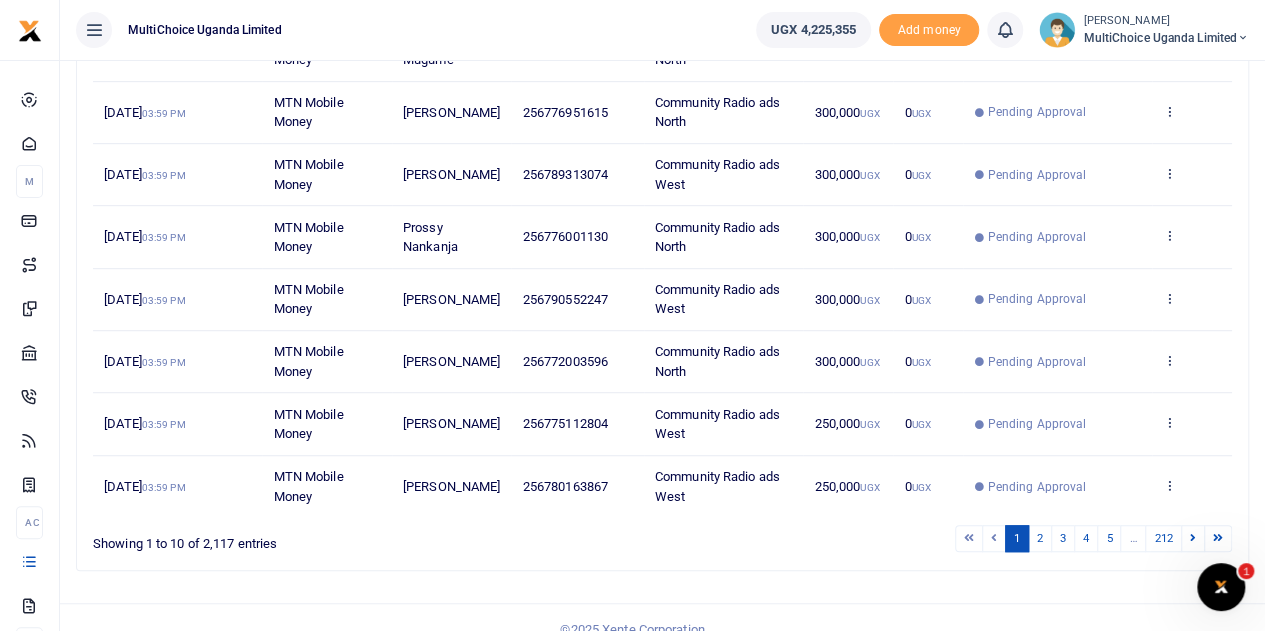 scroll, scrollTop: 497, scrollLeft: 0, axis: vertical 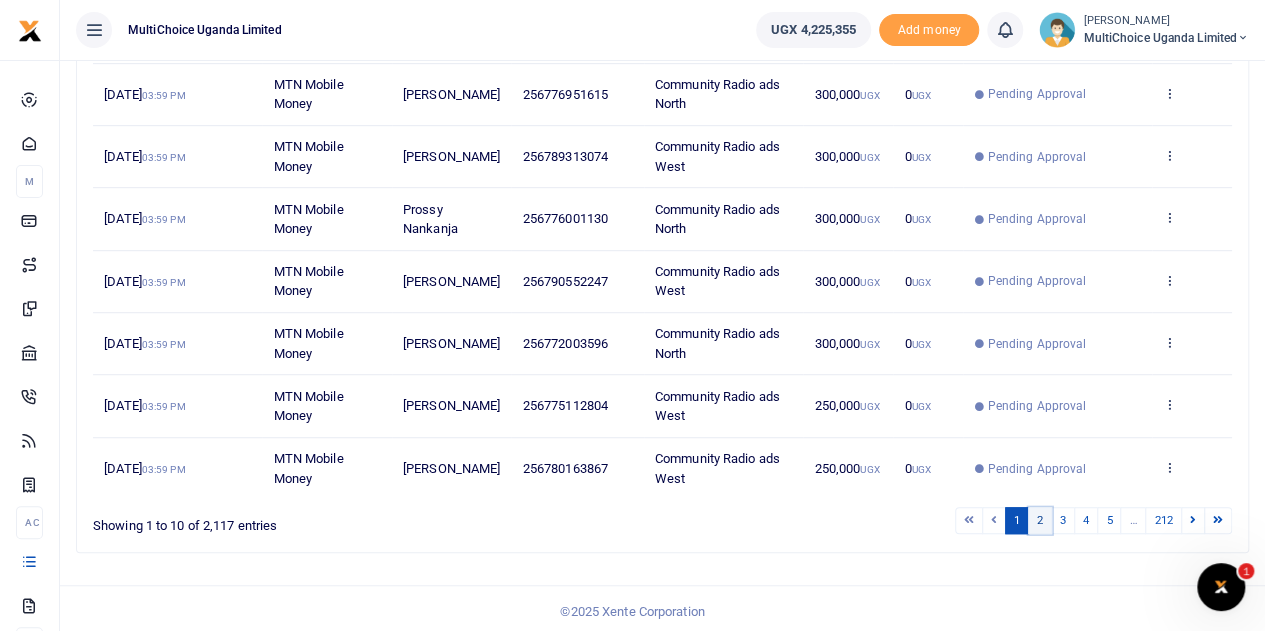 click on "2" at bounding box center (1040, 520) 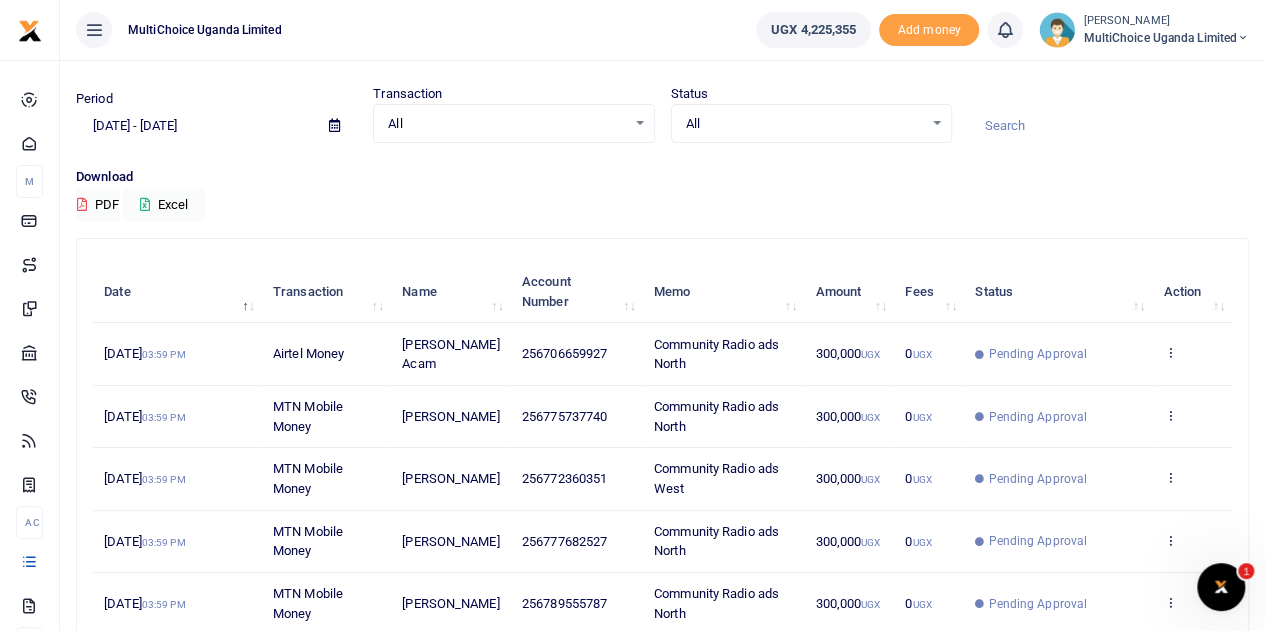 scroll, scrollTop: 0, scrollLeft: 0, axis: both 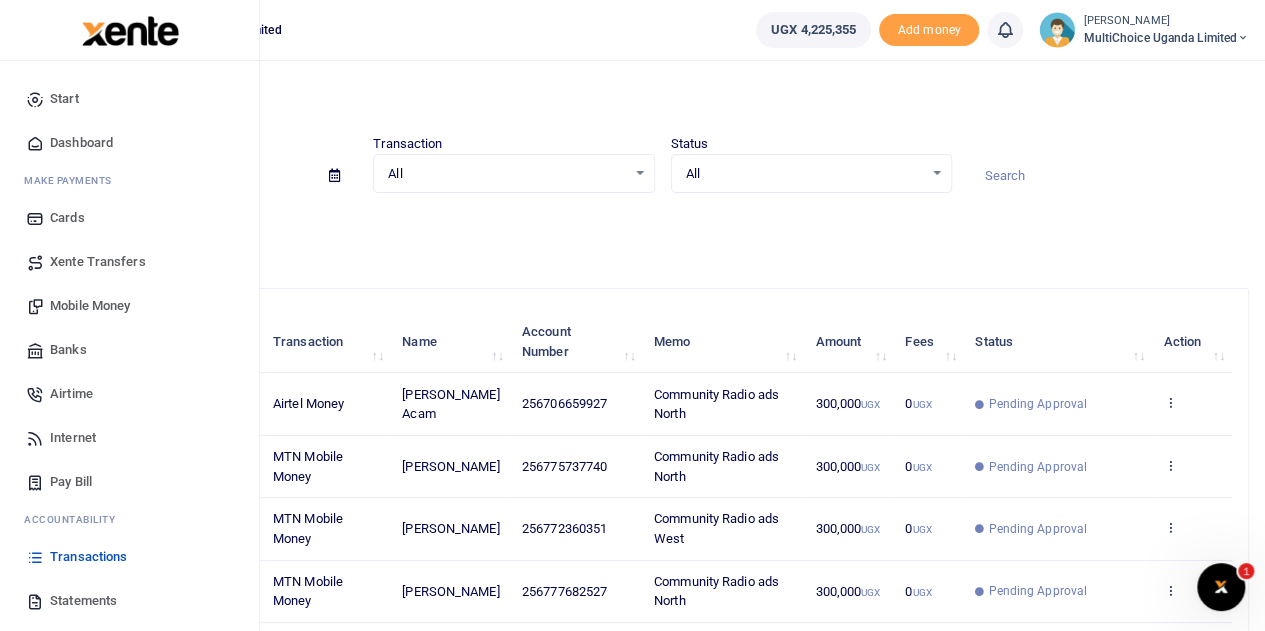 click on "Mobile Money" at bounding box center (90, 306) 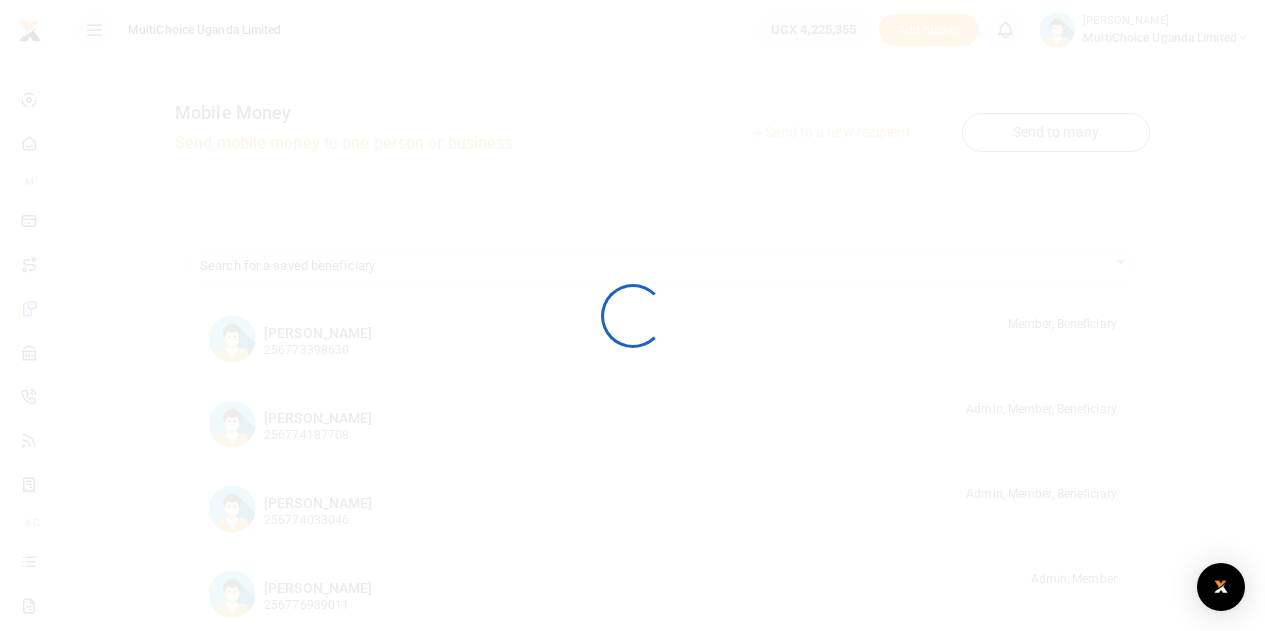 scroll, scrollTop: 0, scrollLeft: 0, axis: both 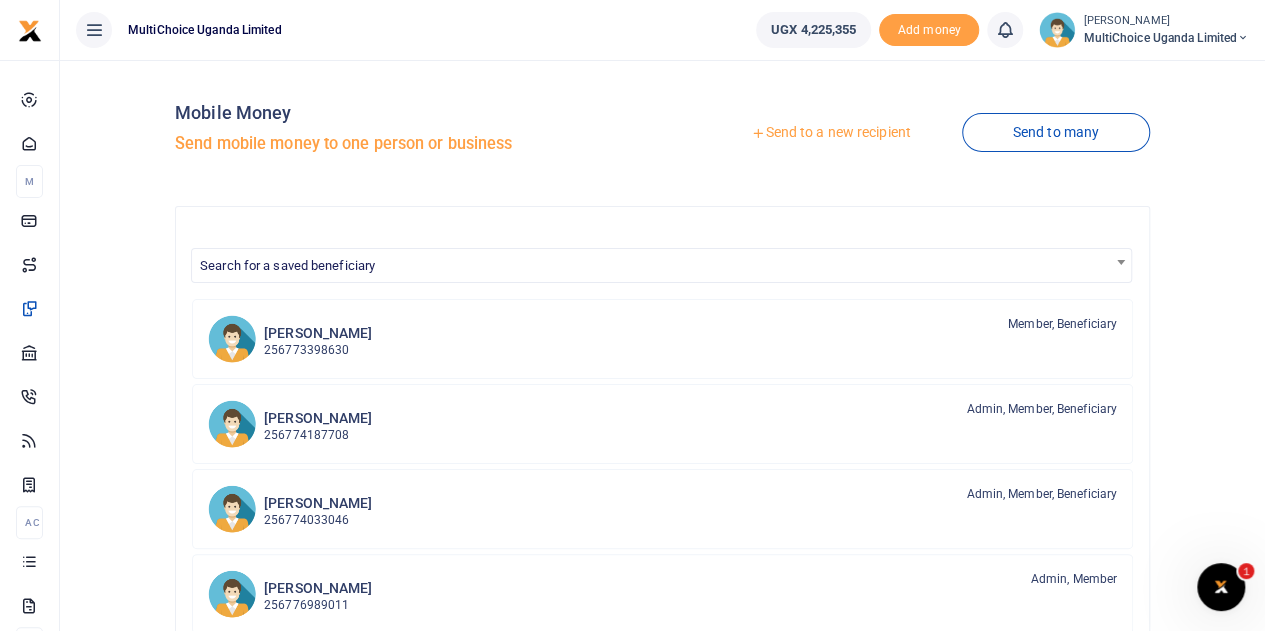 click at bounding box center [632, 315] 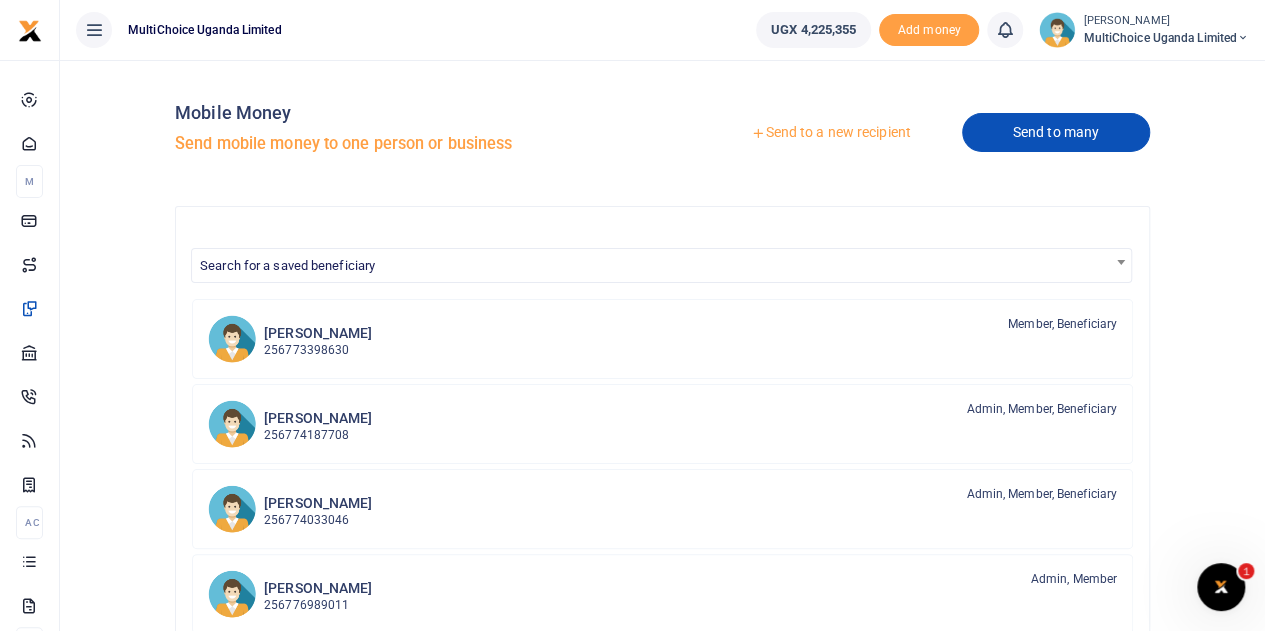 click on "Send to many" at bounding box center (1056, 132) 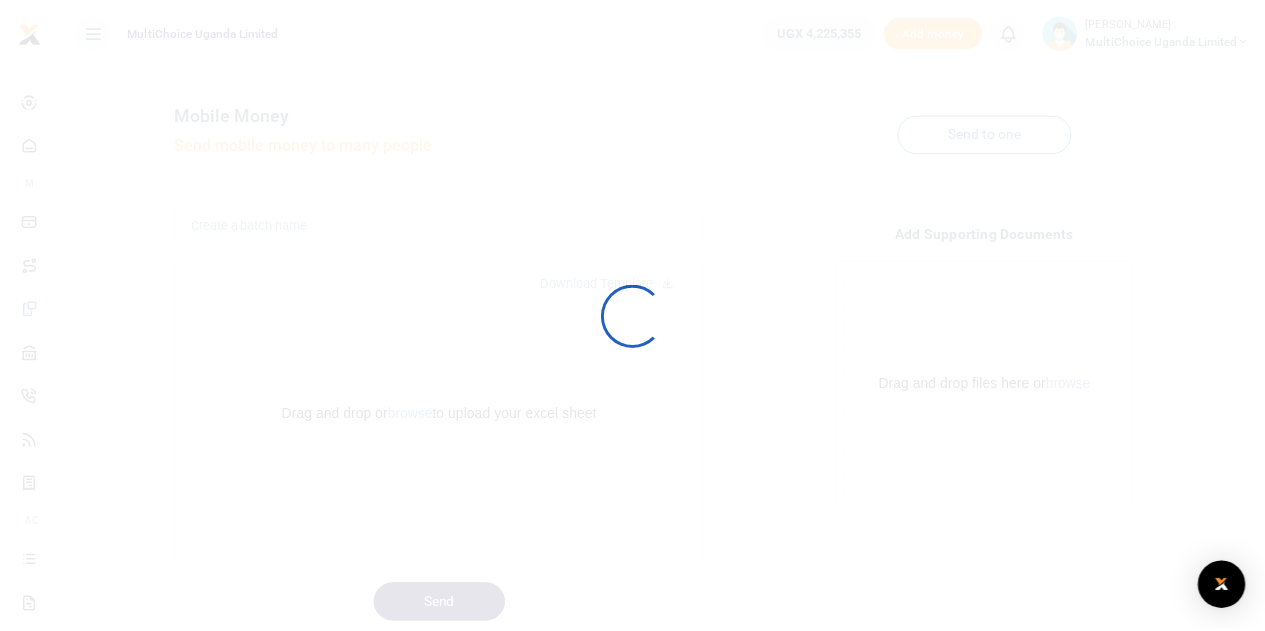 scroll, scrollTop: 0, scrollLeft: 0, axis: both 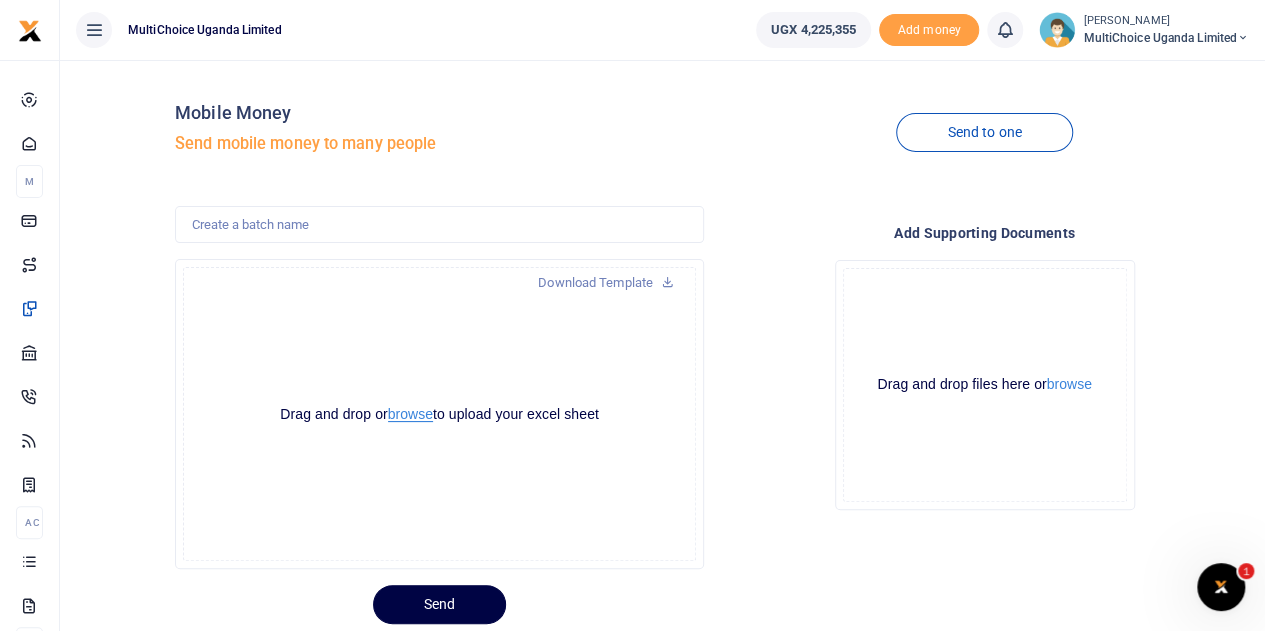 click on "browse" at bounding box center [410, 414] 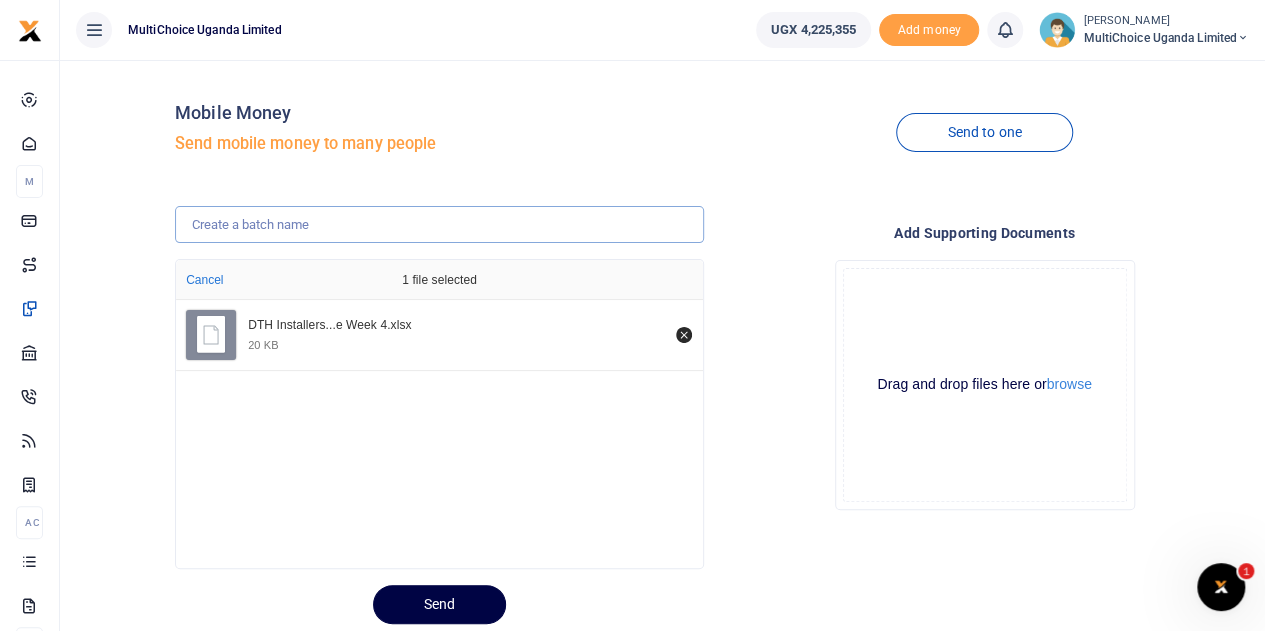 click at bounding box center (439, 225) 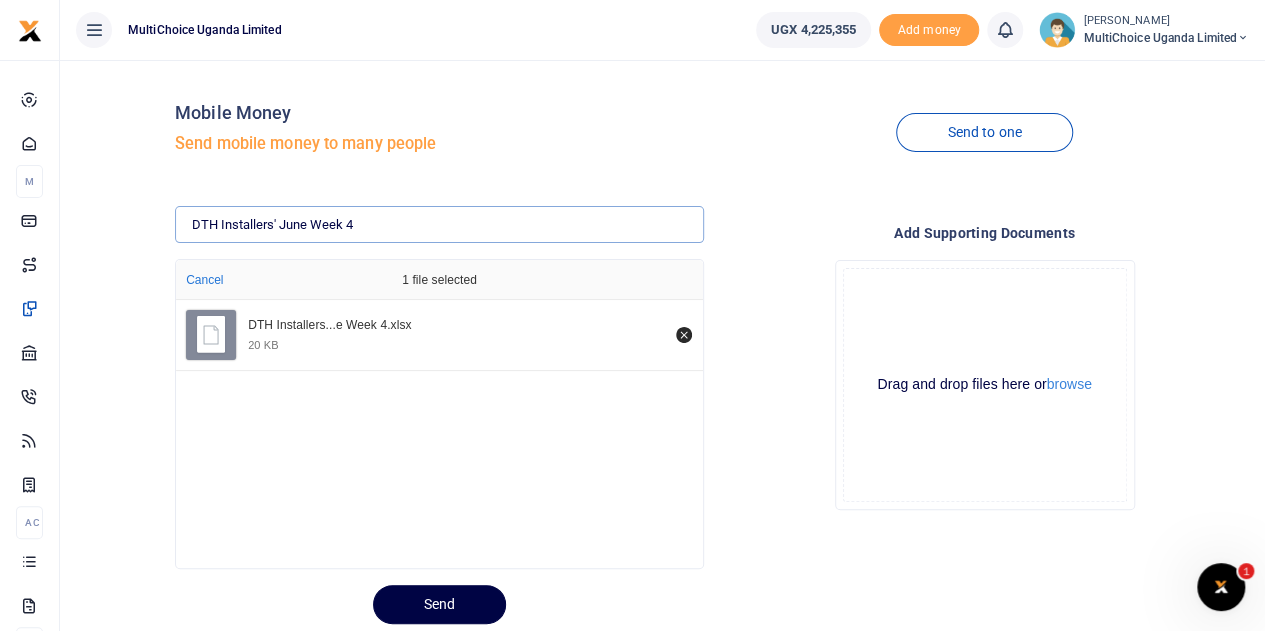 click on "DTH Installers' June Week 4" at bounding box center [439, 225] 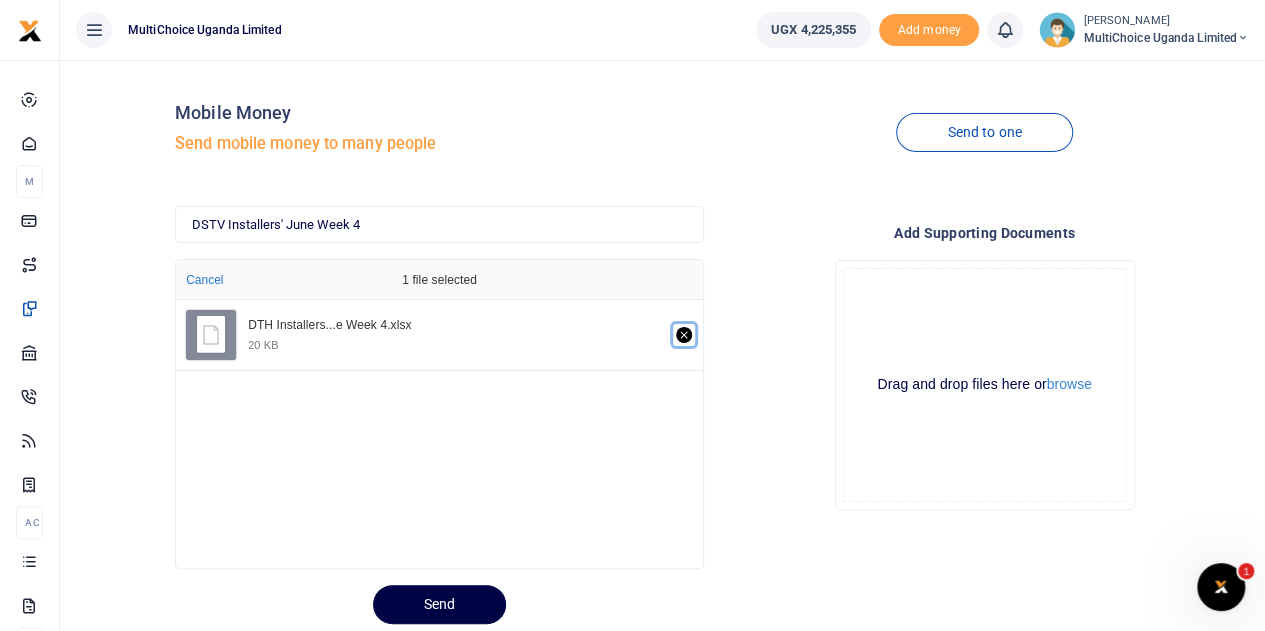 click 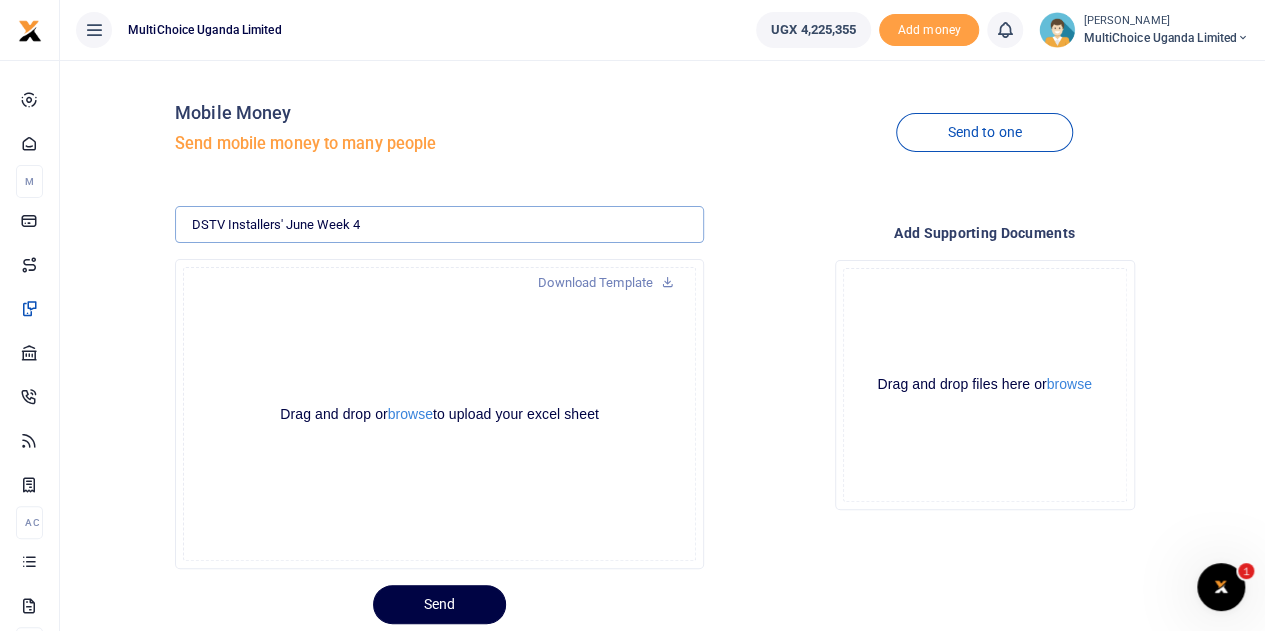 drag, startPoint x: 402, startPoint y: 231, endPoint x: 418, endPoint y: 230, distance: 16.03122 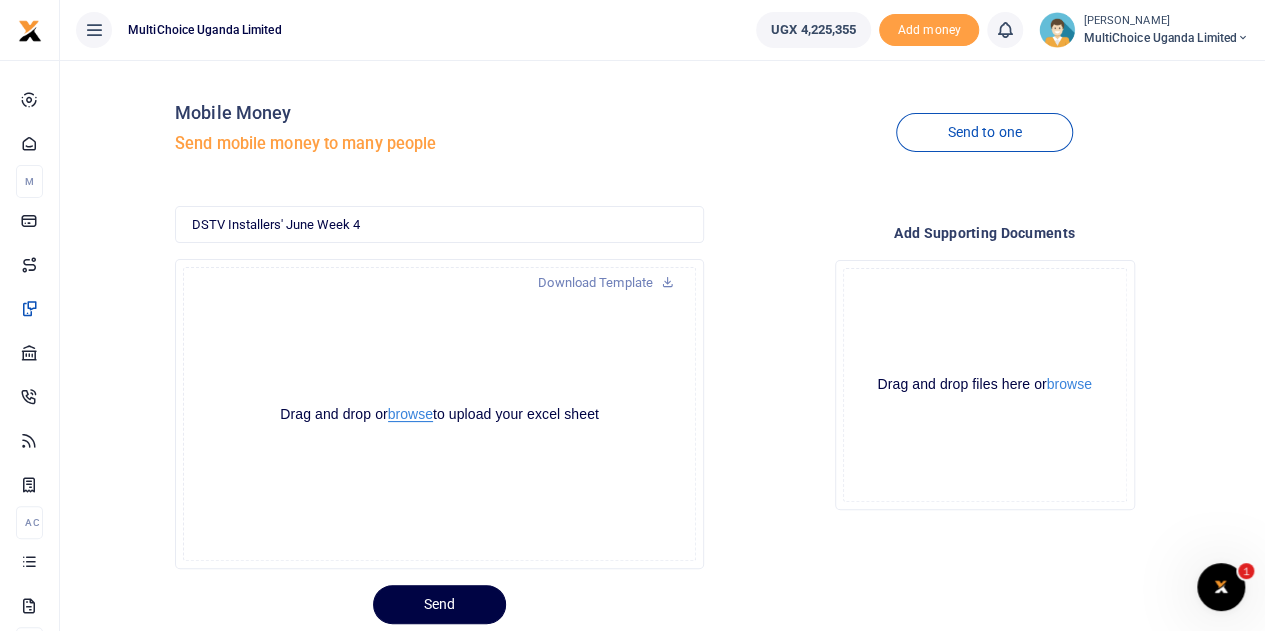 click on "browse" at bounding box center (410, 414) 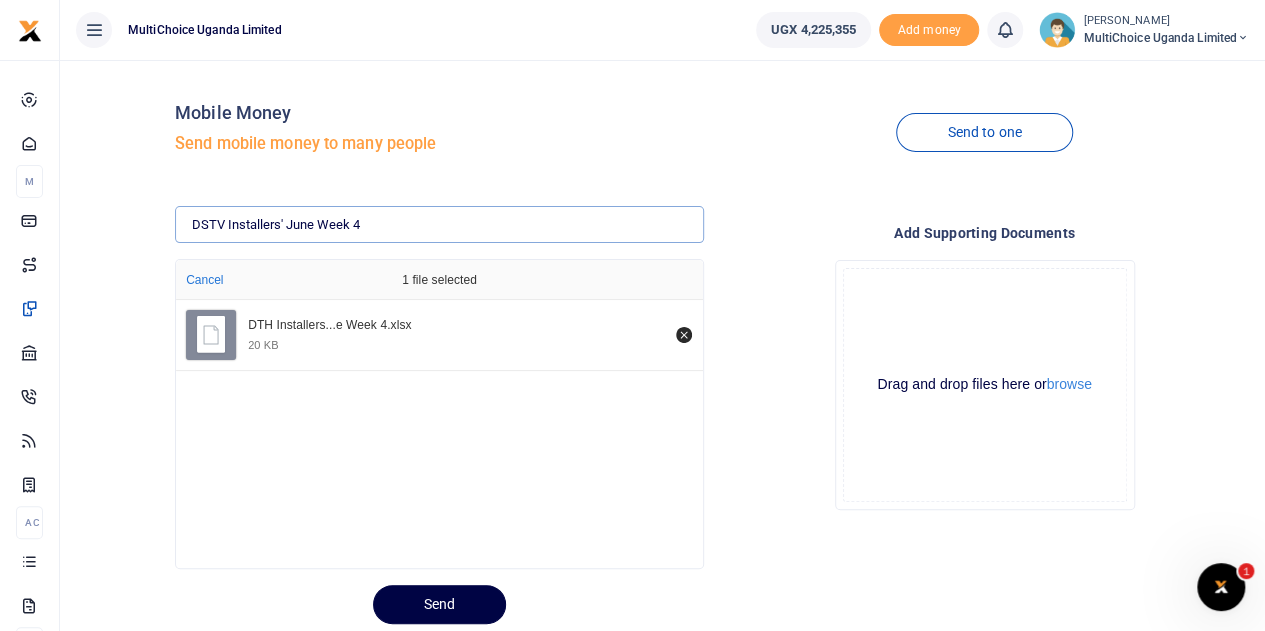 paste on "TH" 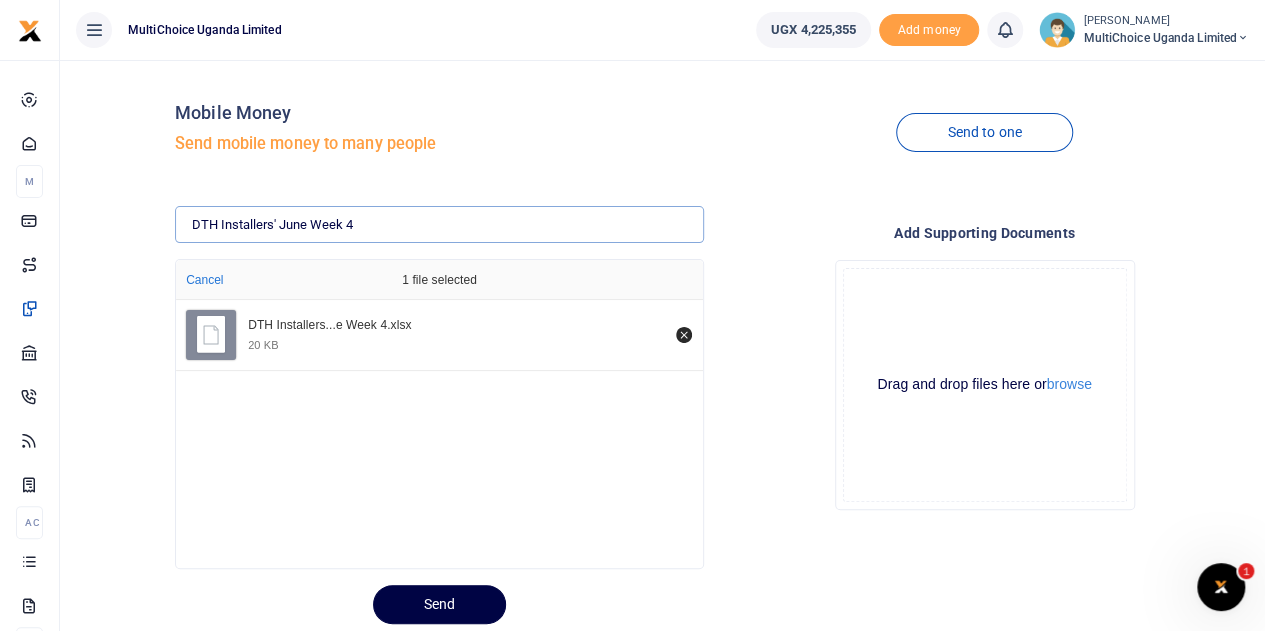 click on "DTH Installers' June Week 4" at bounding box center [439, 225] 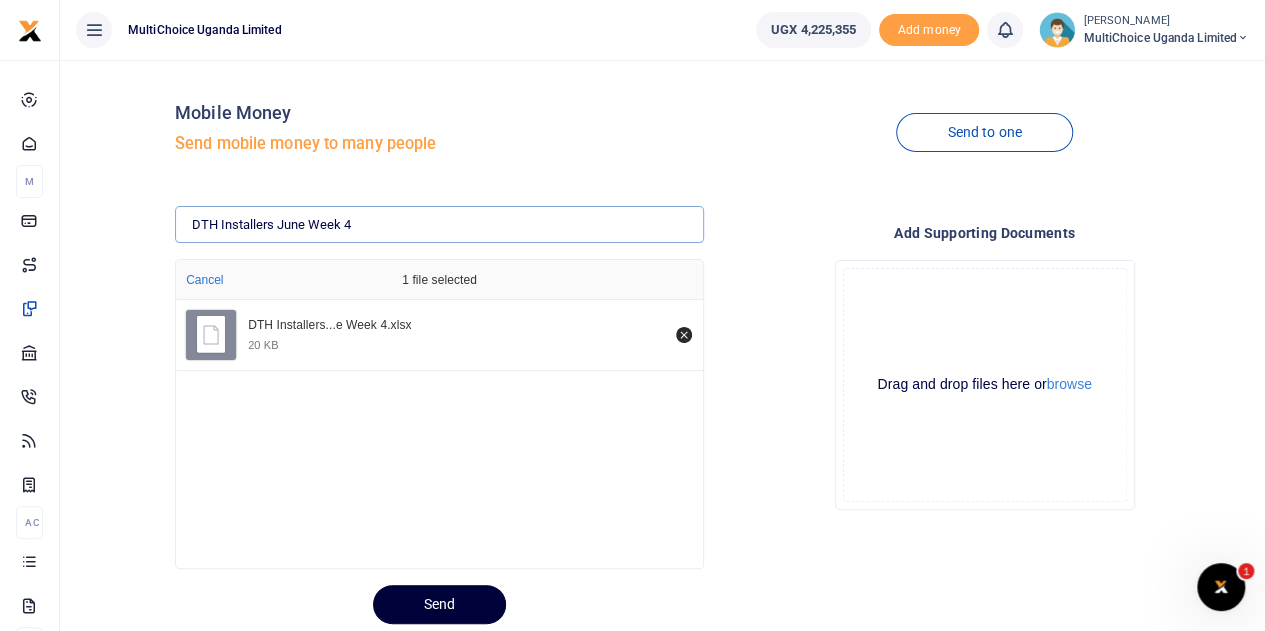type on "DTH Installers June Week 4" 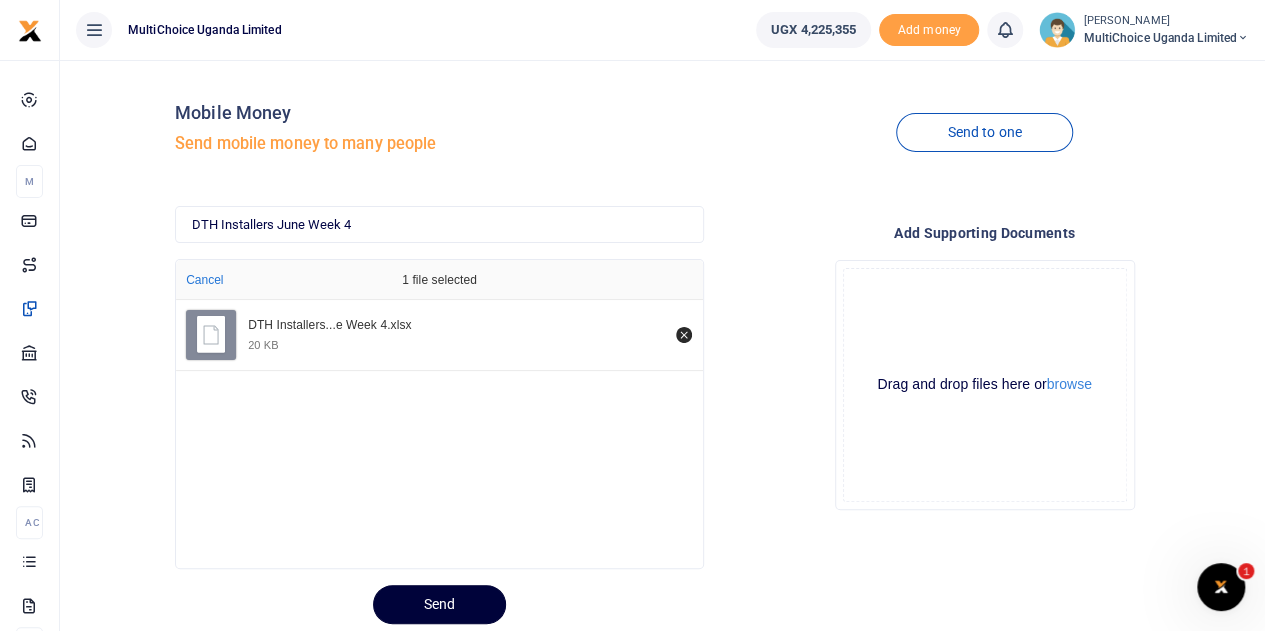 click on "Send" at bounding box center [439, 604] 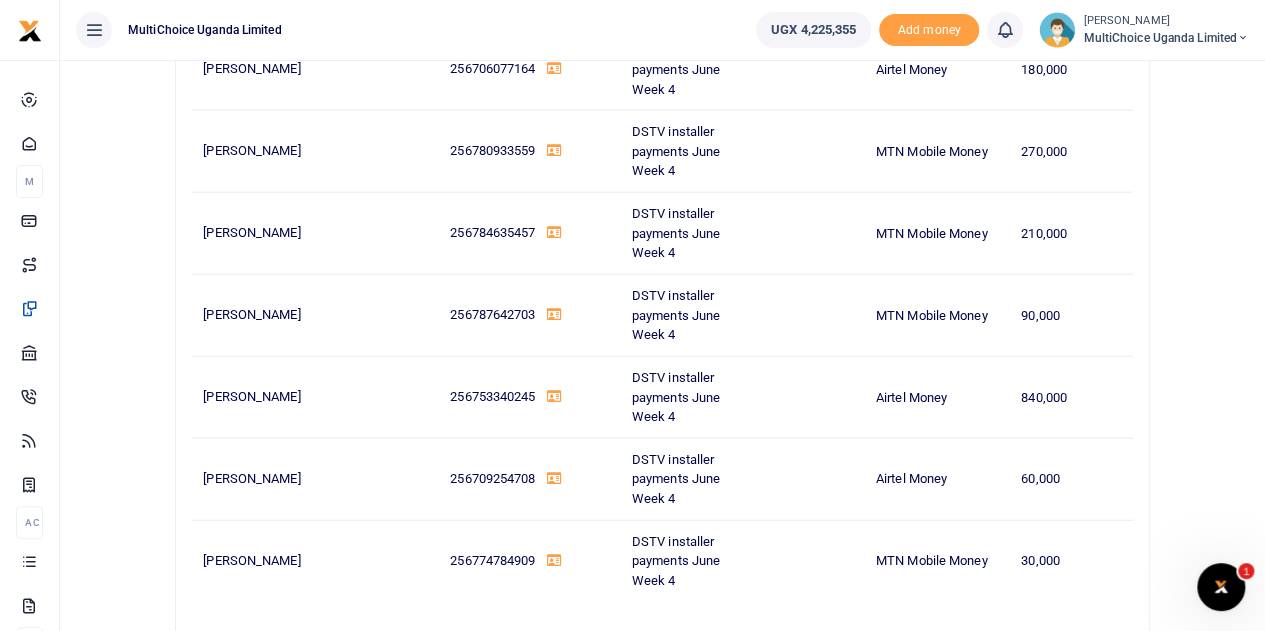 scroll, scrollTop: 21274, scrollLeft: 0, axis: vertical 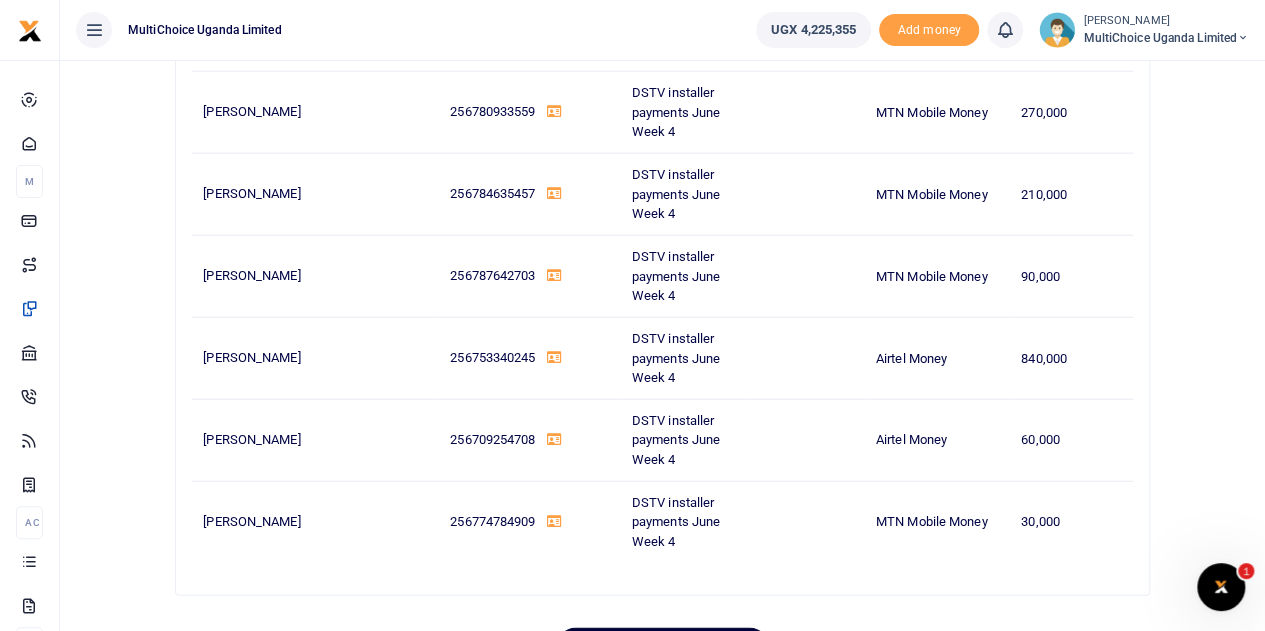 click on "Confirm and Send" at bounding box center [662, 647] 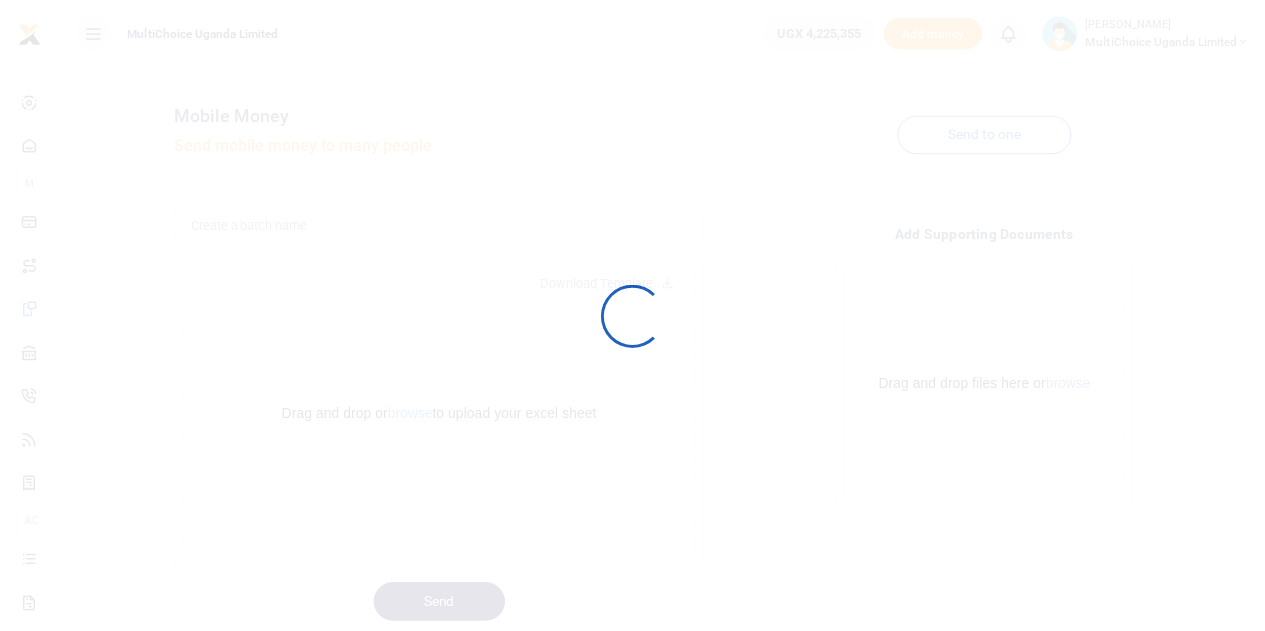 scroll, scrollTop: 60, scrollLeft: 0, axis: vertical 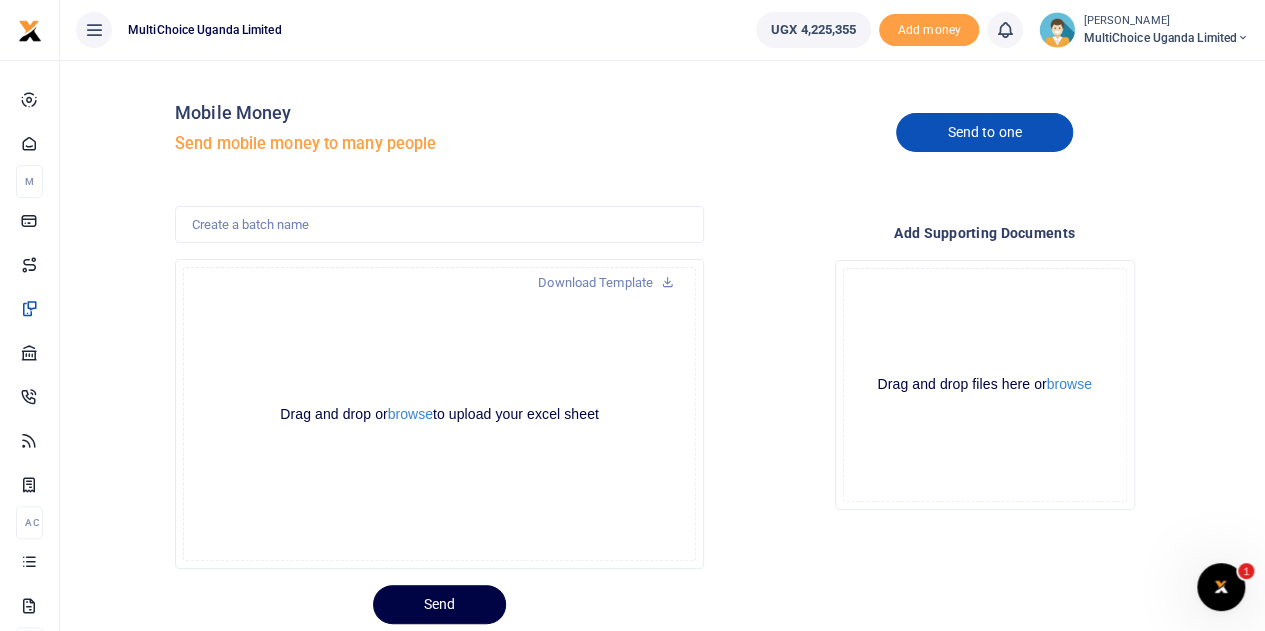 click on "Send to one" at bounding box center [984, 132] 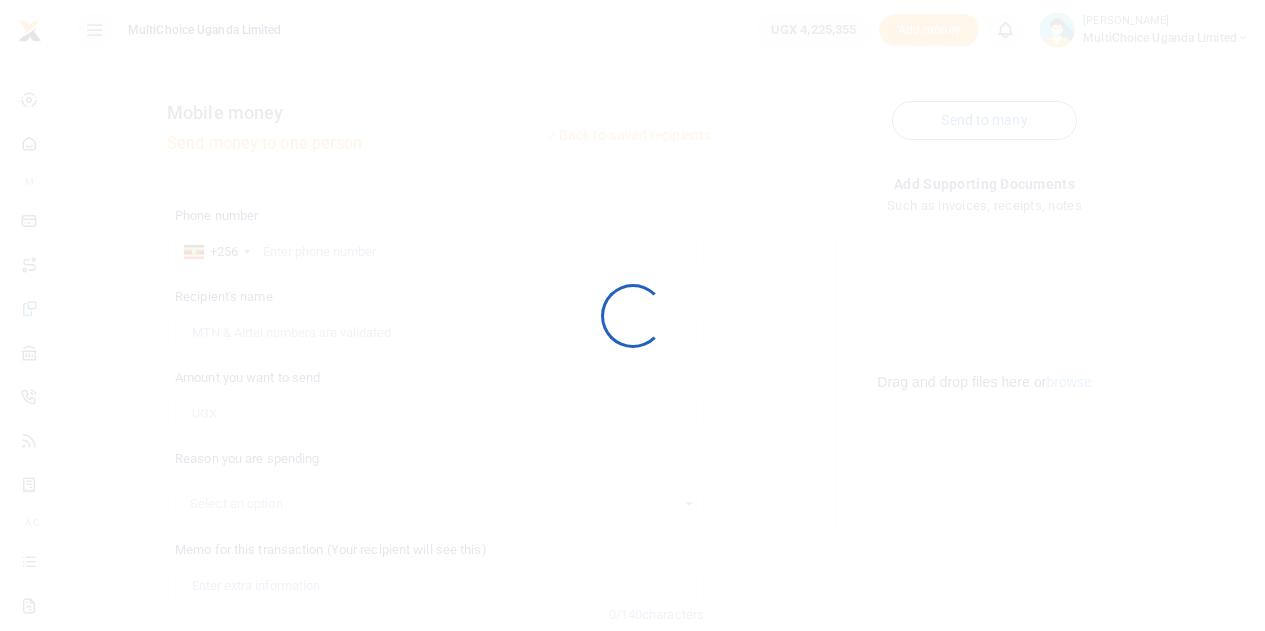 scroll, scrollTop: 0, scrollLeft: 0, axis: both 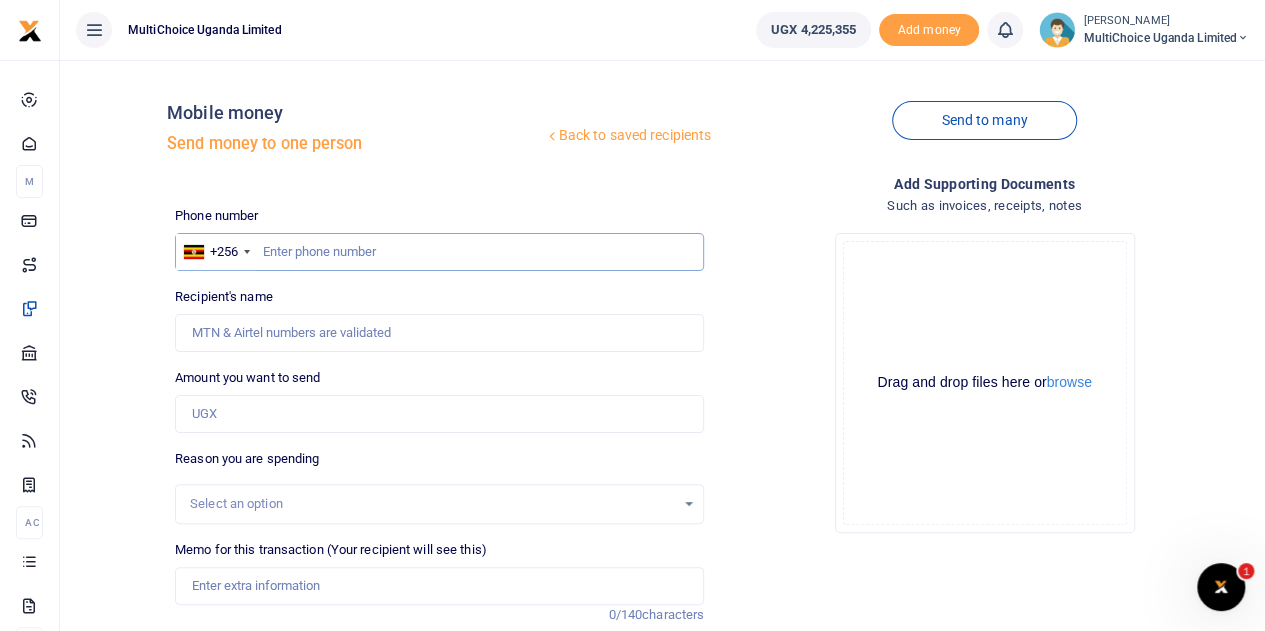 click at bounding box center (439, 252) 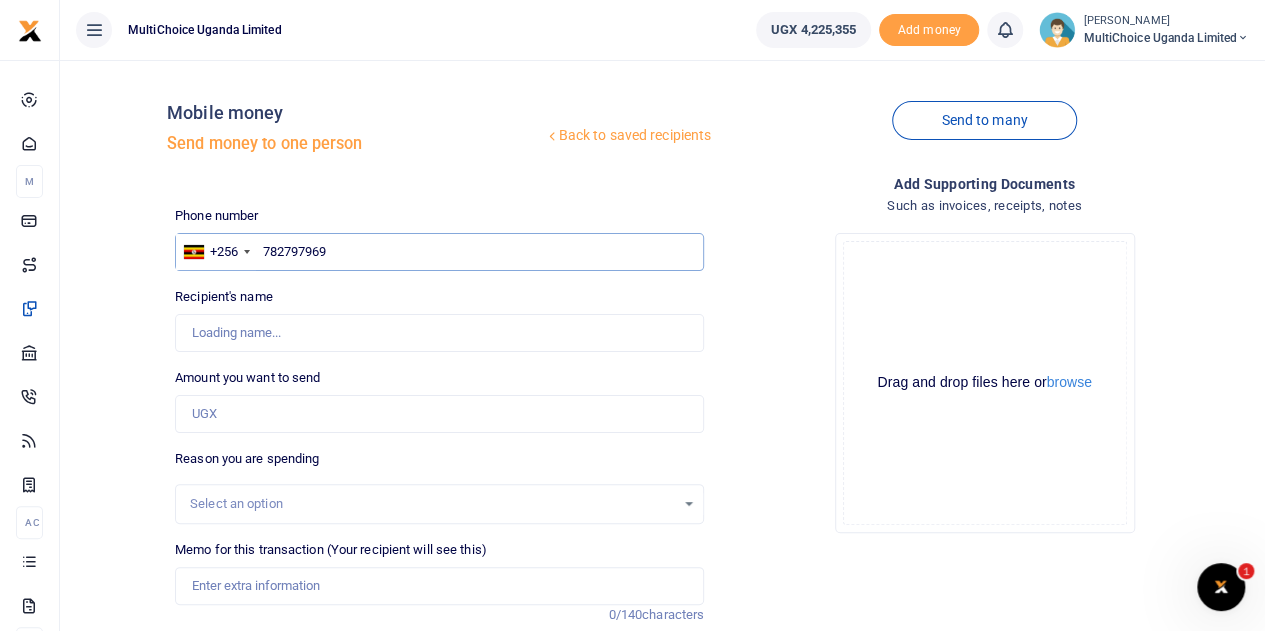 type on "7827979690" 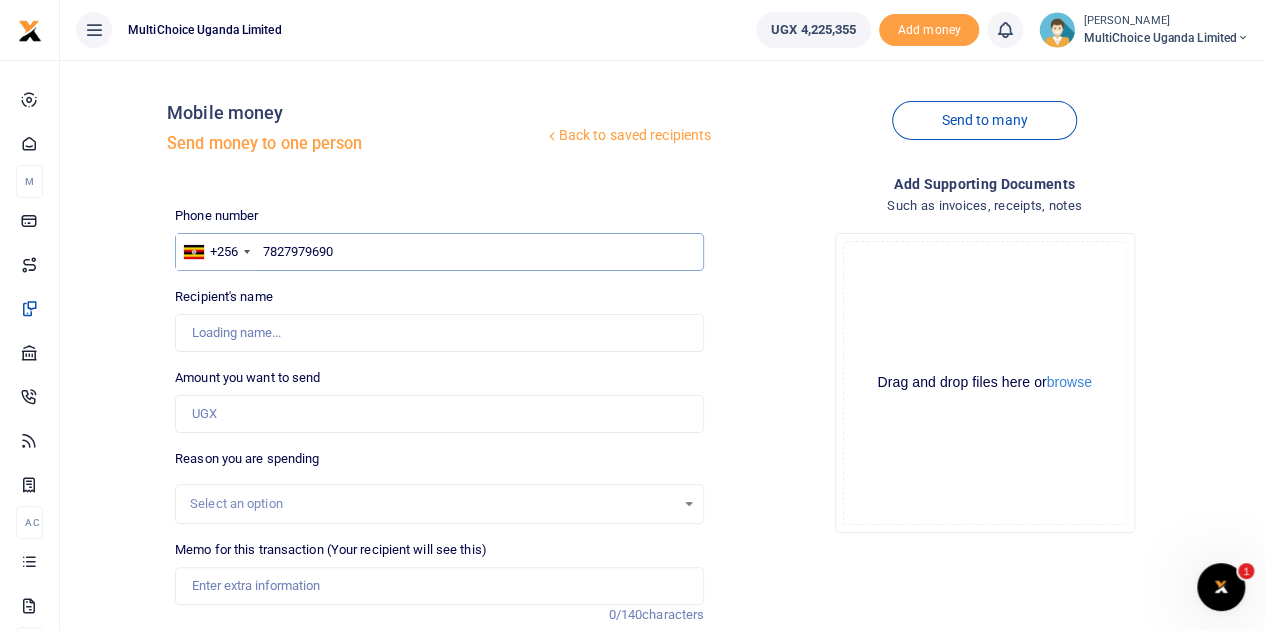 type on "[PERSON_NAME]" 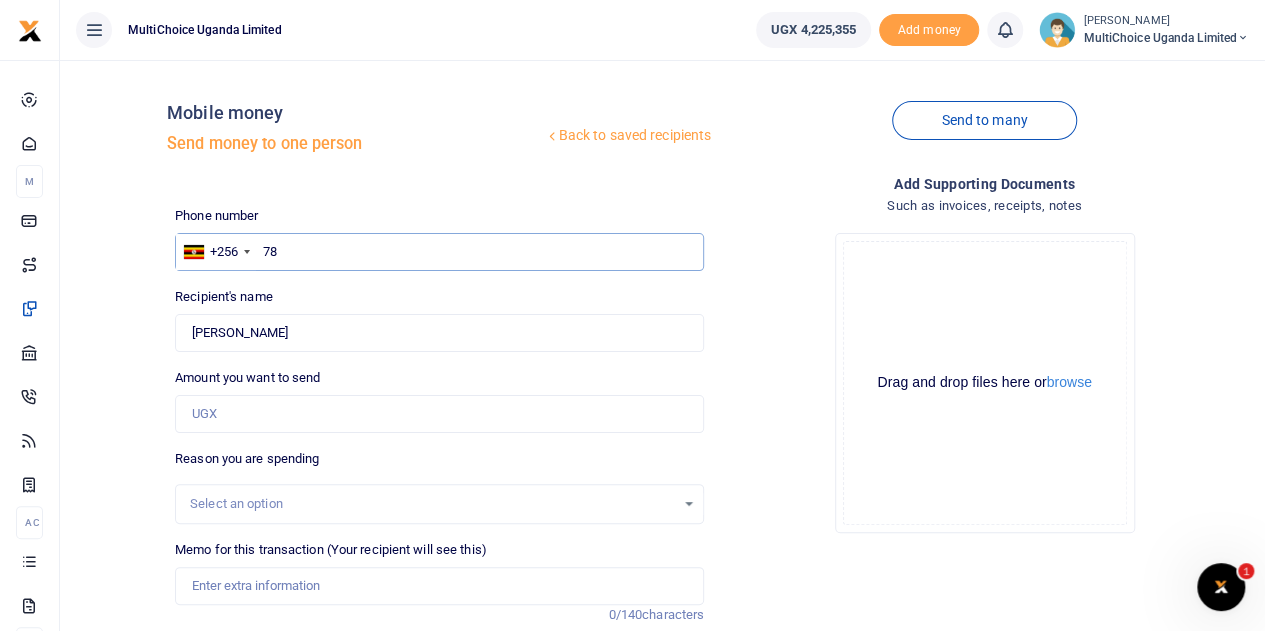 type on "7" 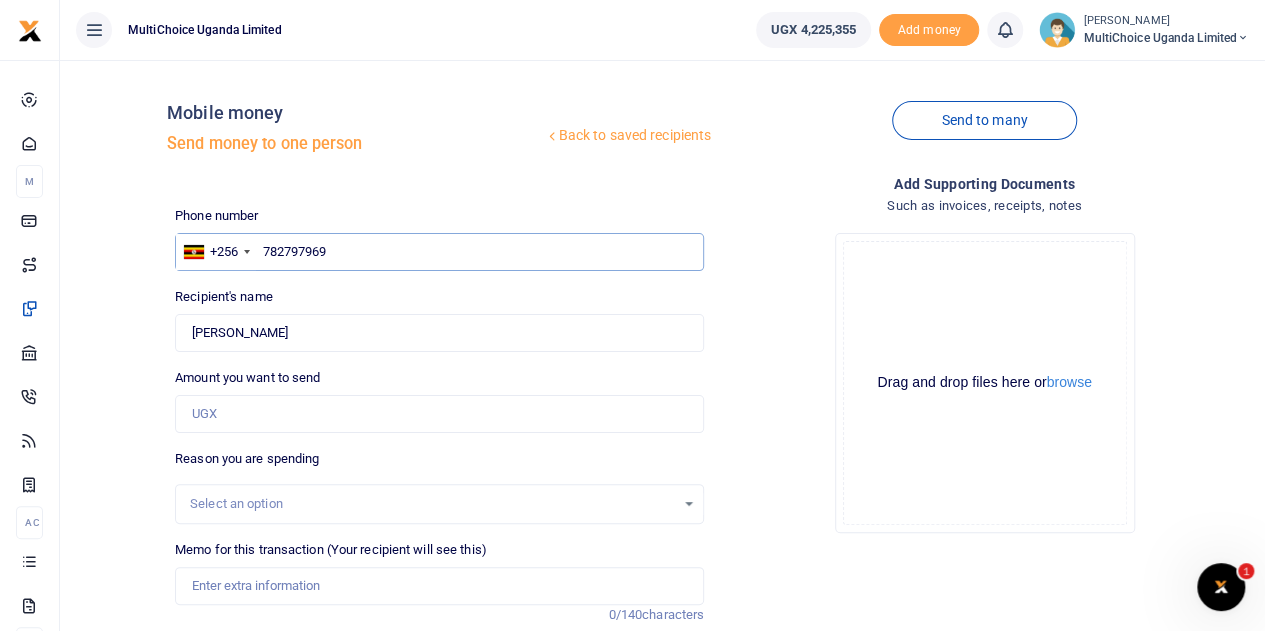 type on "7827979690" 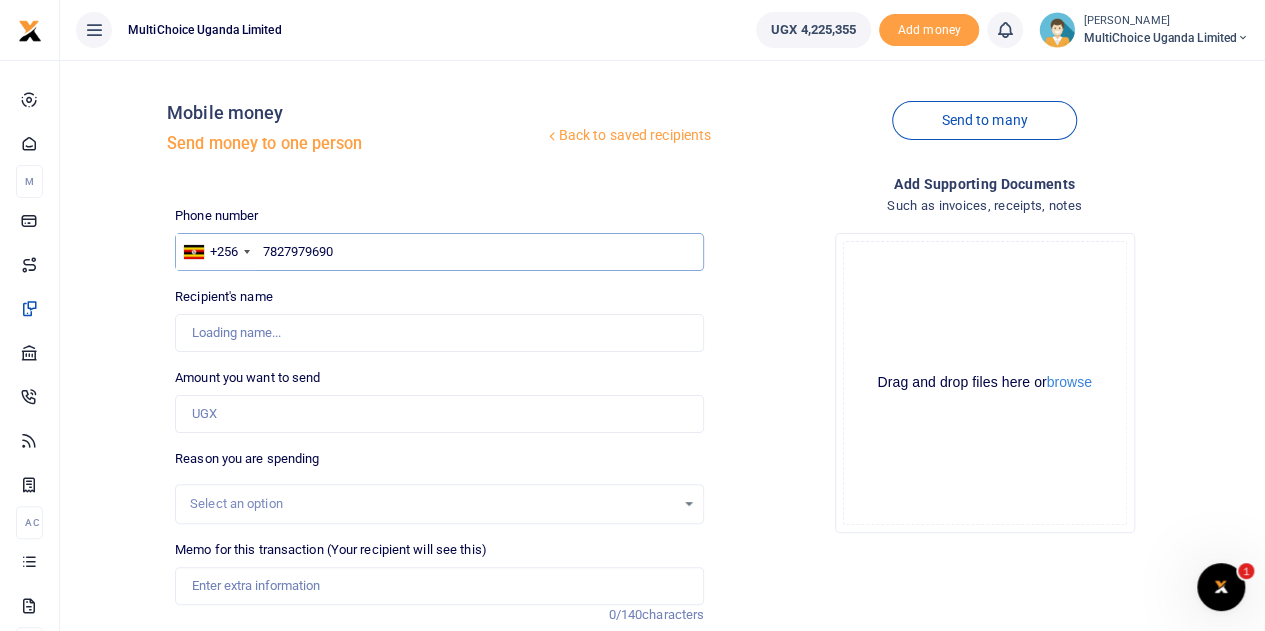 type on "[PERSON_NAME]" 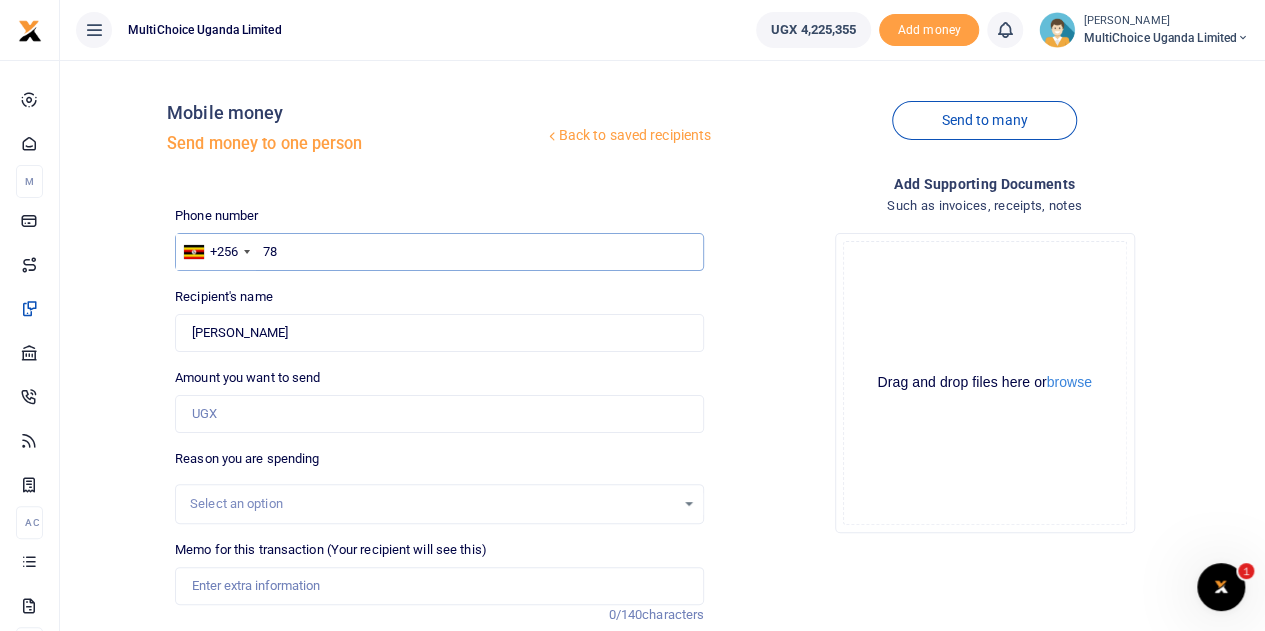 type on "7" 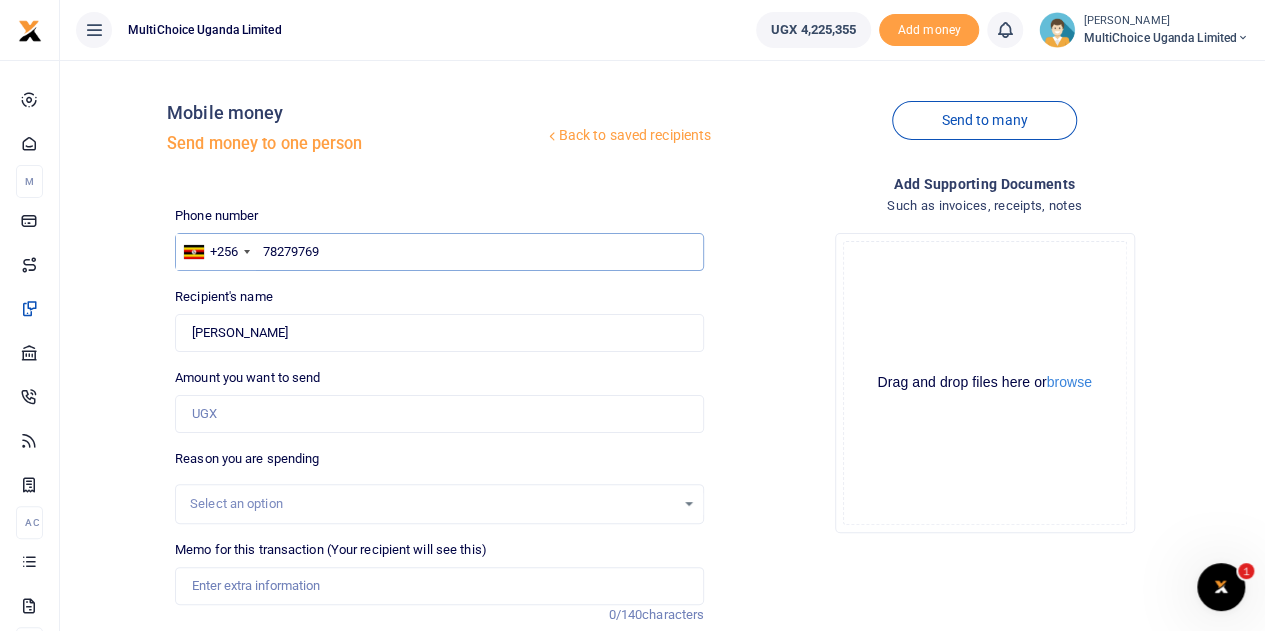 type on "782797690" 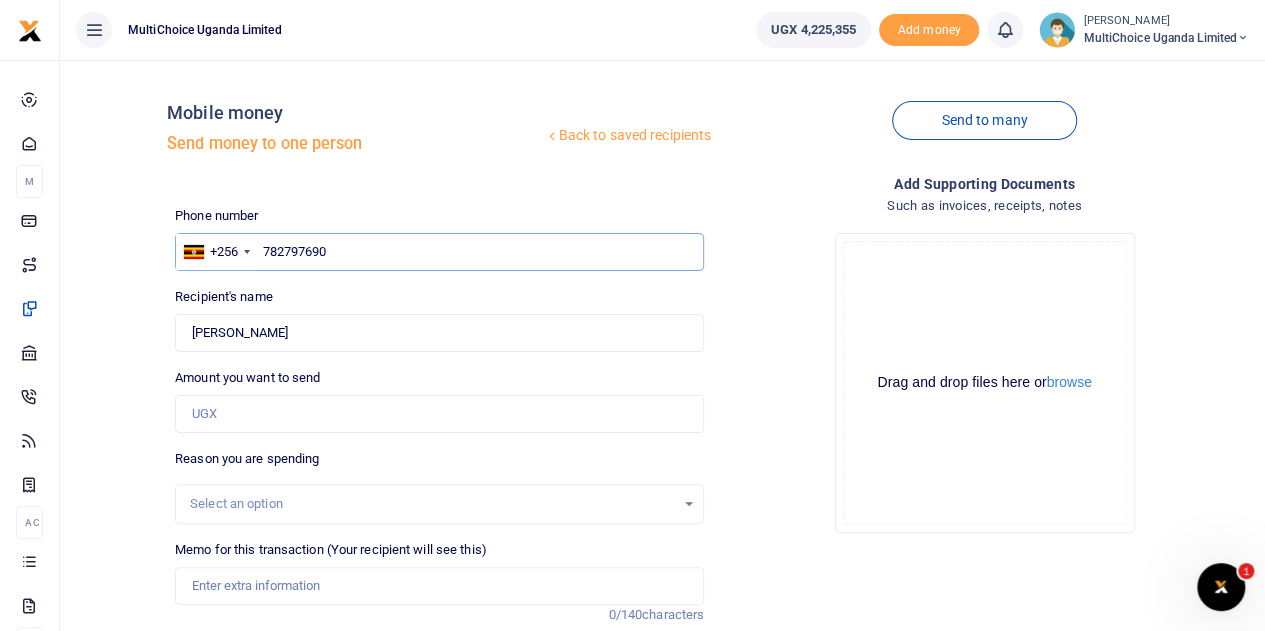 type on "[PERSON_NAME]" 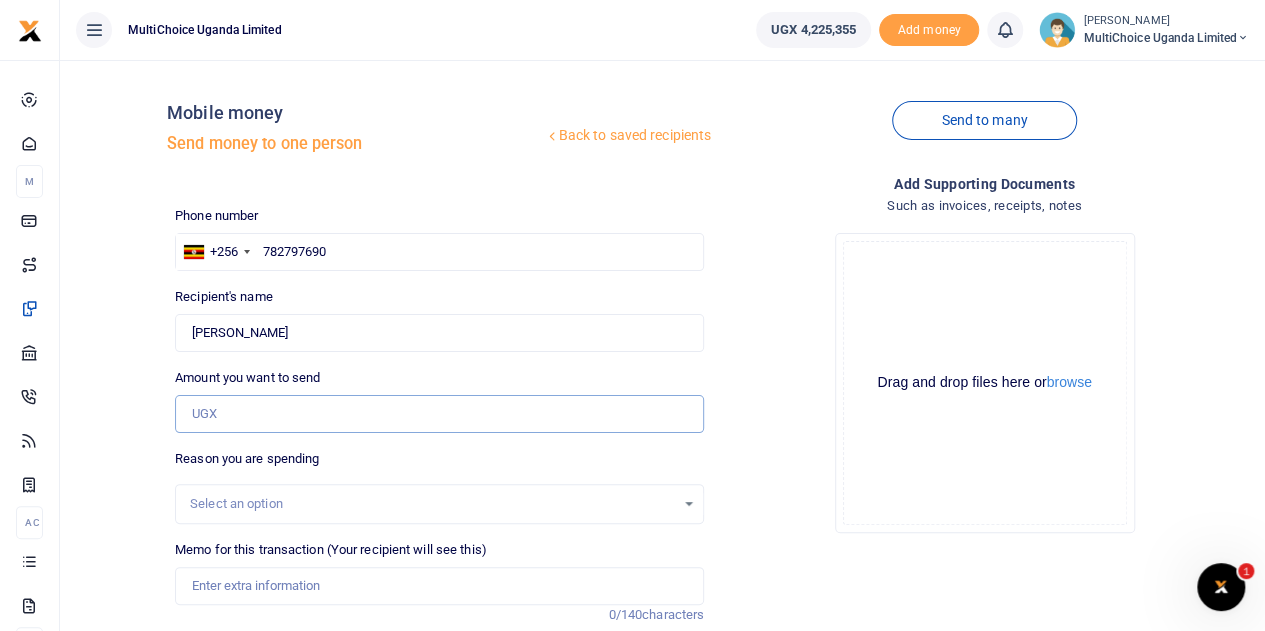 click on "Amount you want to send" at bounding box center [439, 414] 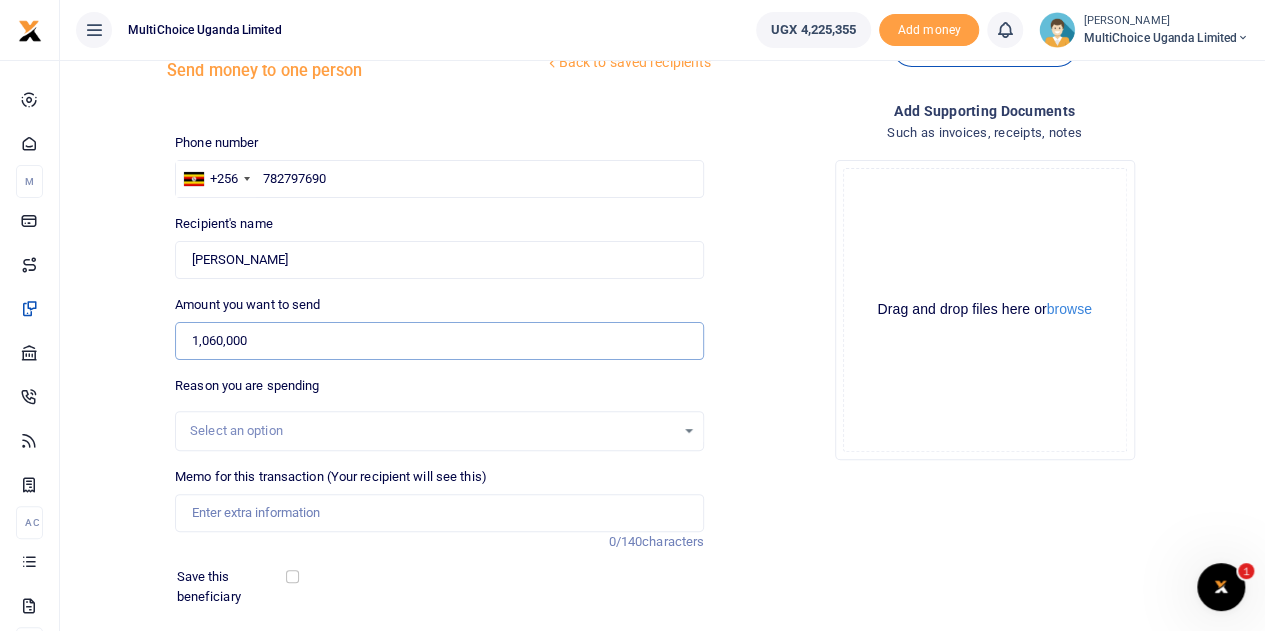 scroll, scrollTop: 100, scrollLeft: 0, axis: vertical 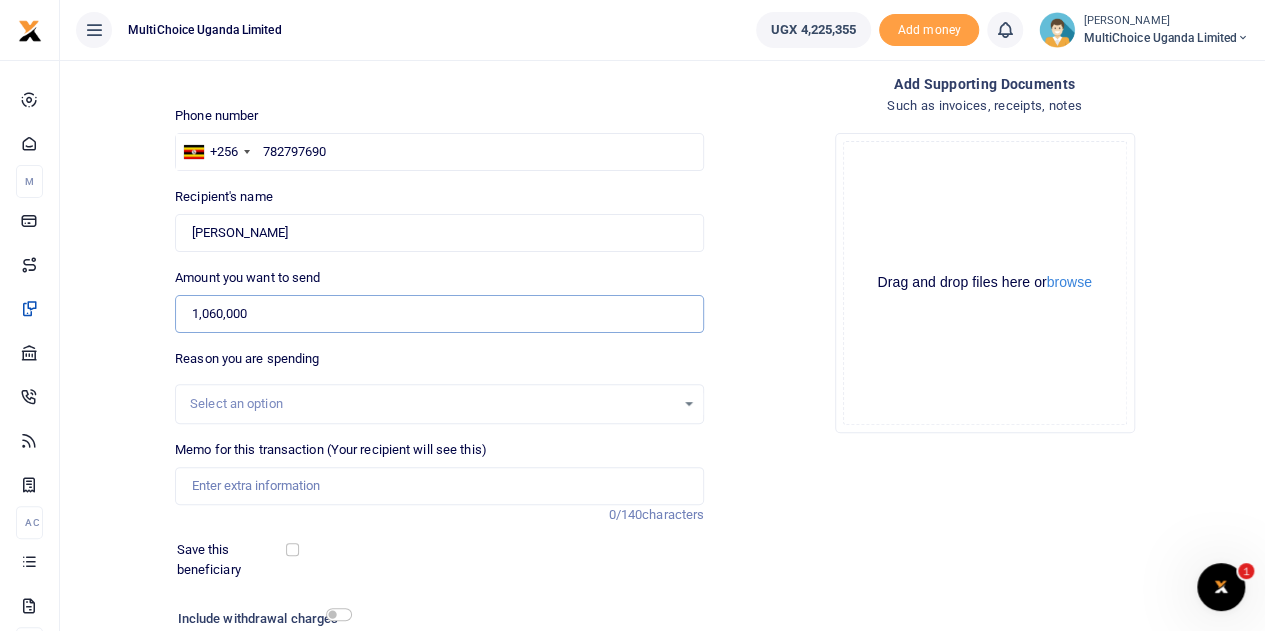 type on "1,060,000" 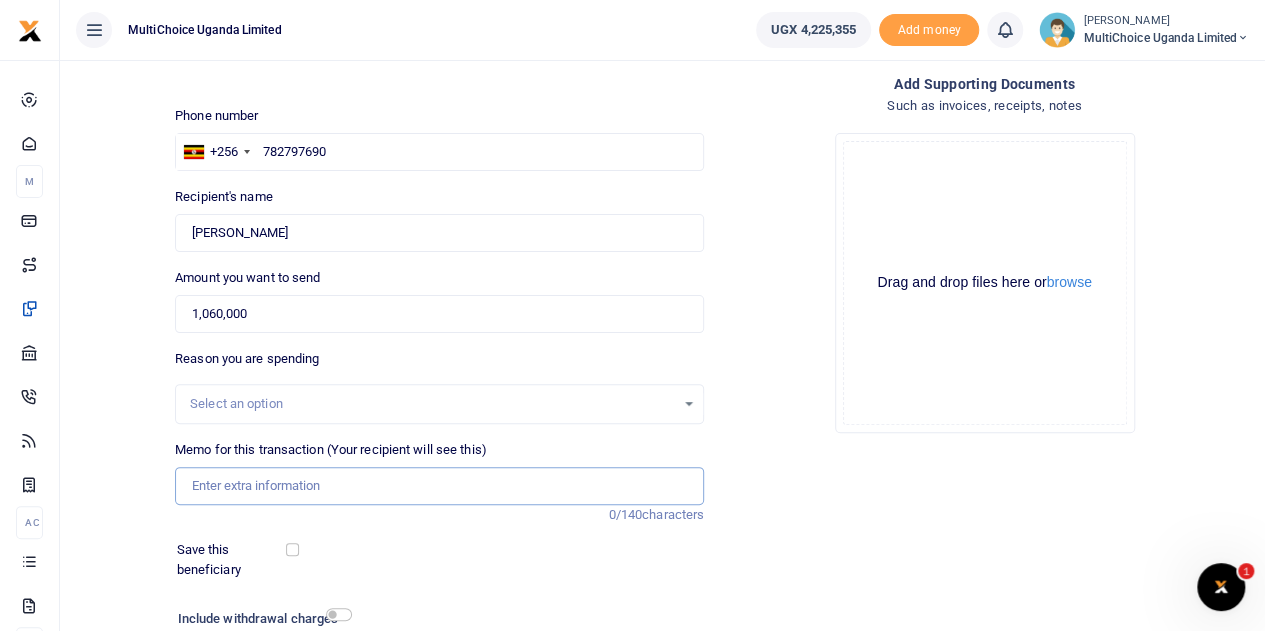 click on "Memo for this transaction (Your recipient will see this)" at bounding box center (439, 486) 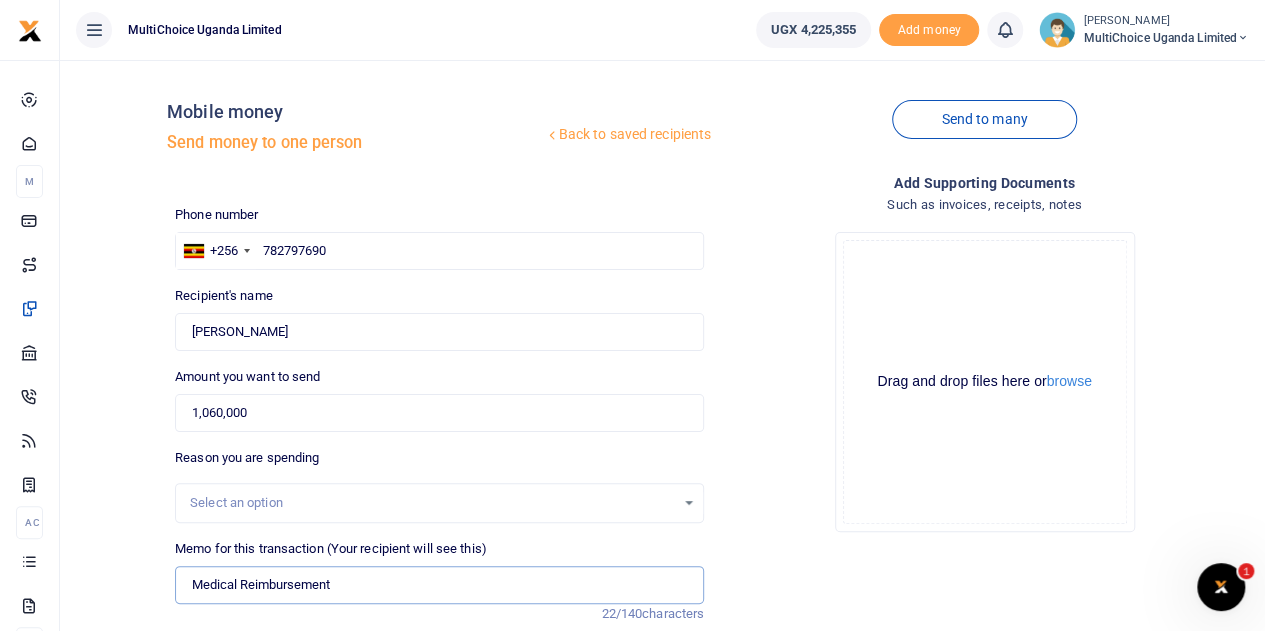 scroll, scrollTop: 0, scrollLeft: 0, axis: both 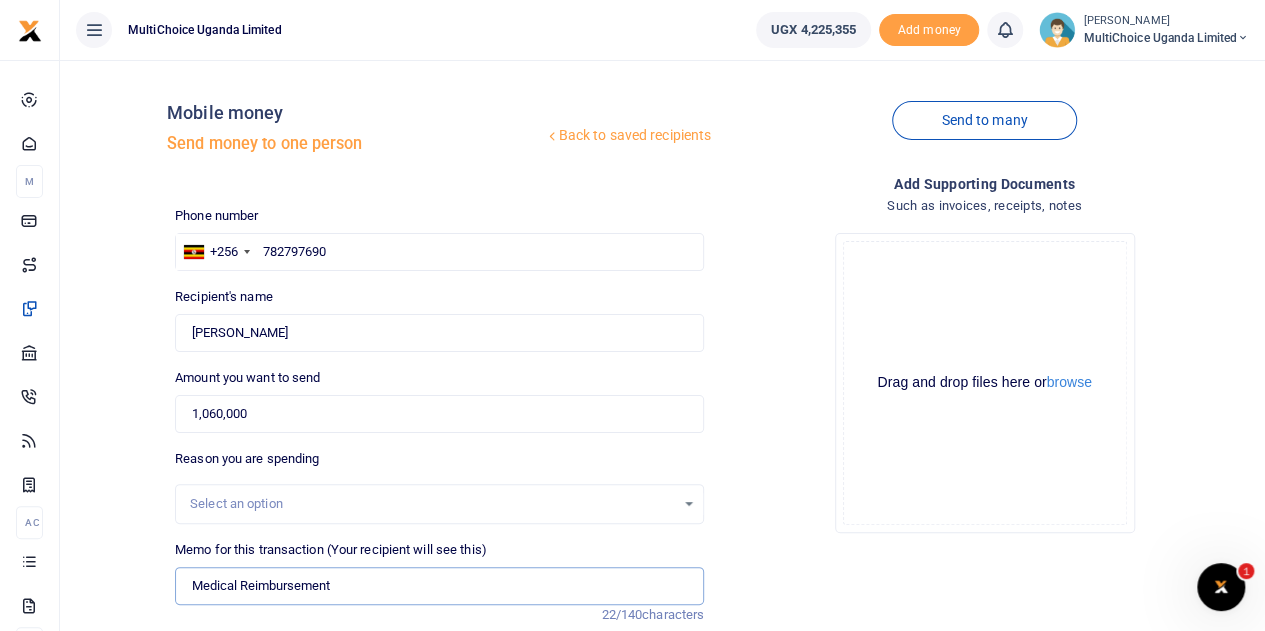 type on "Medical Reimbursement" 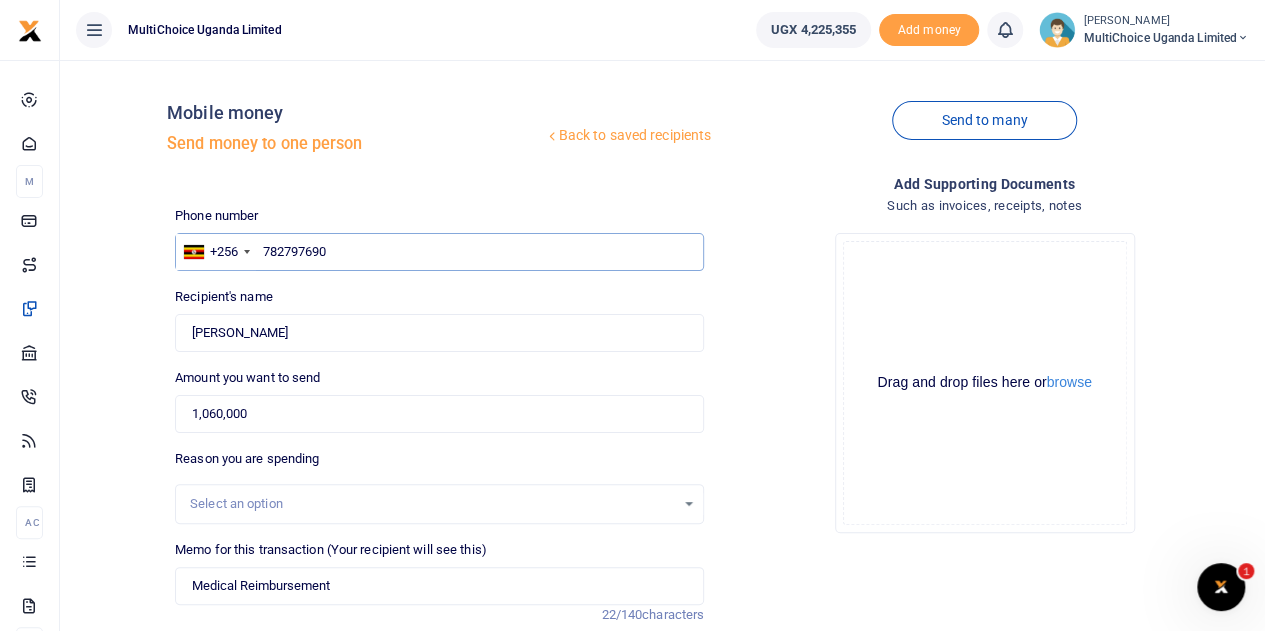 click on "782797690" at bounding box center (439, 252) 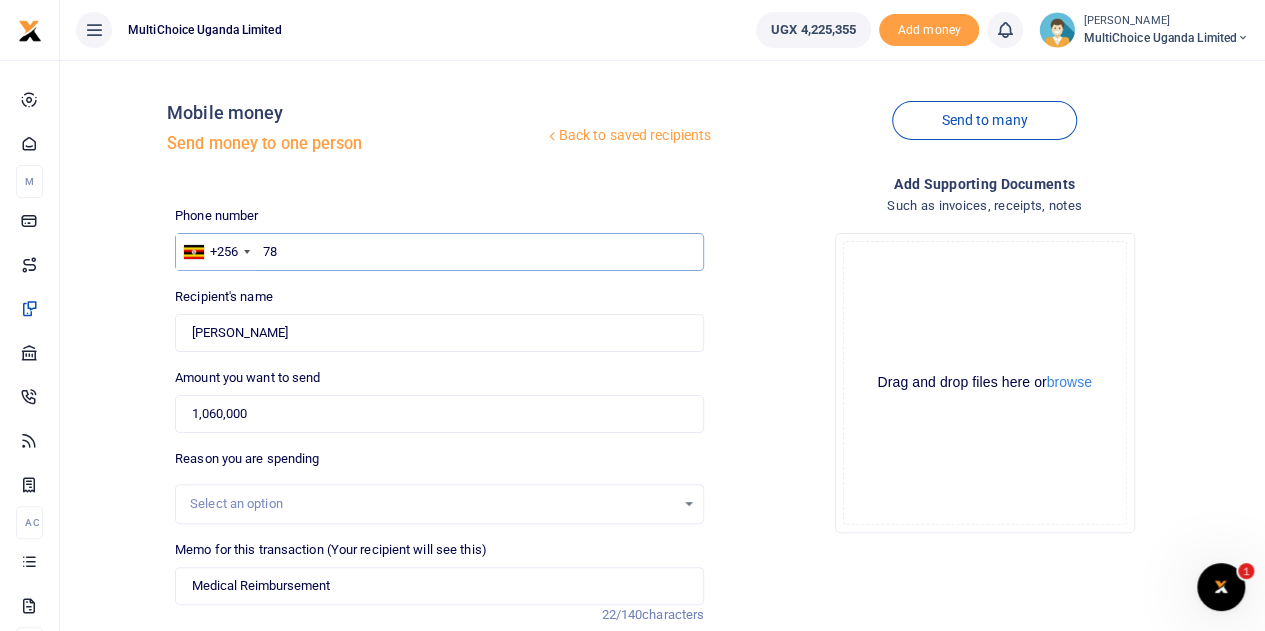type on "7" 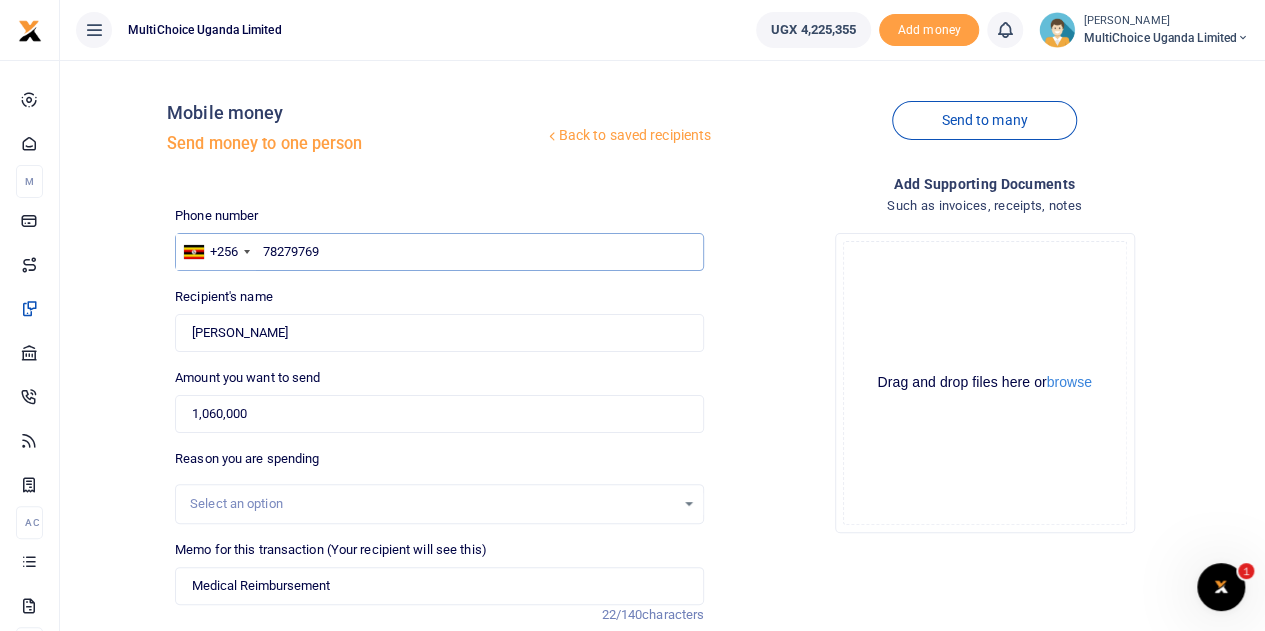 type on "782797690" 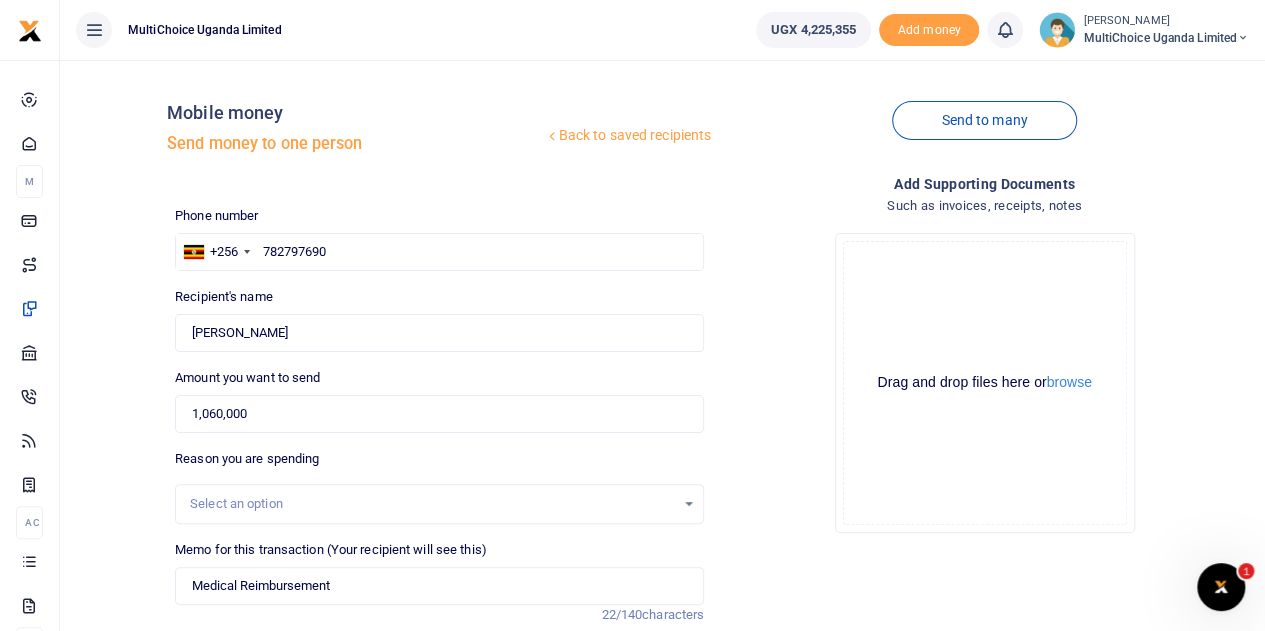 click at bounding box center (552, 136) 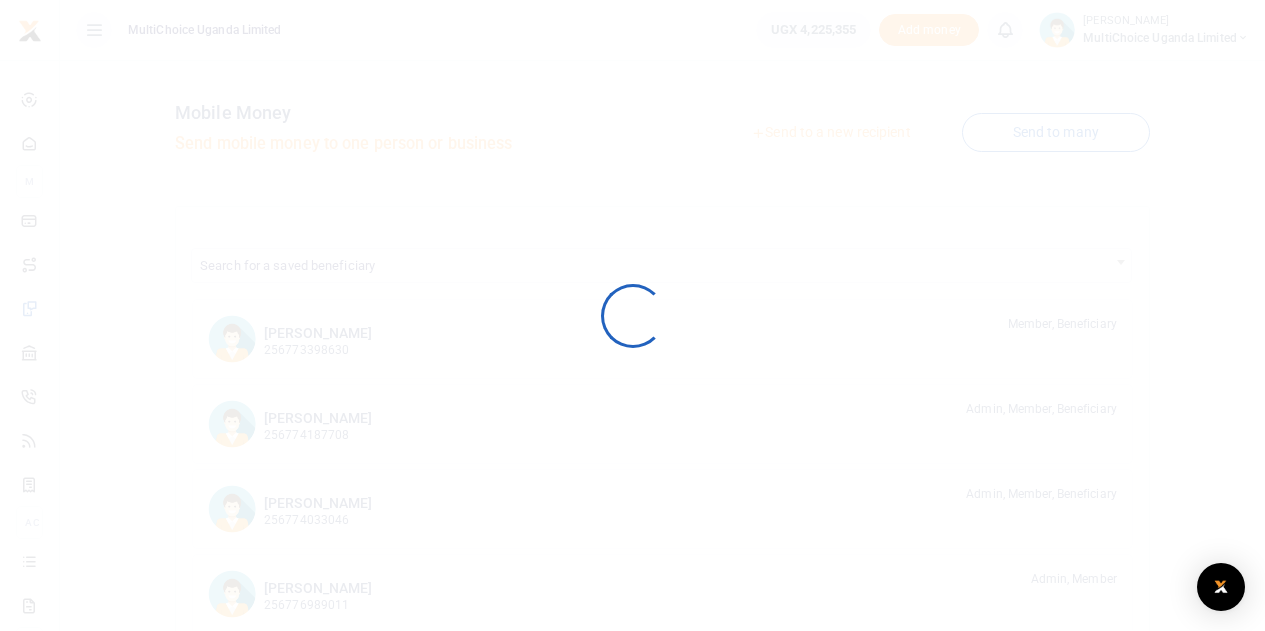 scroll, scrollTop: 0, scrollLeft: 0, axis: both 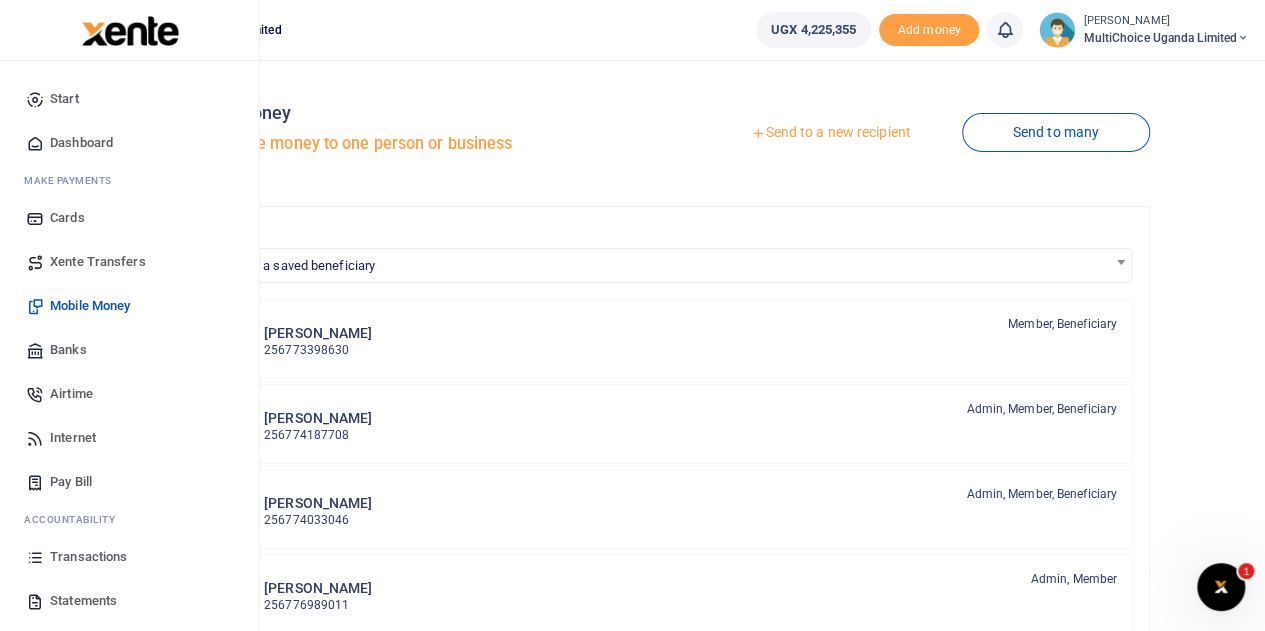 click on "Mobile Money" at bounding box center [90, 306] 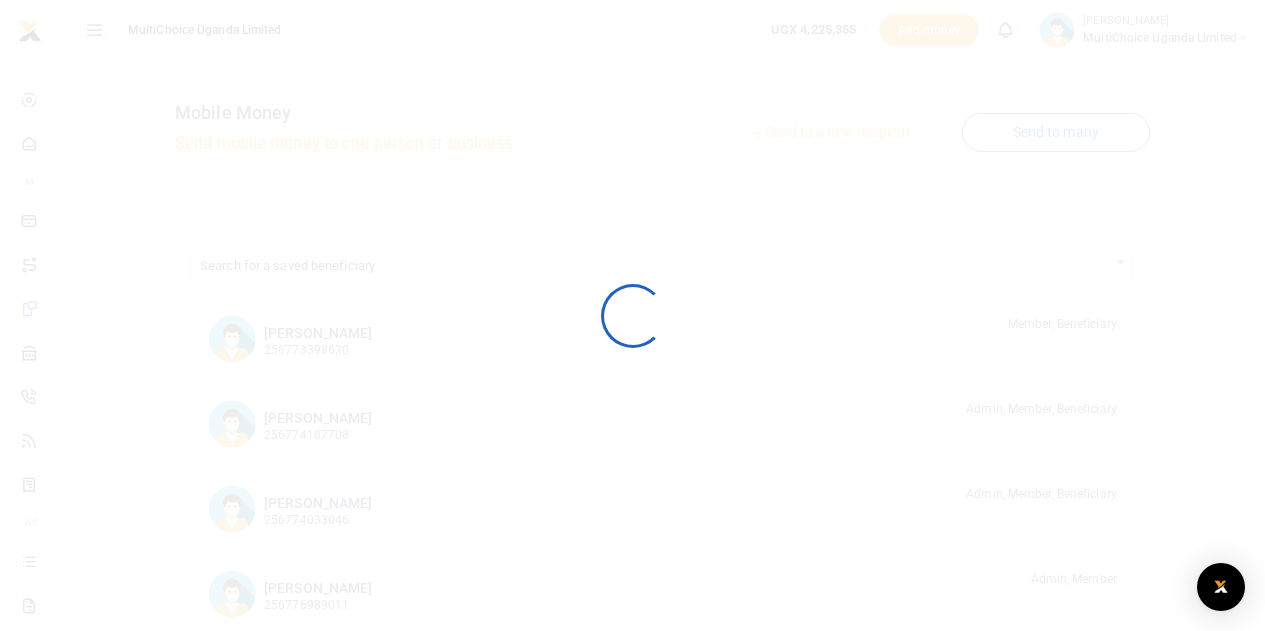 scroll, scrollTop: 0, scrollLeft: 0, axis: both 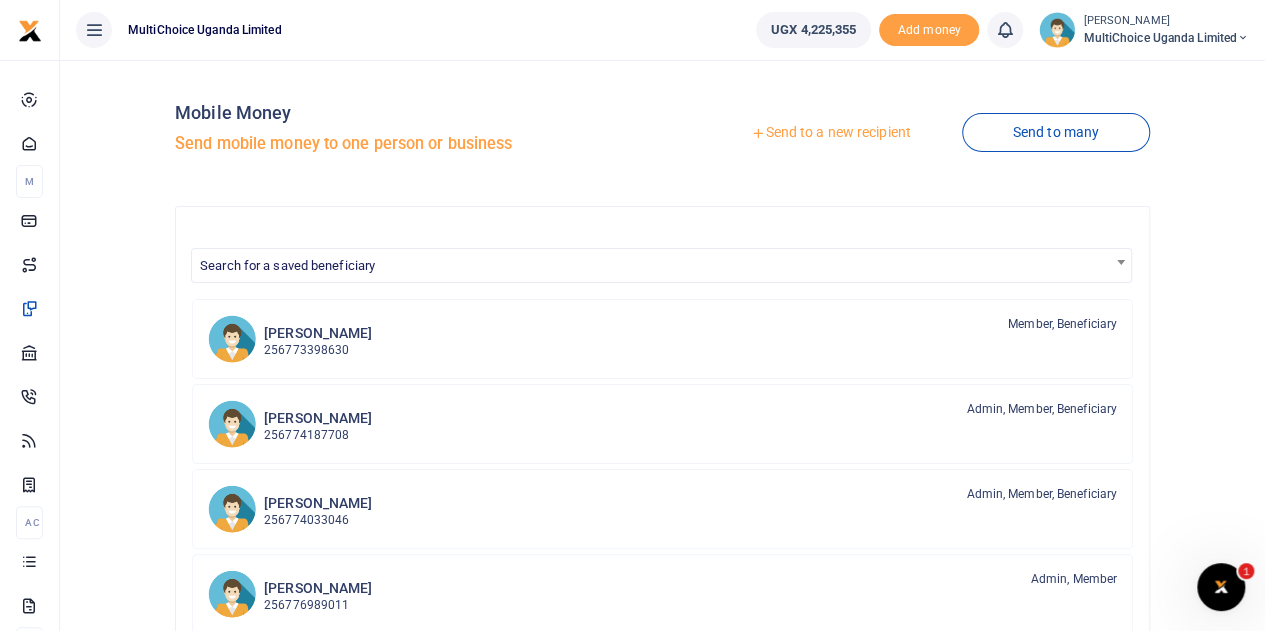 click on "Send to a new recipient" at bounding box center [830, 133] 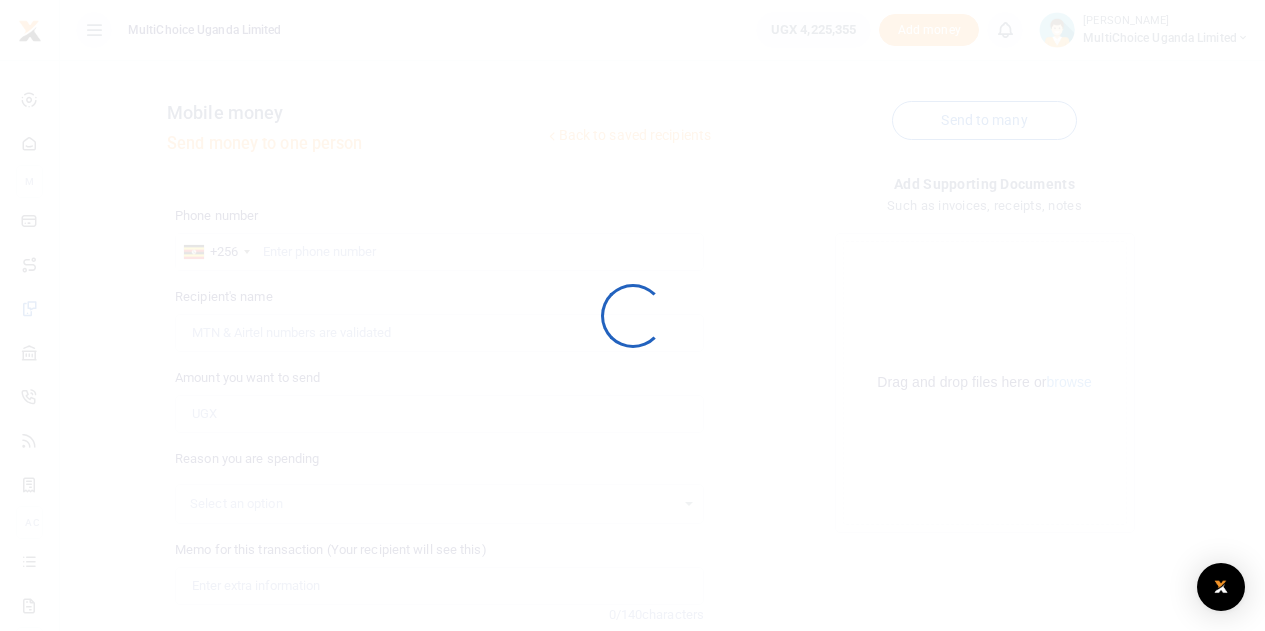 scroll, scrollTop: 0, scrollLeft: 0, axis: both 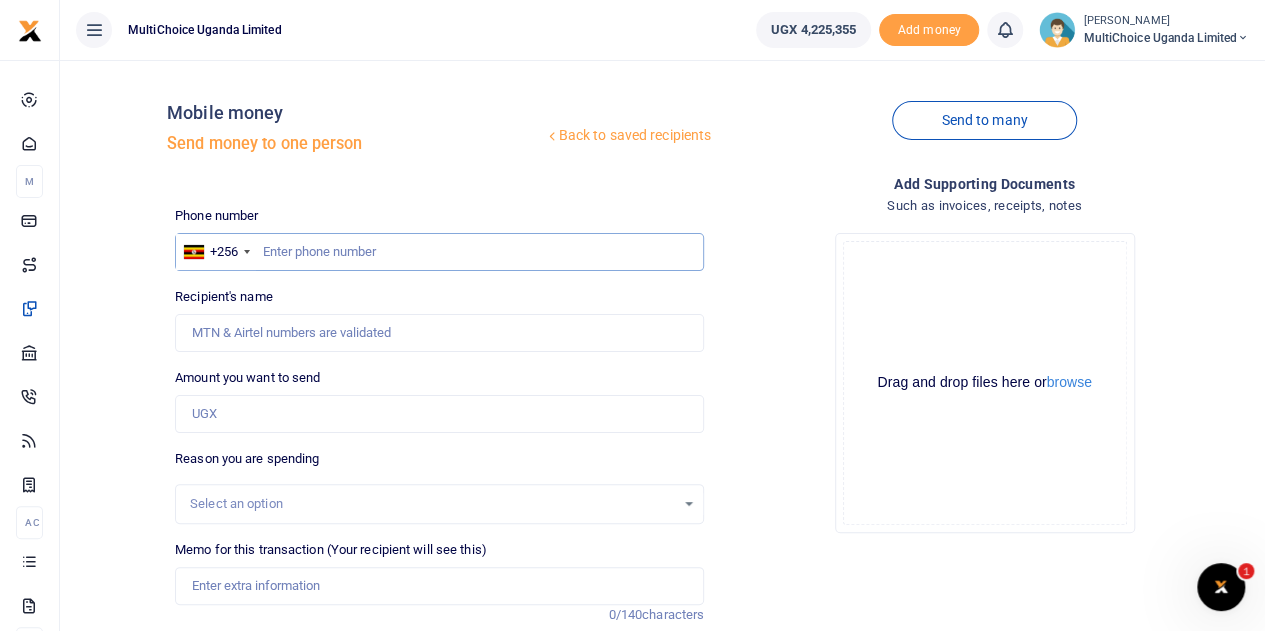click at bounding box center (439, 252) 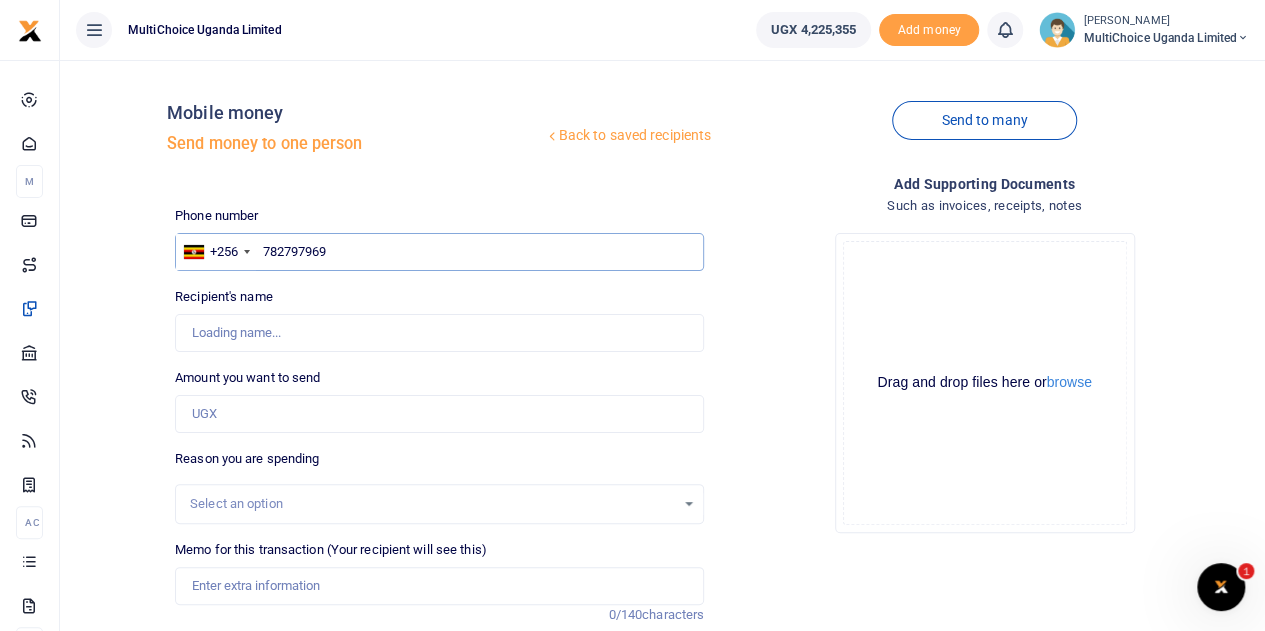 type on "7827979690" 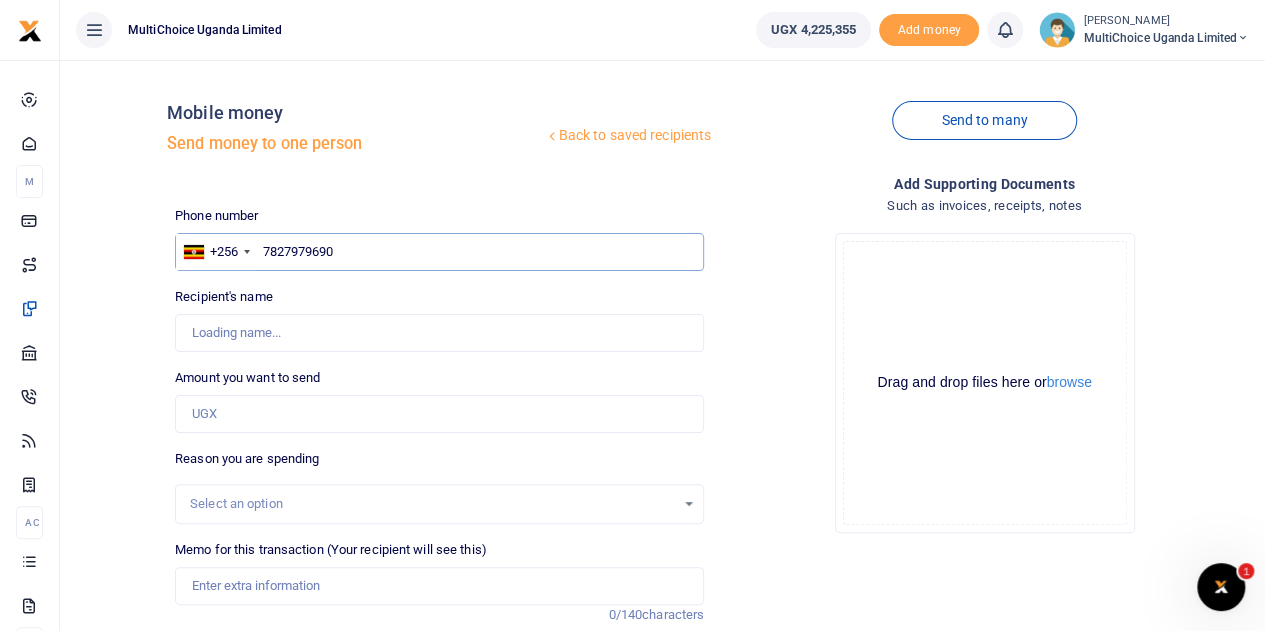 type on "[PERSON_NAME]" 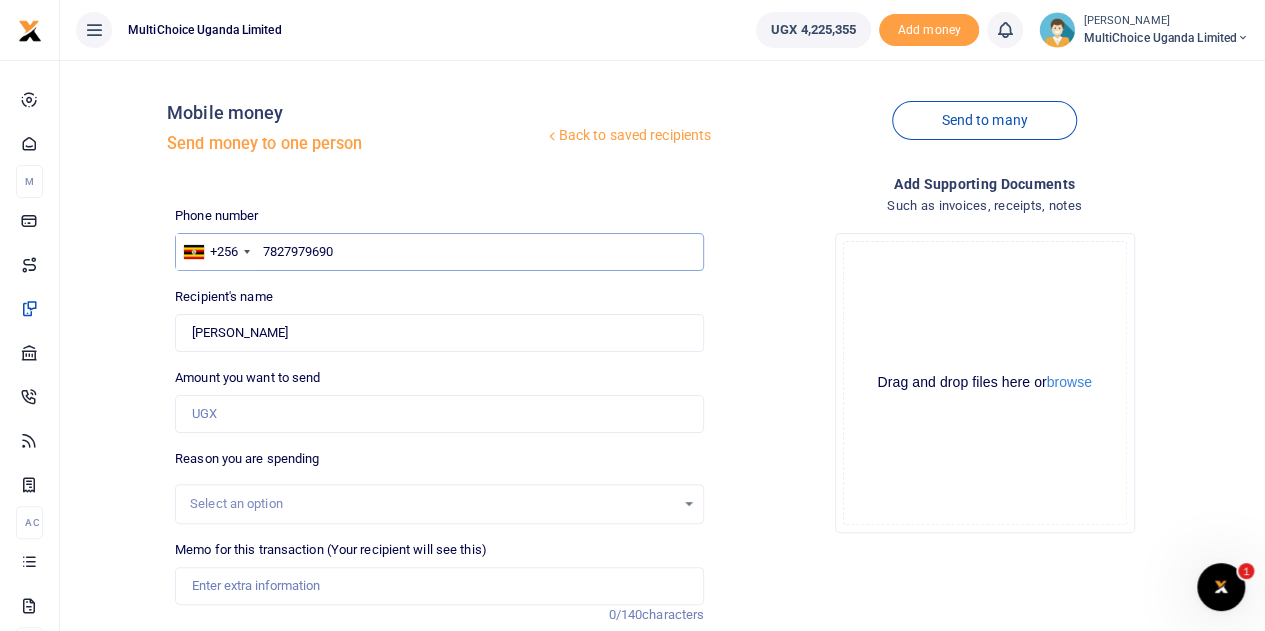 drag, startPoint x: 398, startPoint y: 263, endPoint x: 286, endPoint y: 260, distance: 112.04017 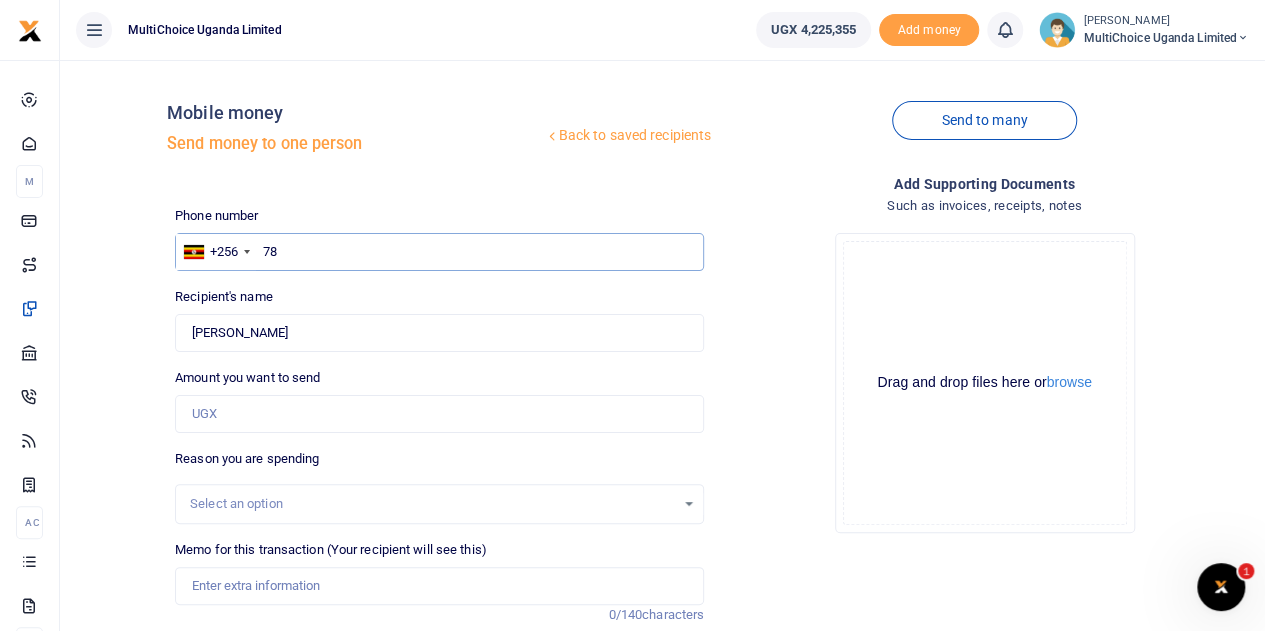 type on "7" 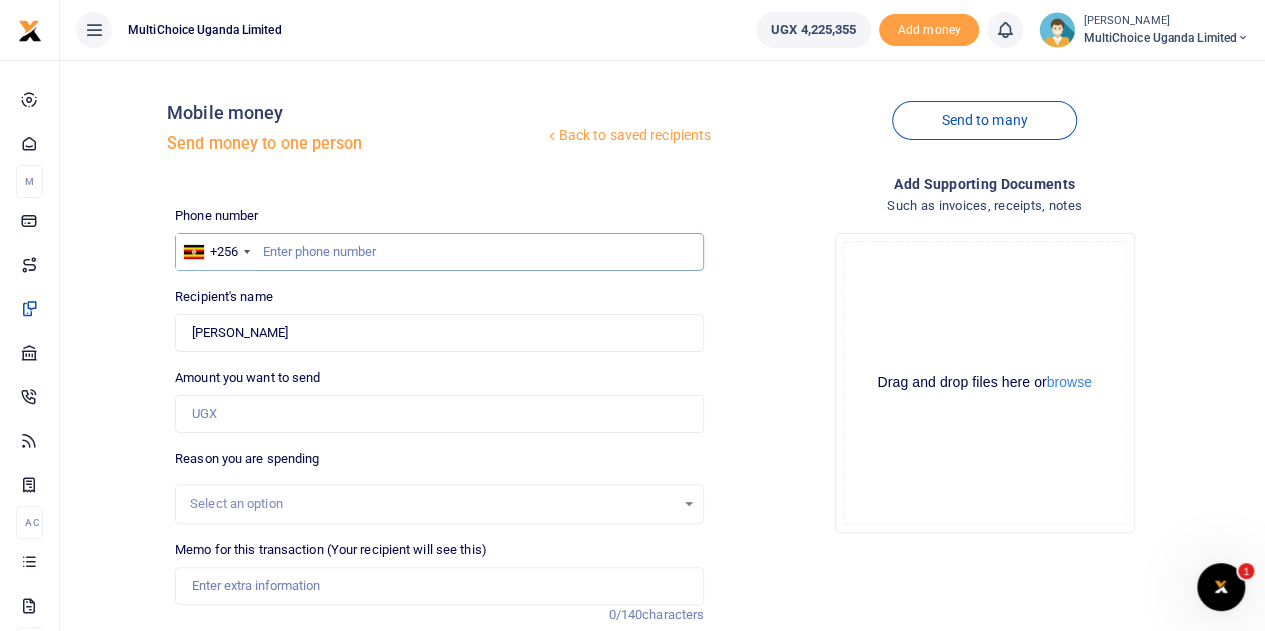 click at bounding box center [439, 252] 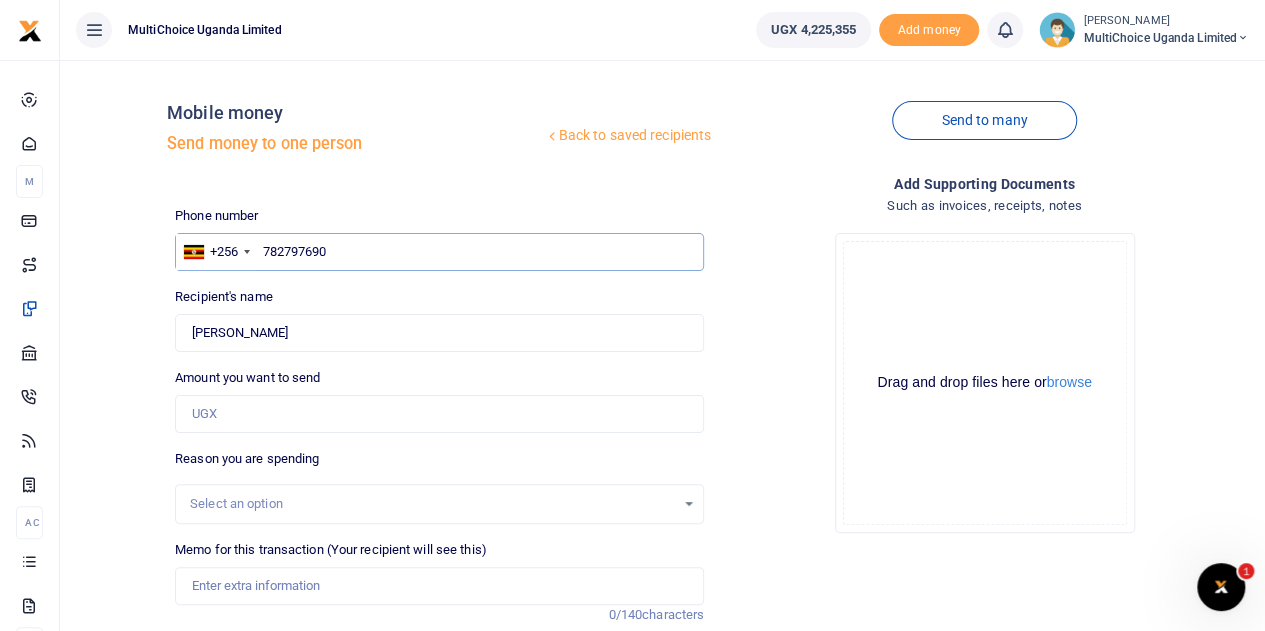 type on "[PERSON_NAME]" 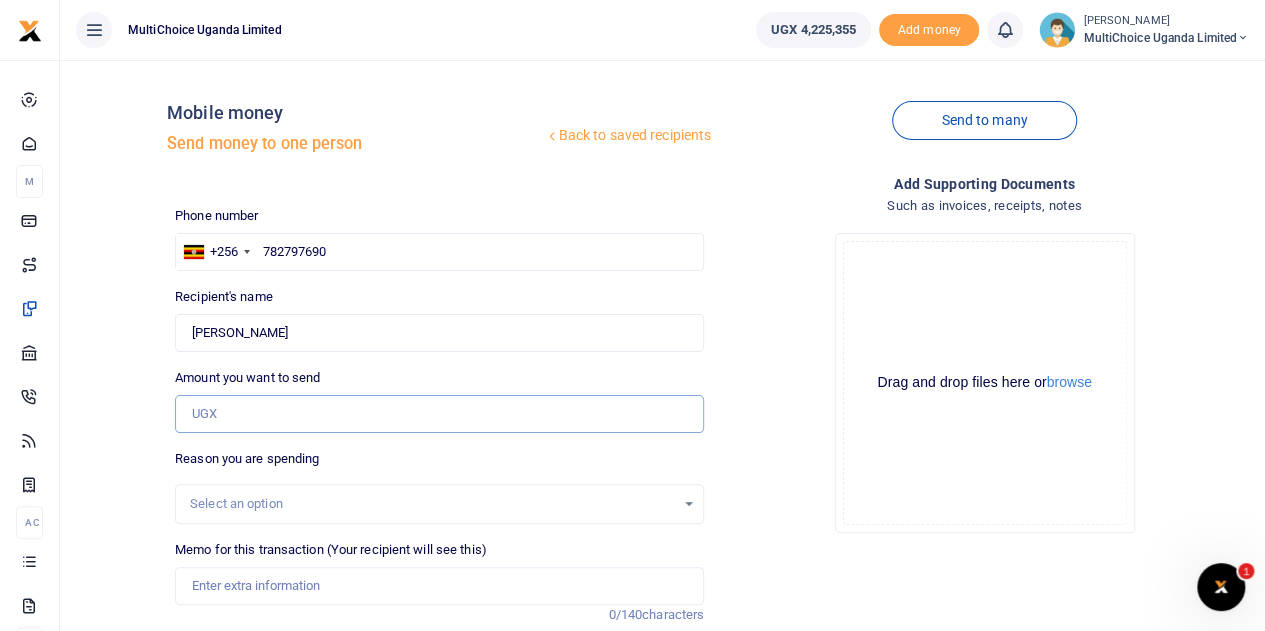 click on "Amount you want to send" at bounding box center [439, 414] 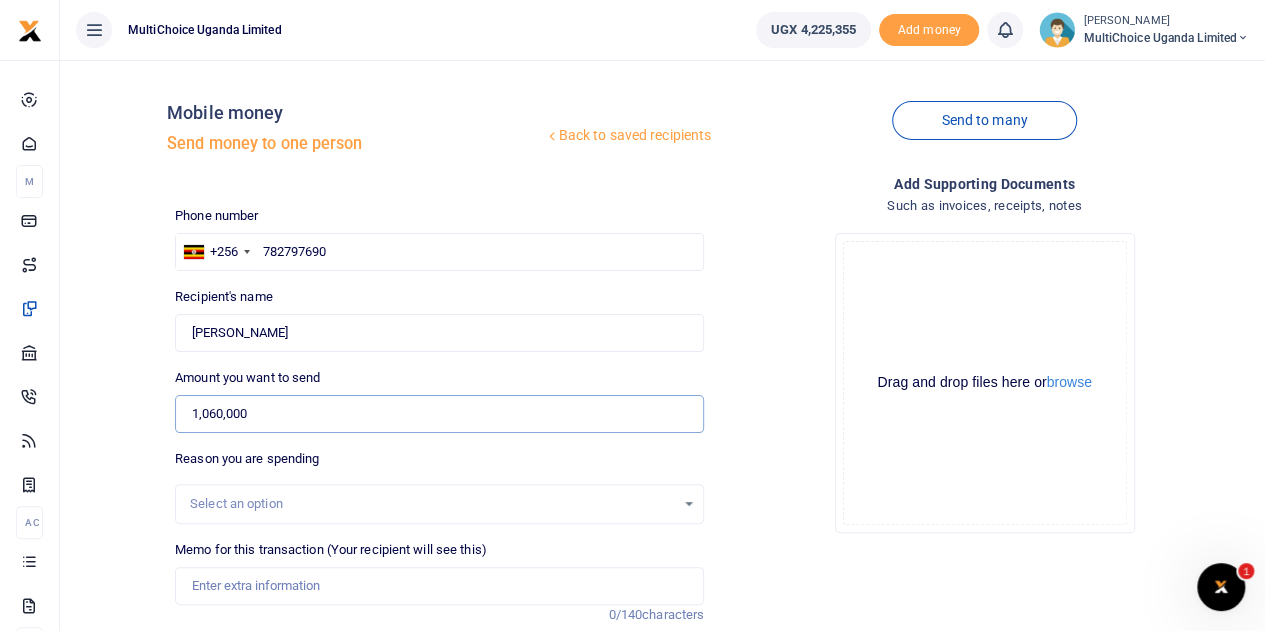 type on "1,060,000" 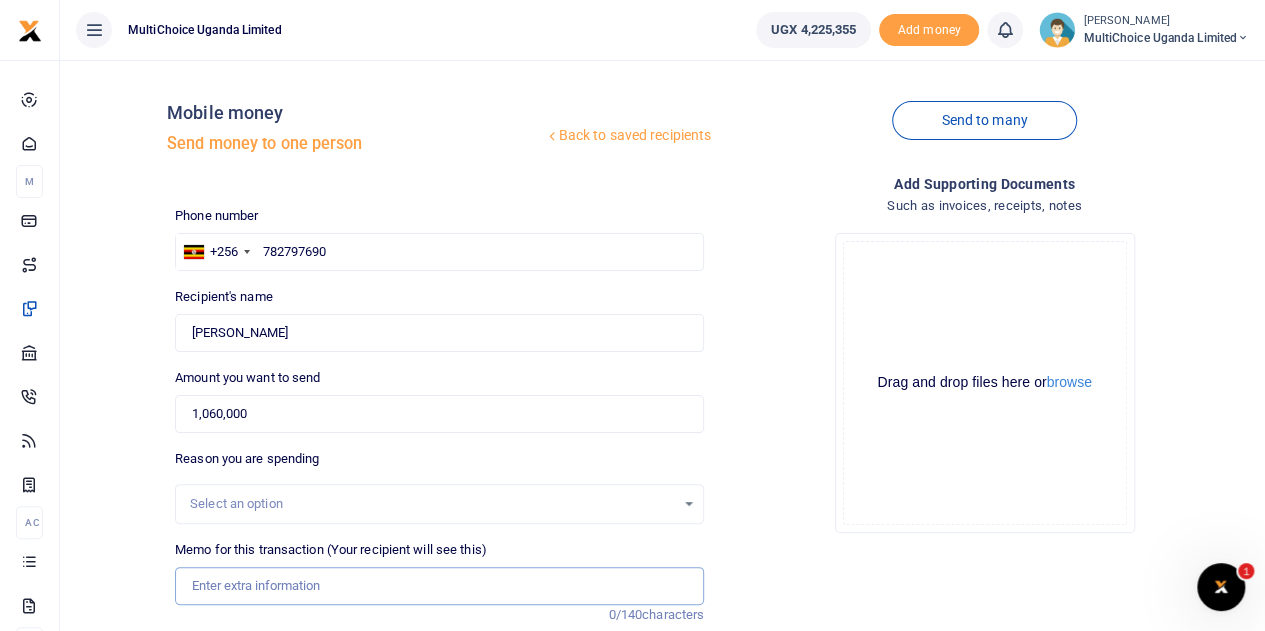 click on "Memo for this transaction (Your recipient will see this)" at bounding box center (439, 586) 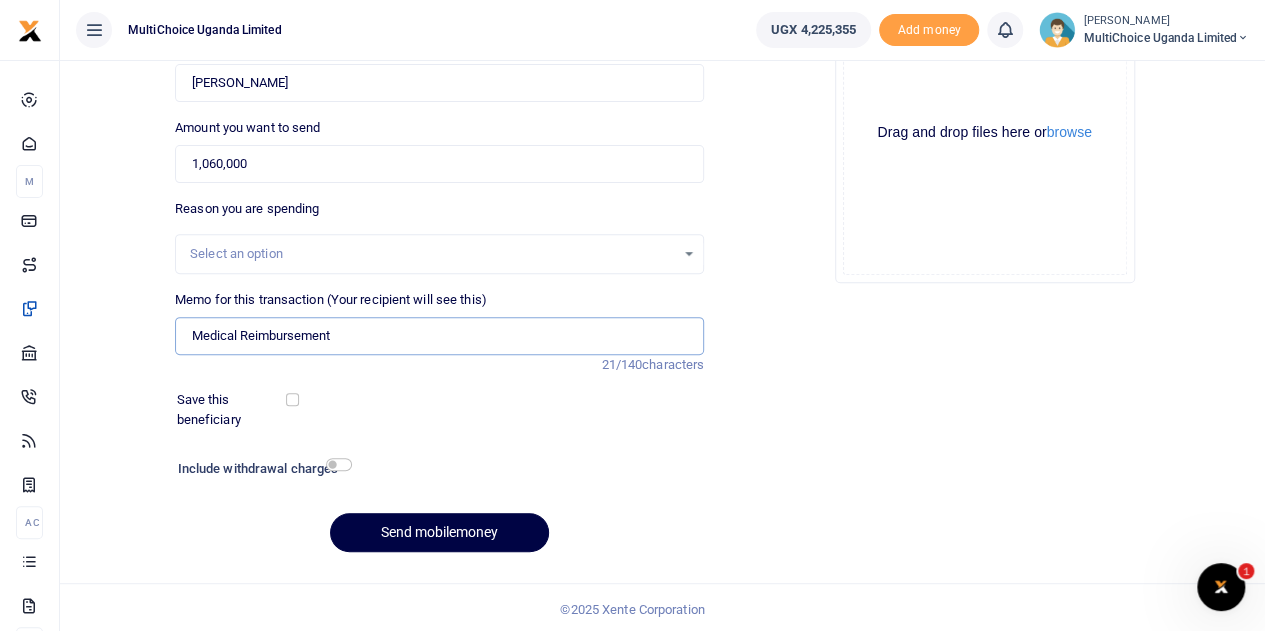 scroll, scrollTop: 252, scrollLeft: 0, axis: vertical 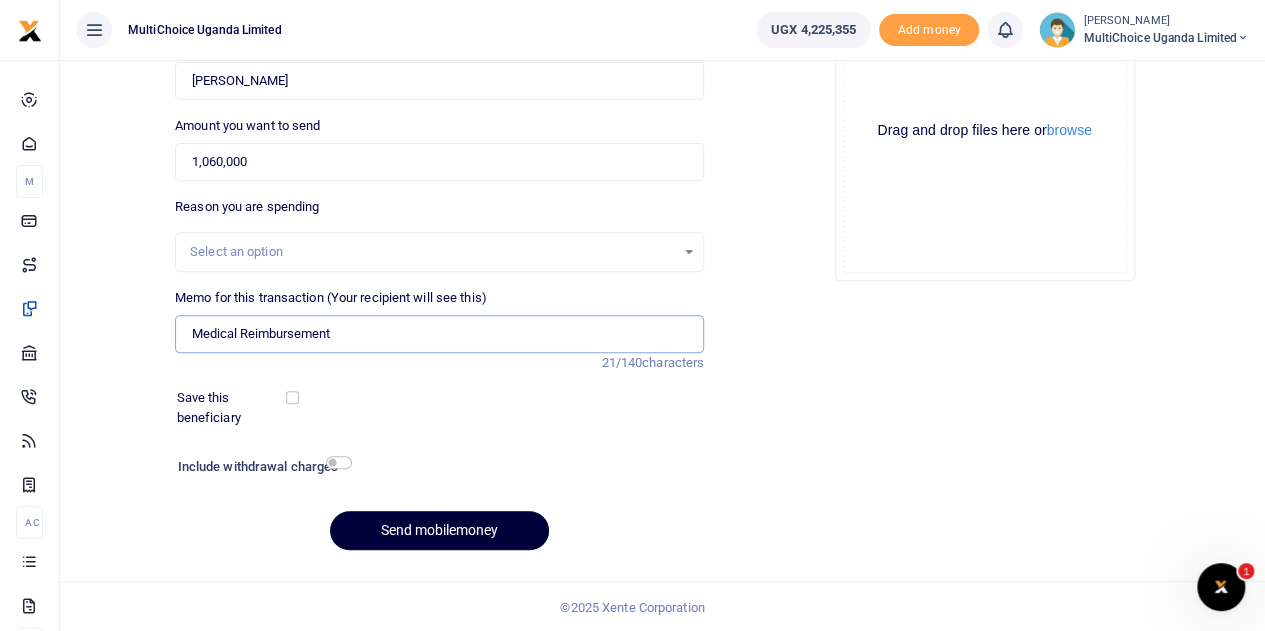 type on "Medical Reimbursement" 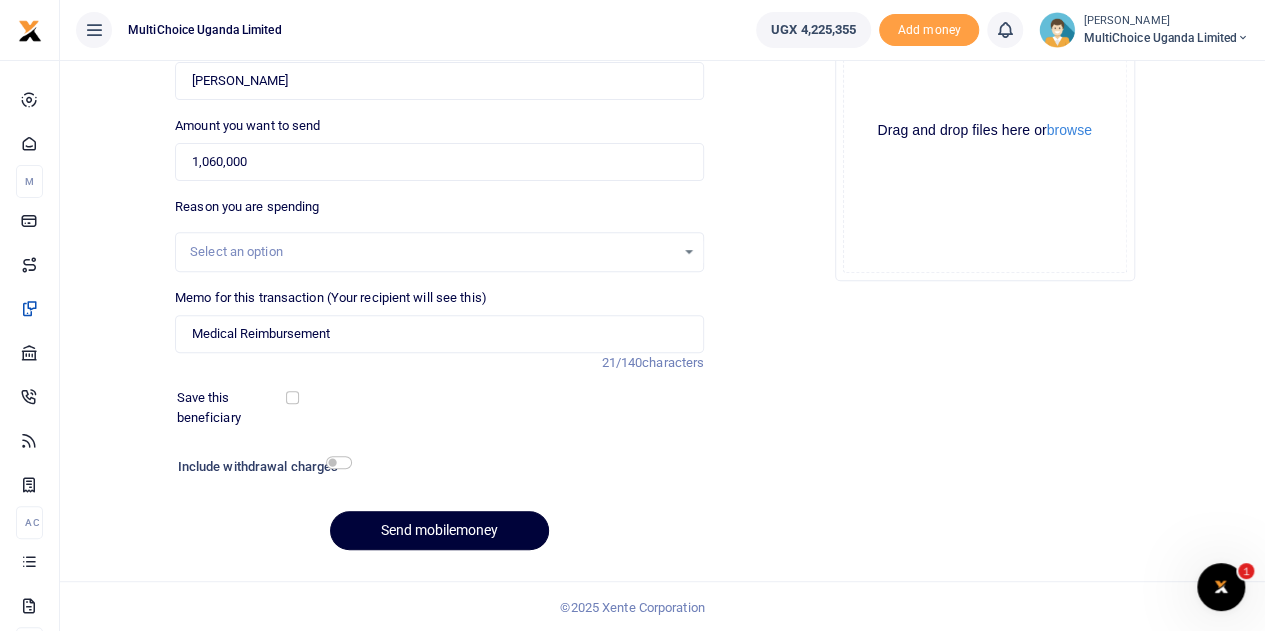 click on "Send mobilemoney" at bounding box center [439, 530] 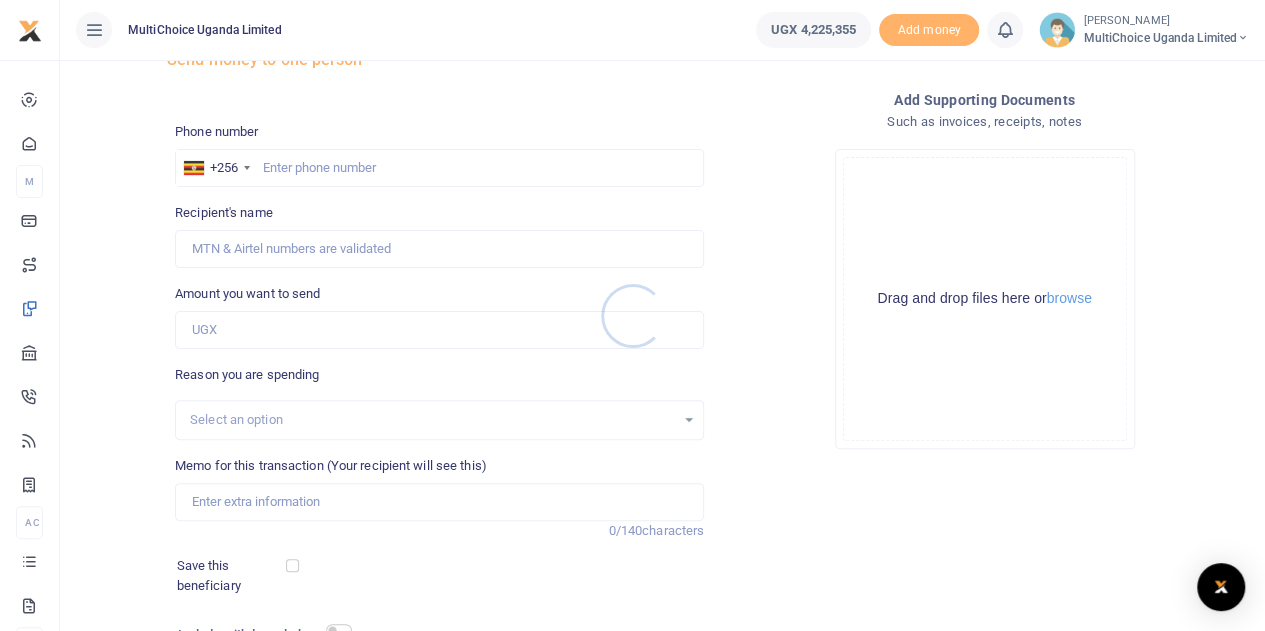 scroll, scrollTop: 0, scrollLeft: 0, axis: both 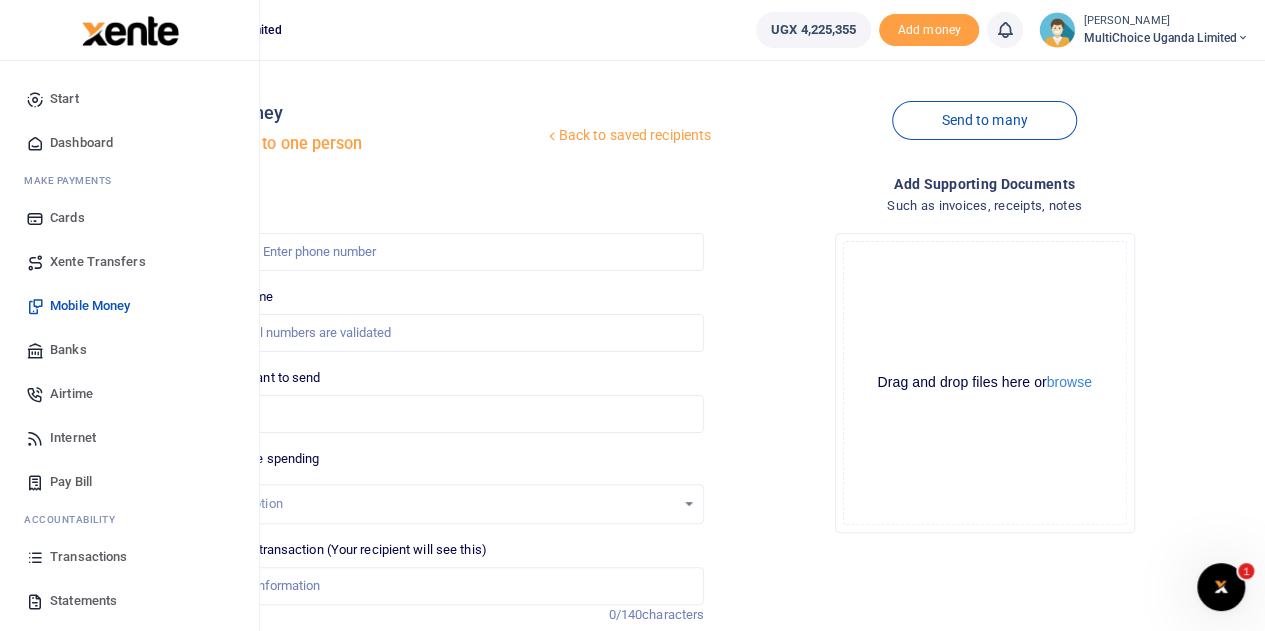 click on "Dashboard" at bounding box center (81, 143) 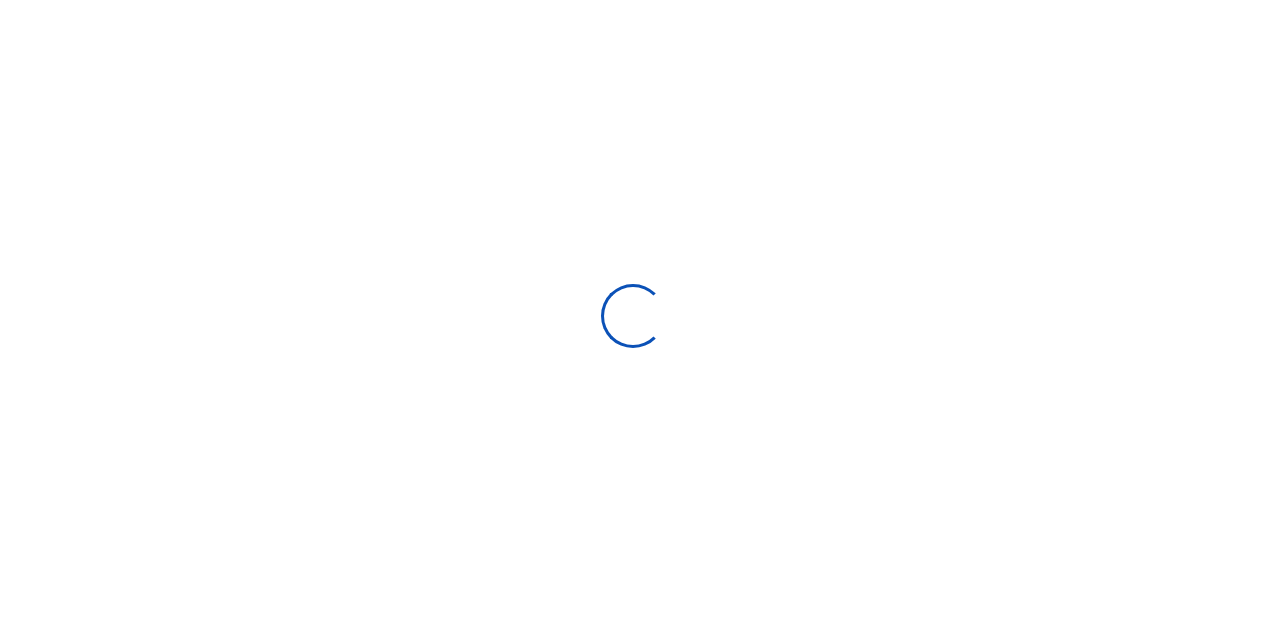 scroll, scrollTop: 0, scrollLeft: 0, axis: both 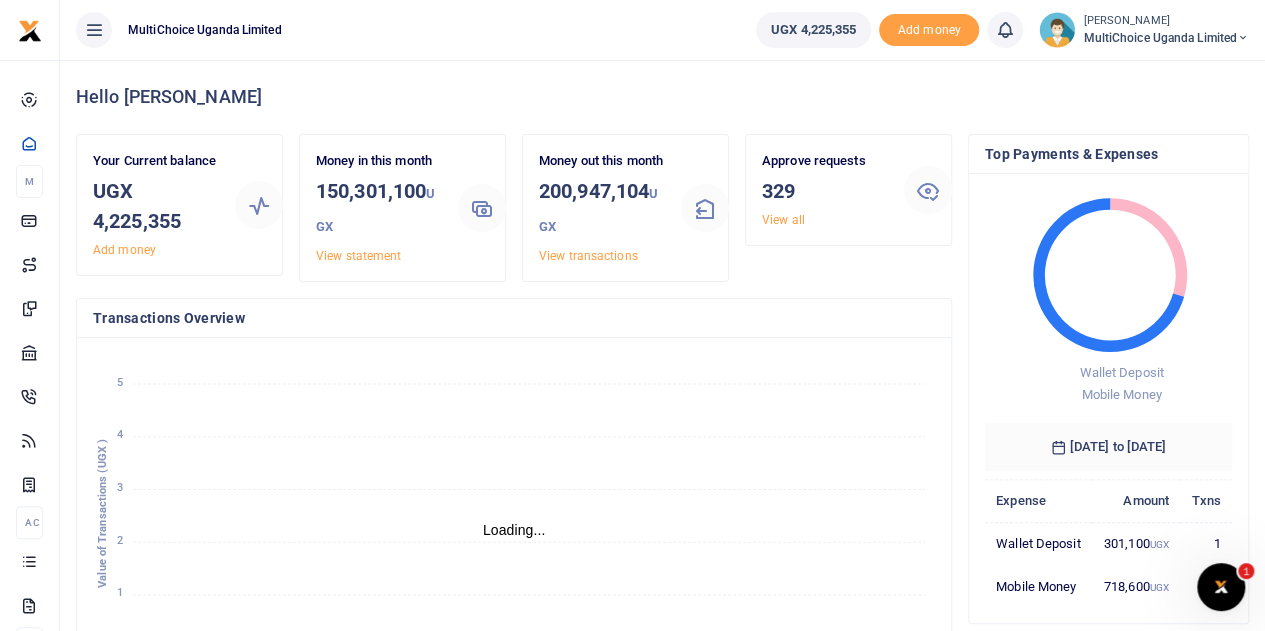 click at bounding box center (482, 208) 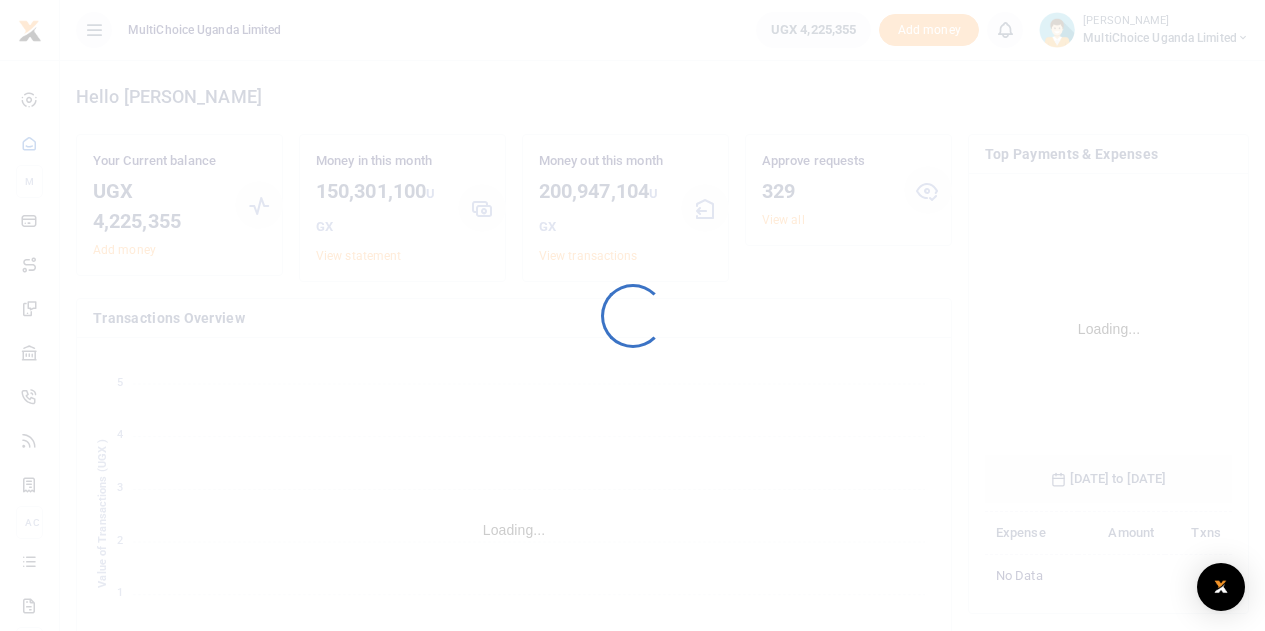 scroll, scrollTop: 0, scrollLeft: 0, axis: both 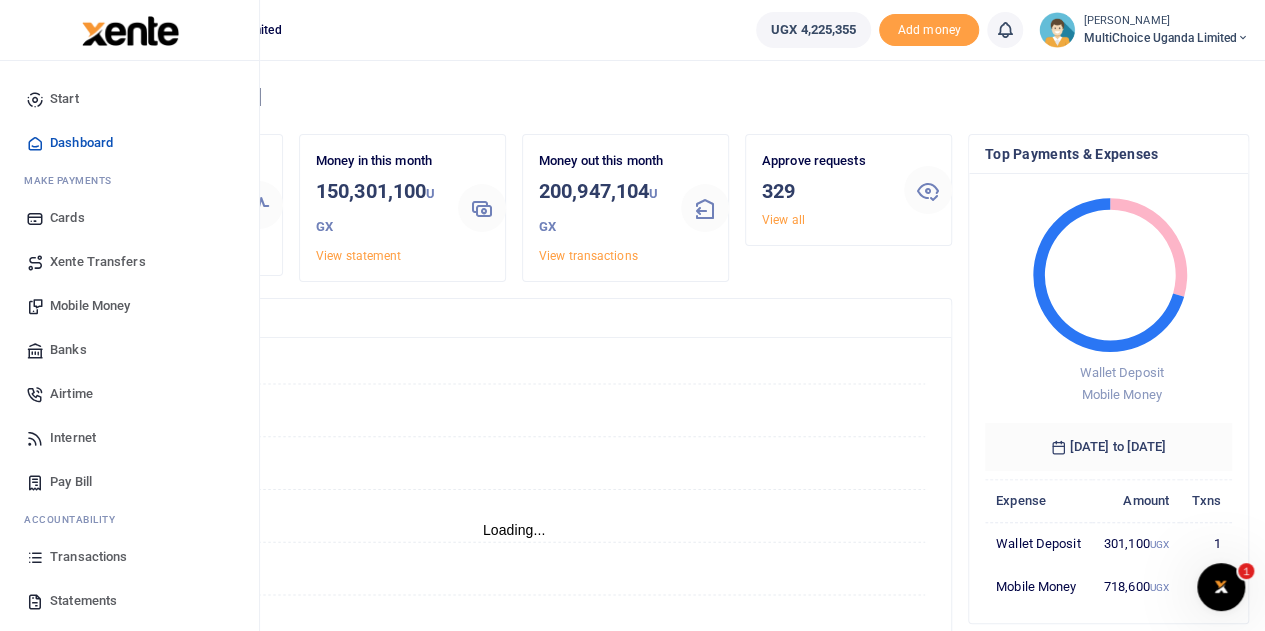 click on "Mobile Money" at bounding box center (90, 306) 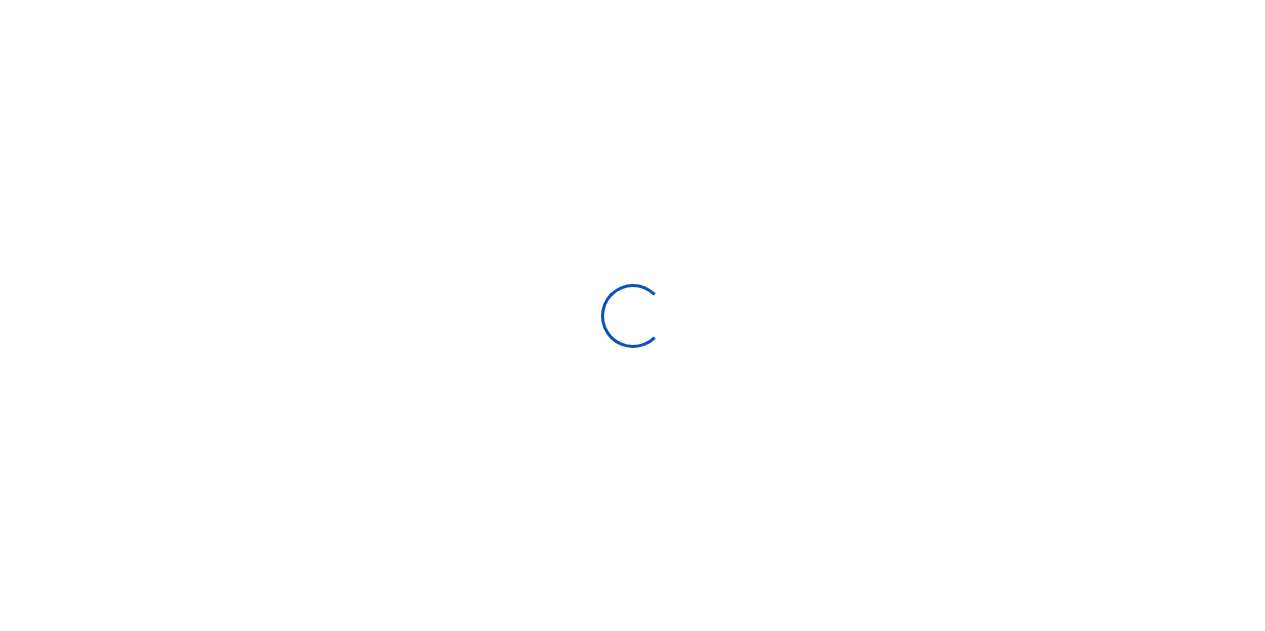 scroll, scrollTop: 0, scrollLeft: 0, axis: both 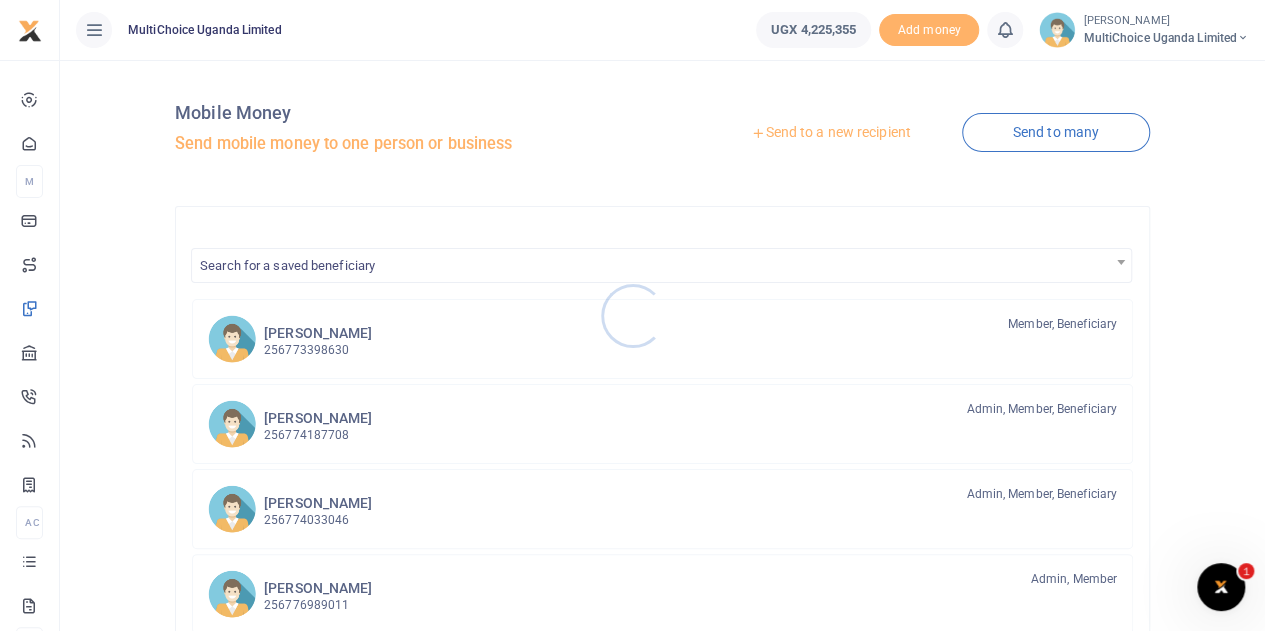 click at bounding box center (632, 315) 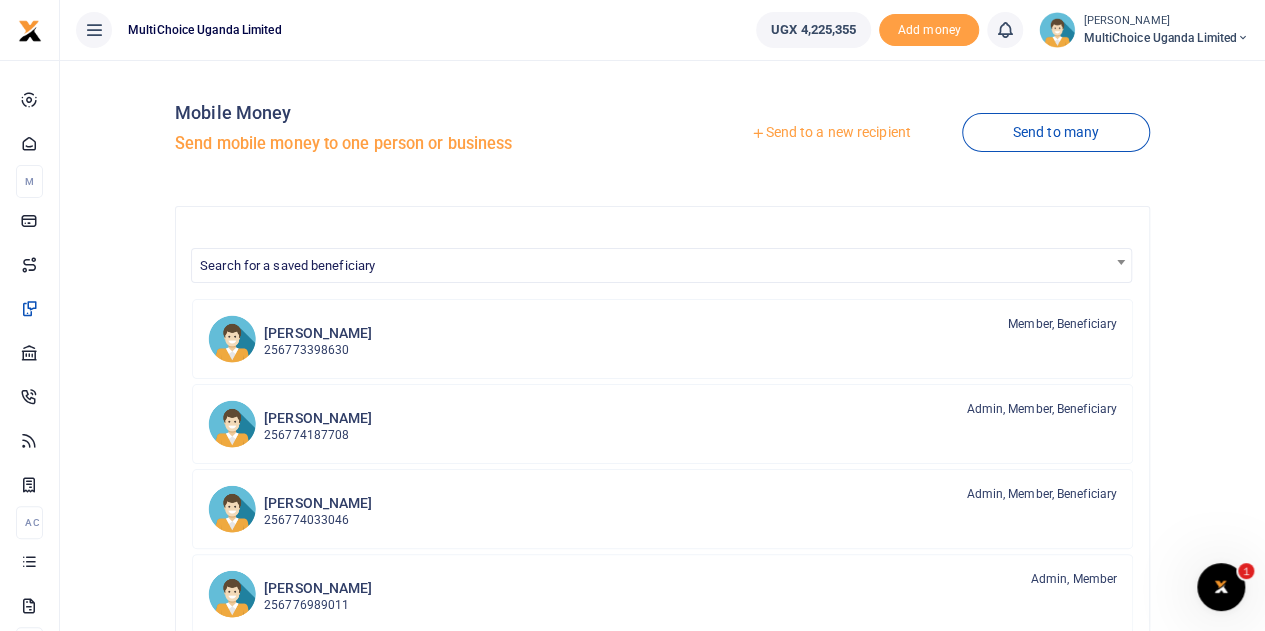 click on "Send to a new recipient" at bounding box center [830, 133] 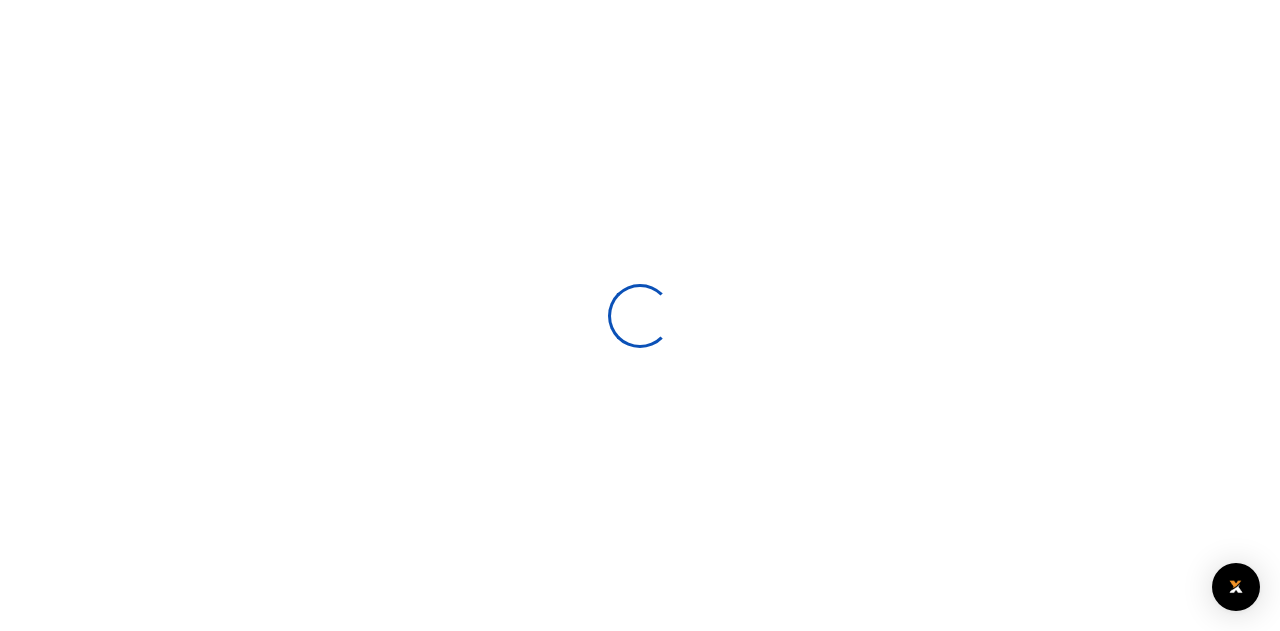 select 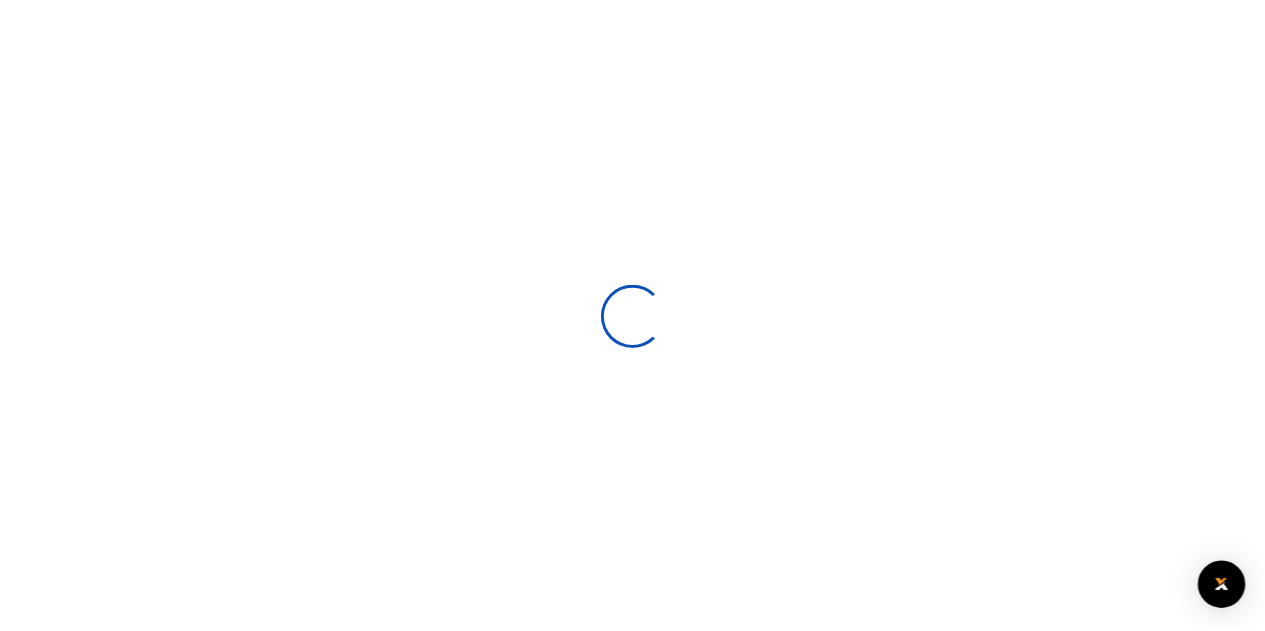 scroll, scrollTop: 0, scrollLeft: 0, axis: both 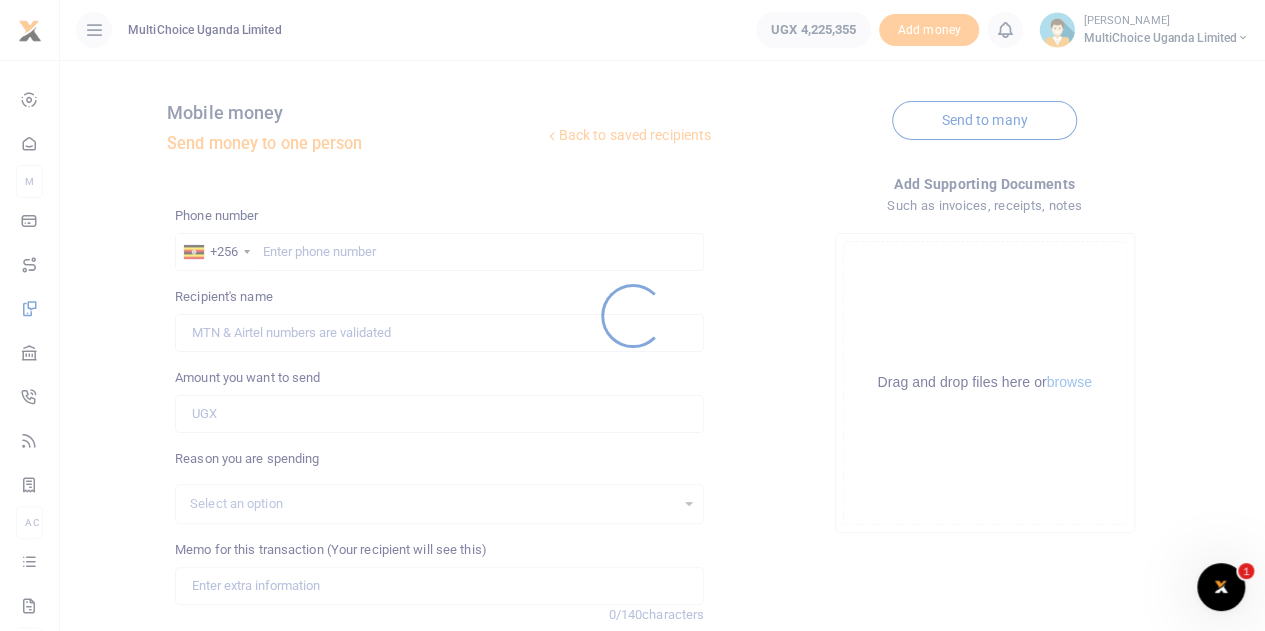 click at bounding box center [632, 315] 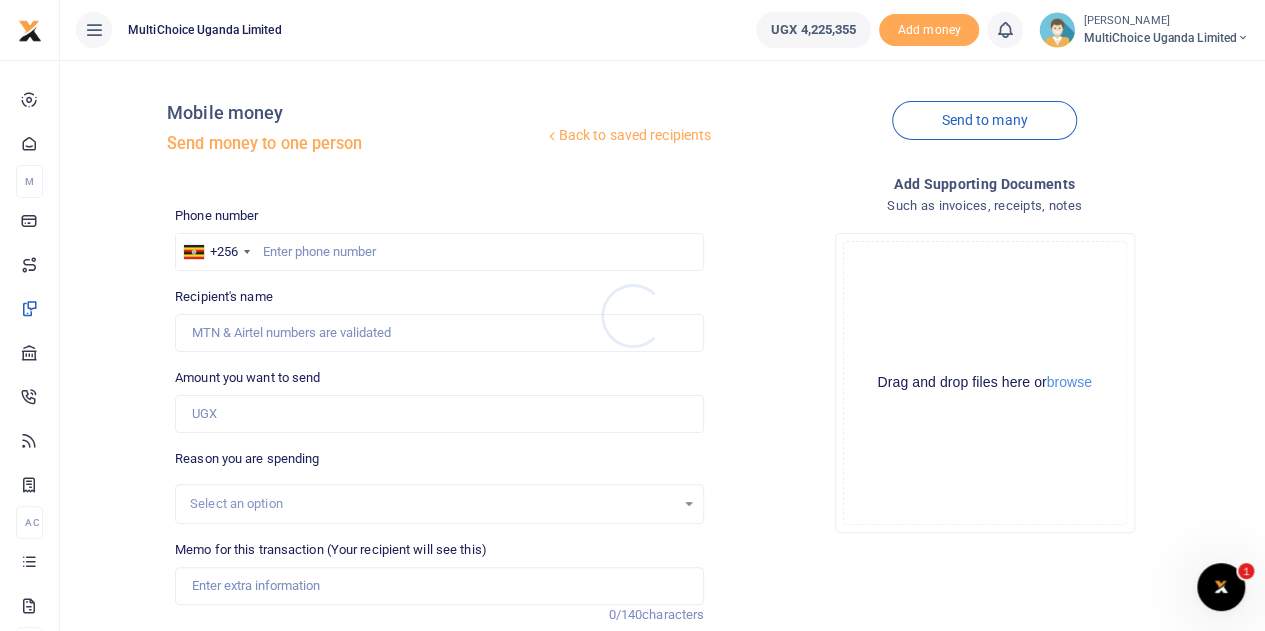 click at bounding box center [632, 315] 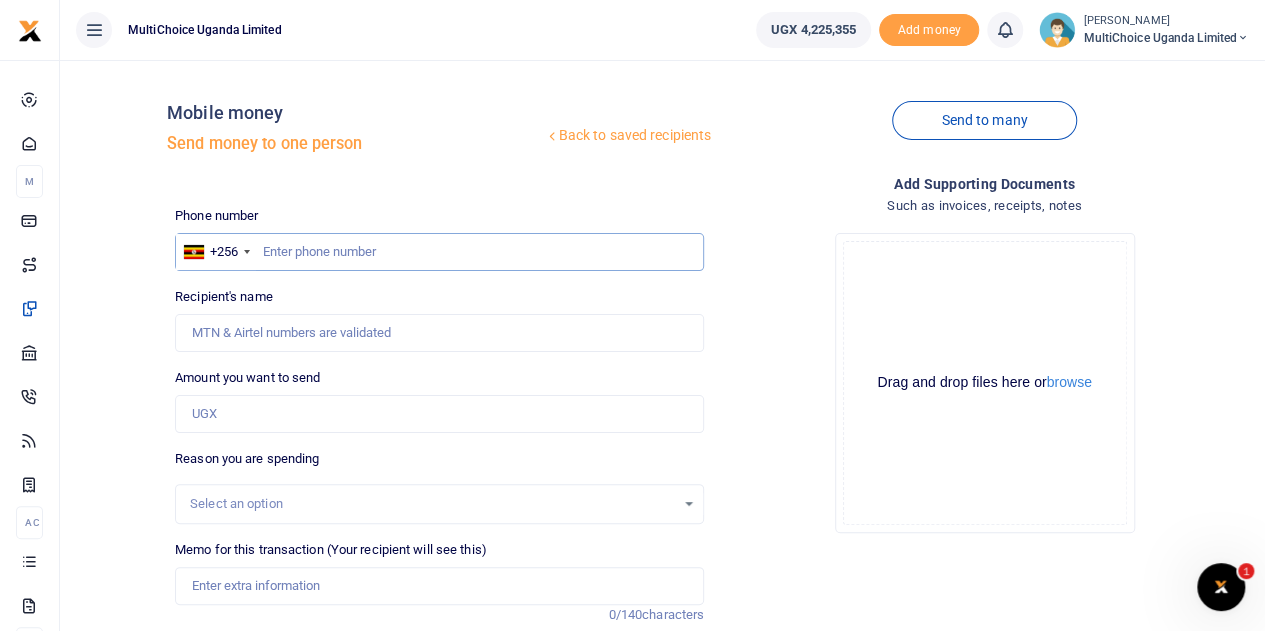 click at bounding box center (439, 252) 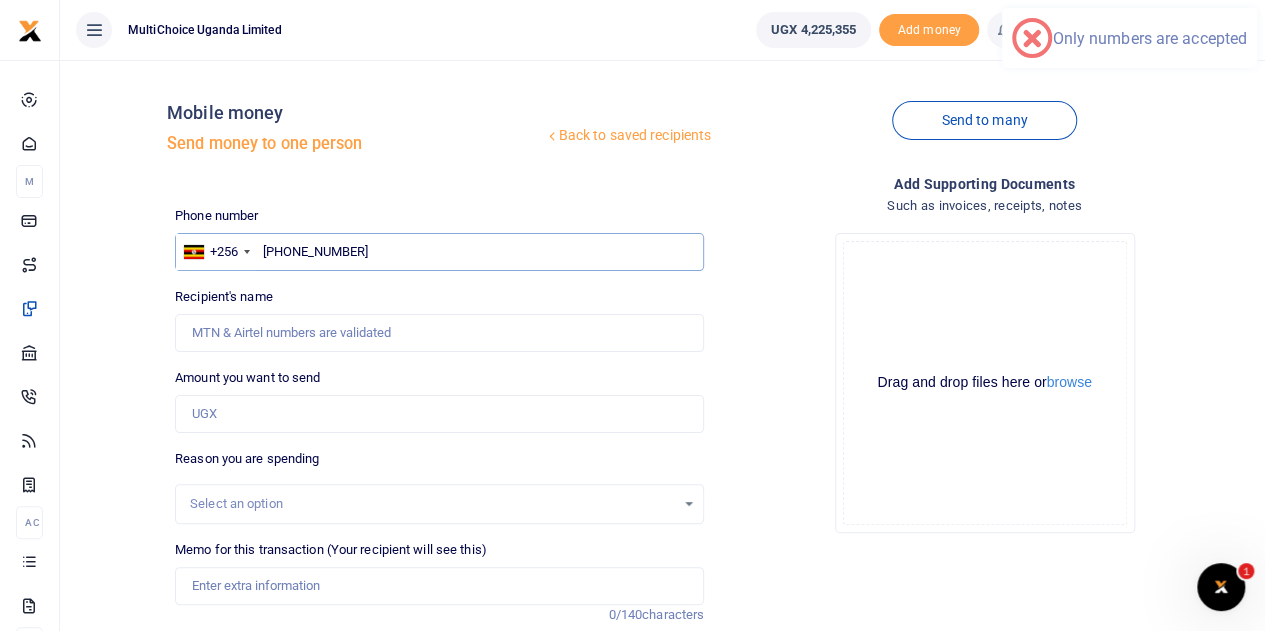 click on "+256 701 487718" at bounding box center (439, 252) 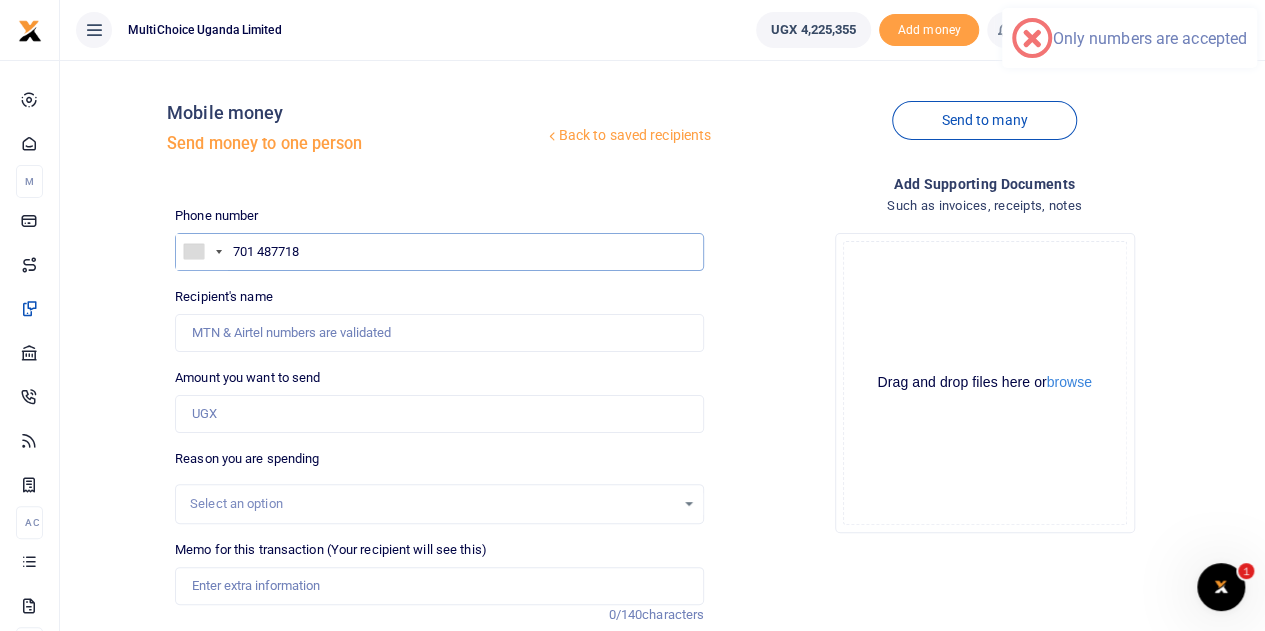 type on "701 487718" 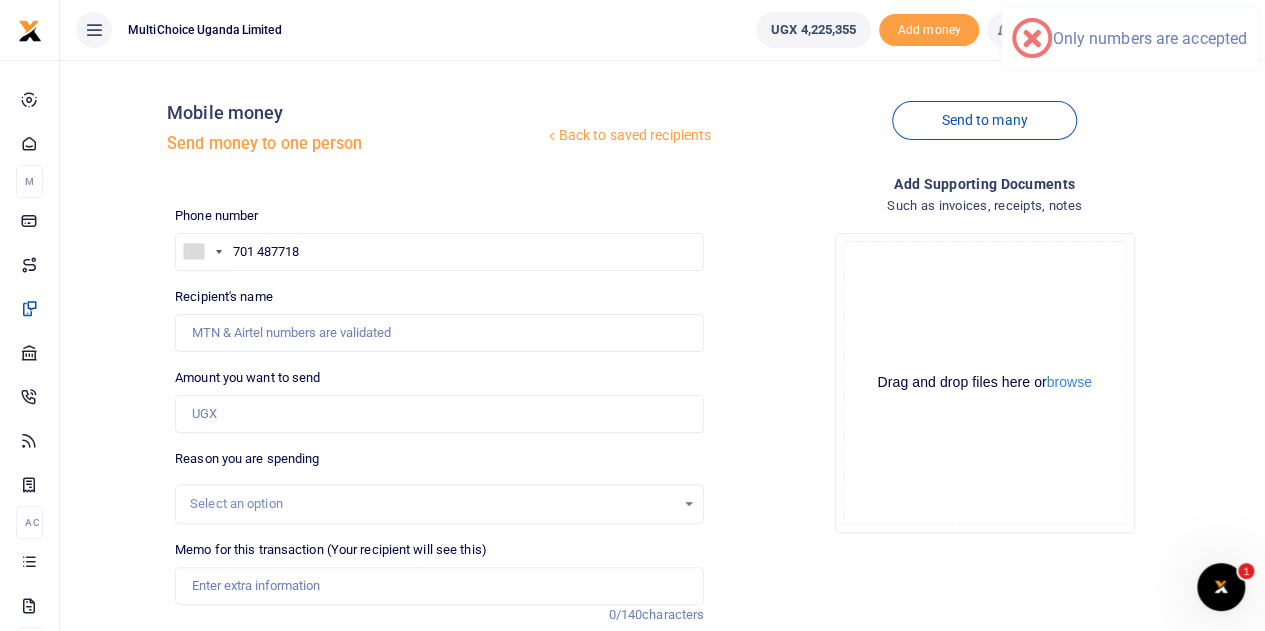 click on "Back to saved recipients" at bounding box center (628, 136) 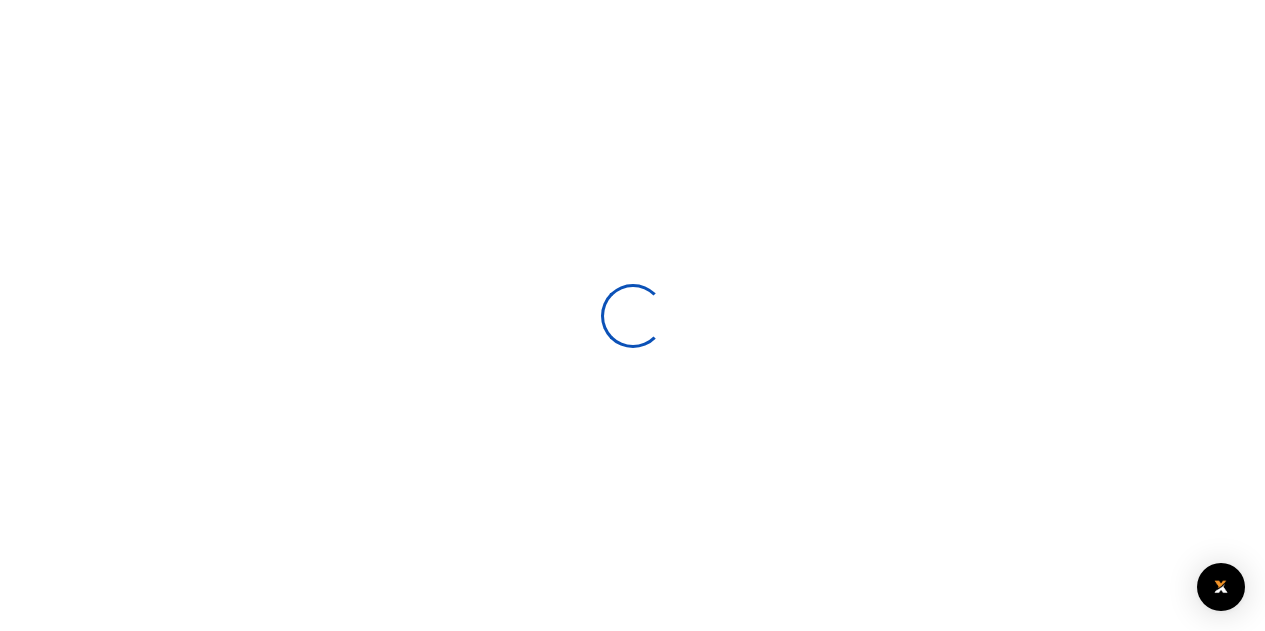 scroll, scrollTop: 0, scrollLeft: 0, axis: both 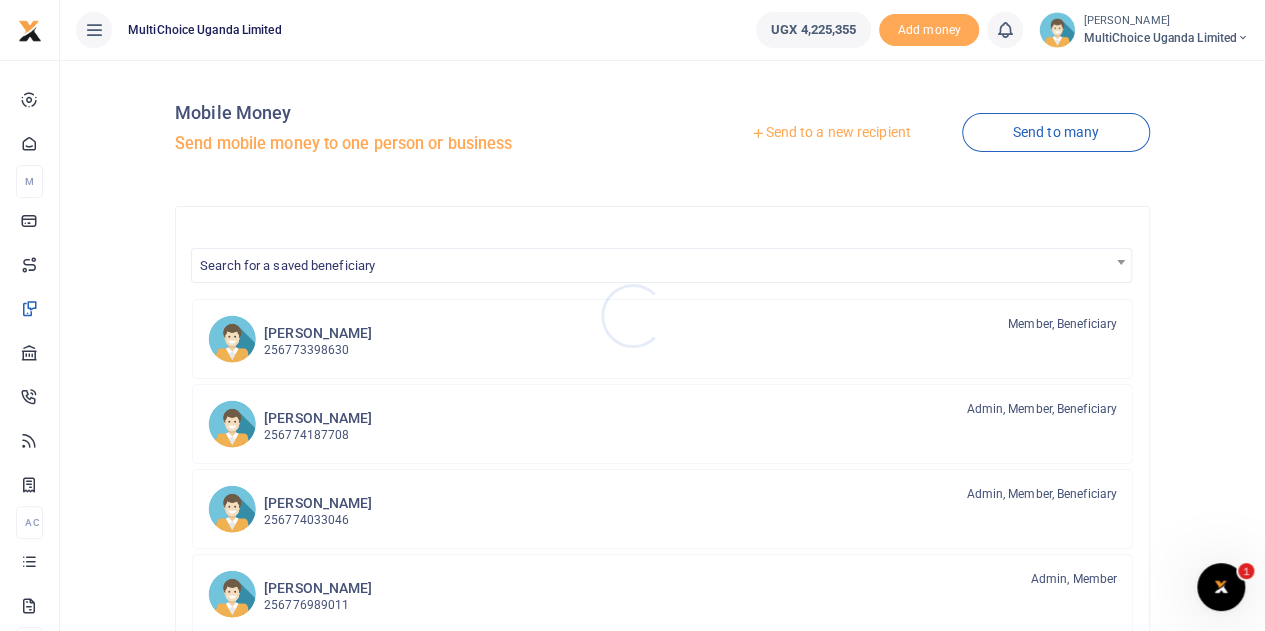 click at bounding box center (632, 315) 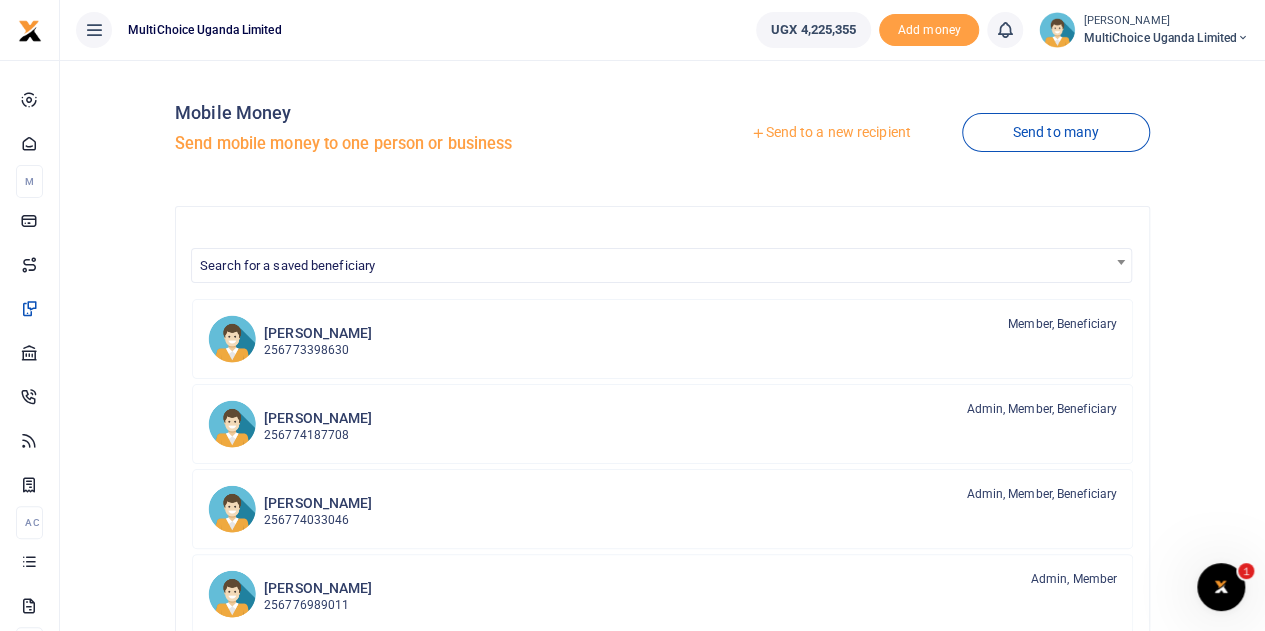 click on "Send to a new recipient" at bounding box center (830, 133) 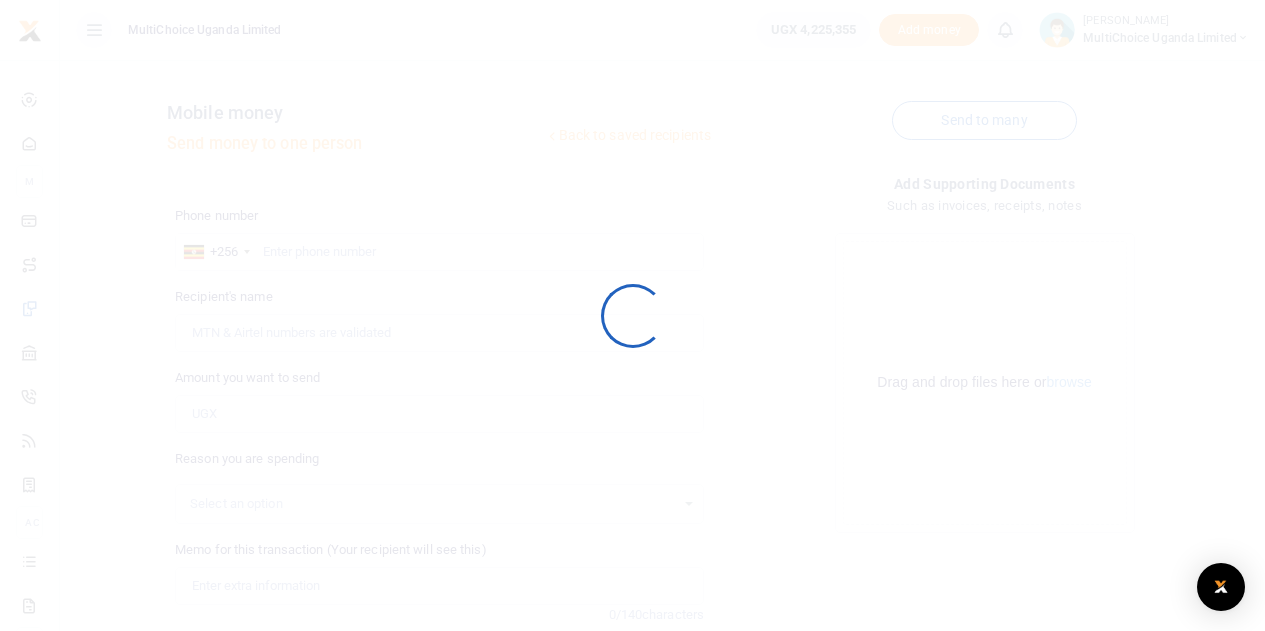 scroll, scrollTop: 0, scrollLeft: 0, axis: both 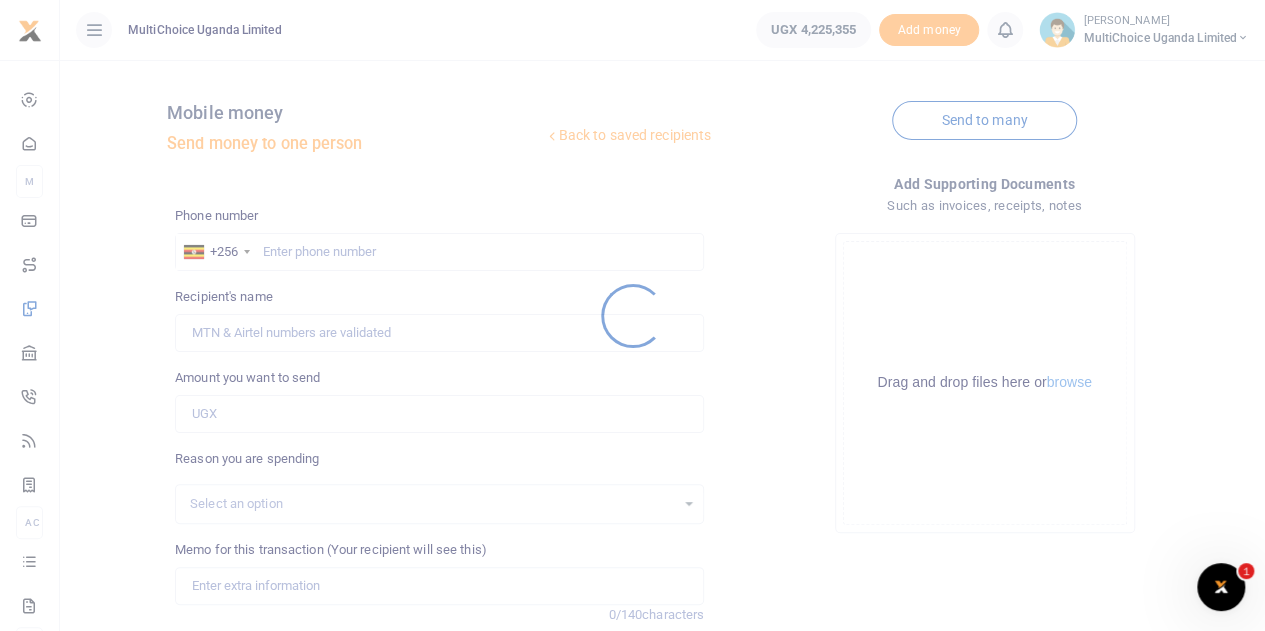 click at bounding box center [632, 315] 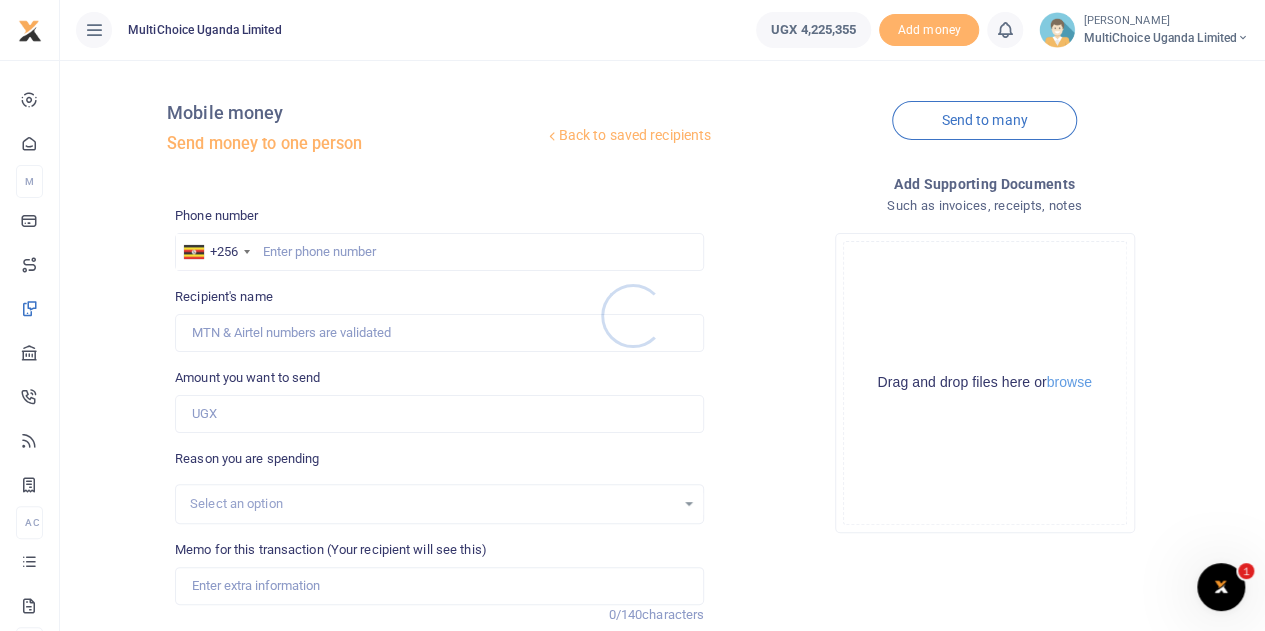 click at bounding box center (632, 315) 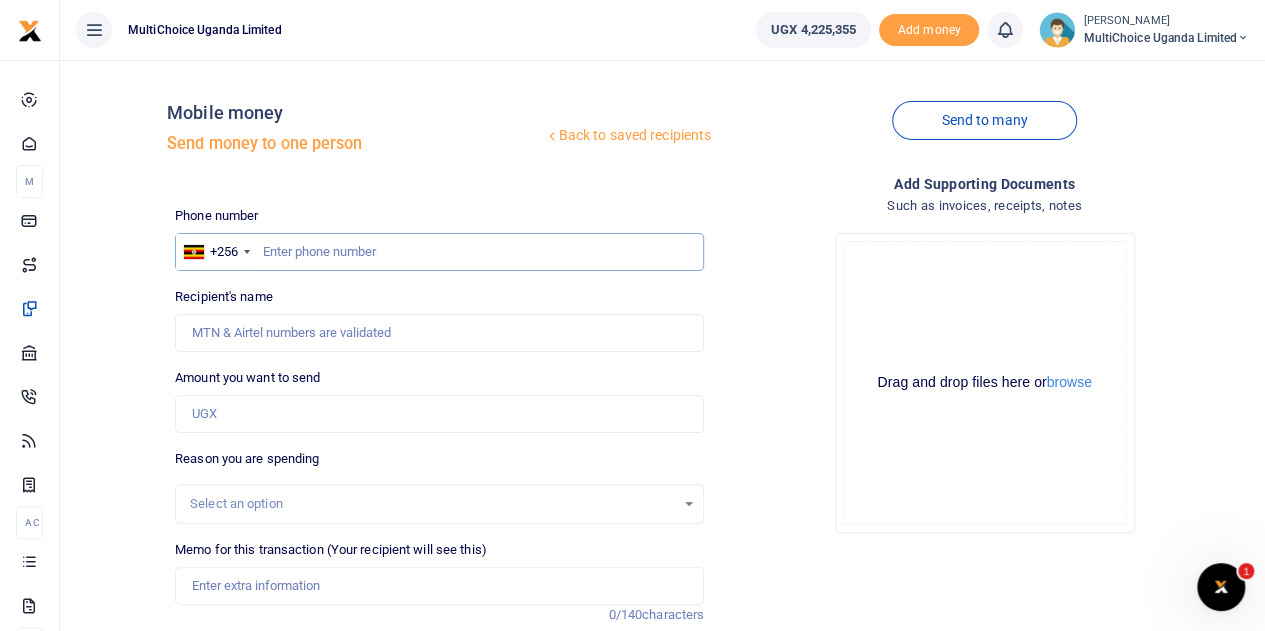 click at bounding box center (439, 252) 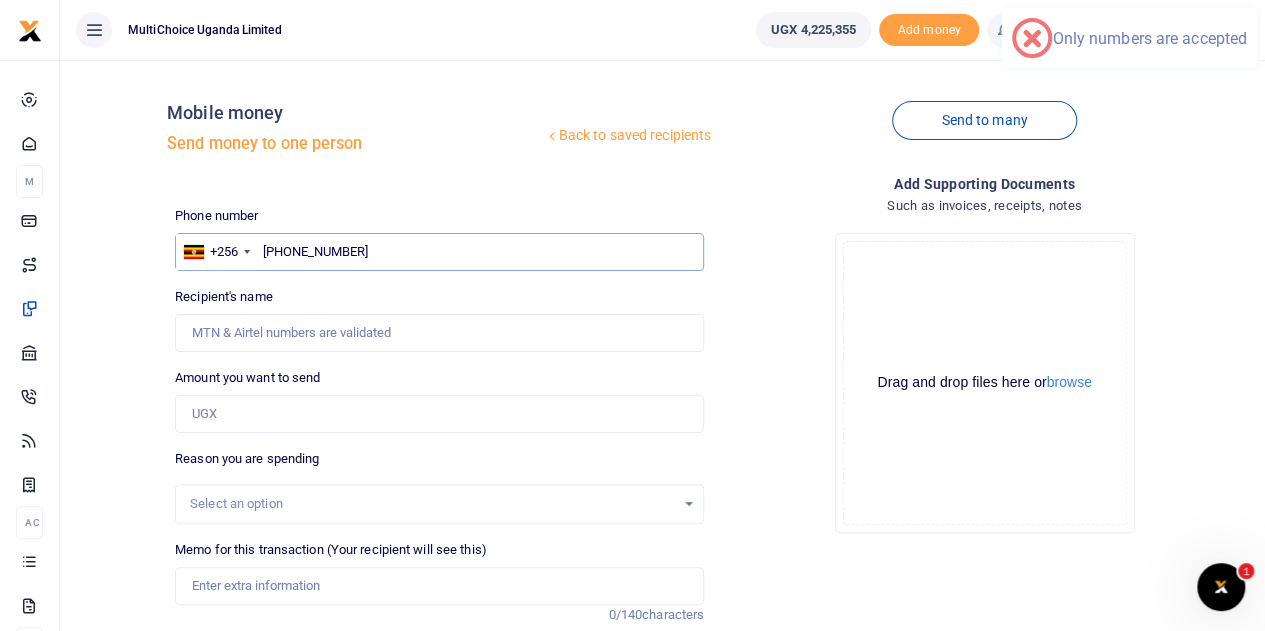 drag, startPoint x: 289, startPoint y: 249, endPoint x: 306, endPoint y: 283, distance: 38.013157 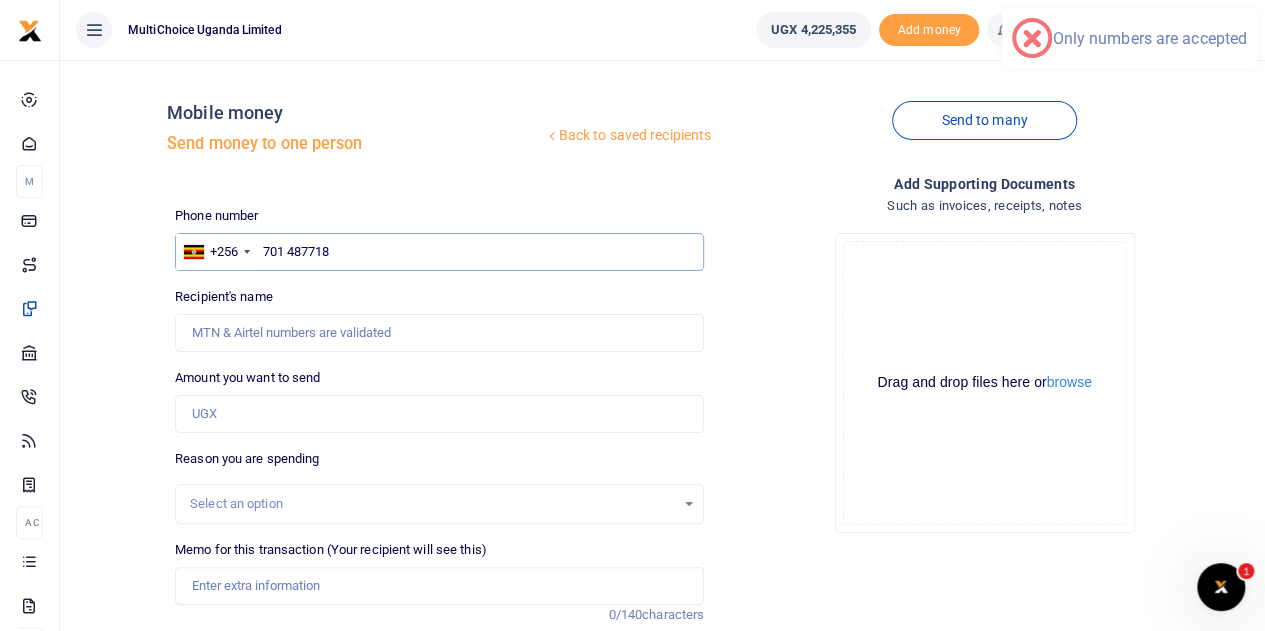 click on "701 487718" at bounding box center (439, 252) 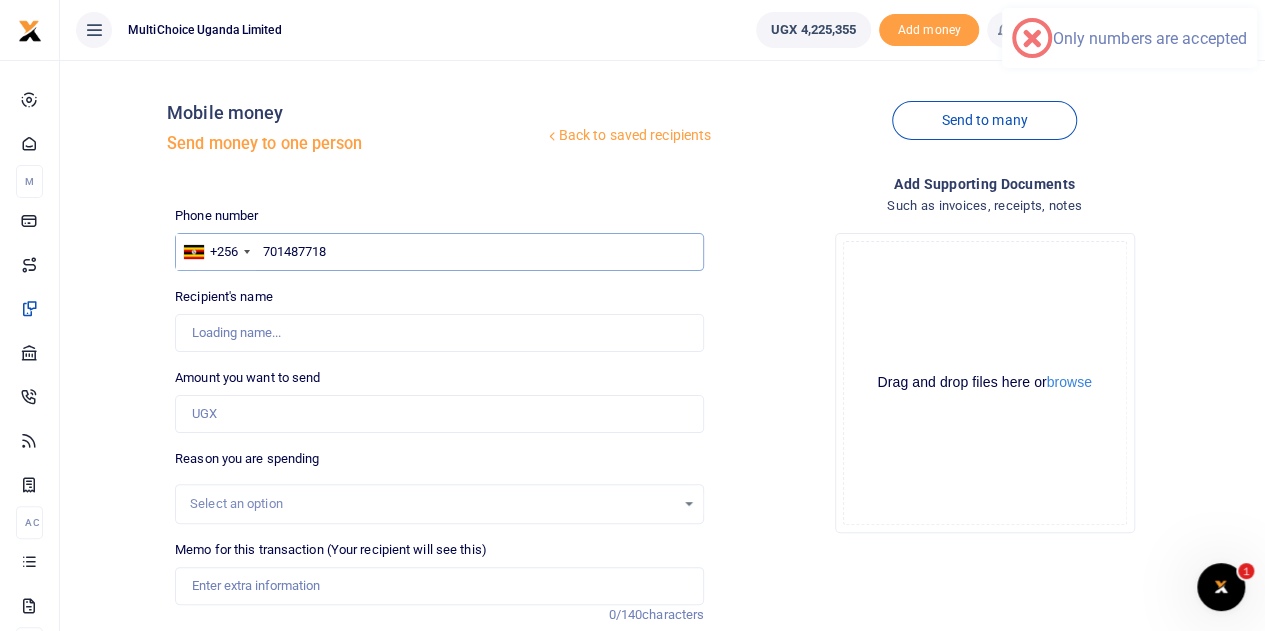 type on "Ayebare Goodman" 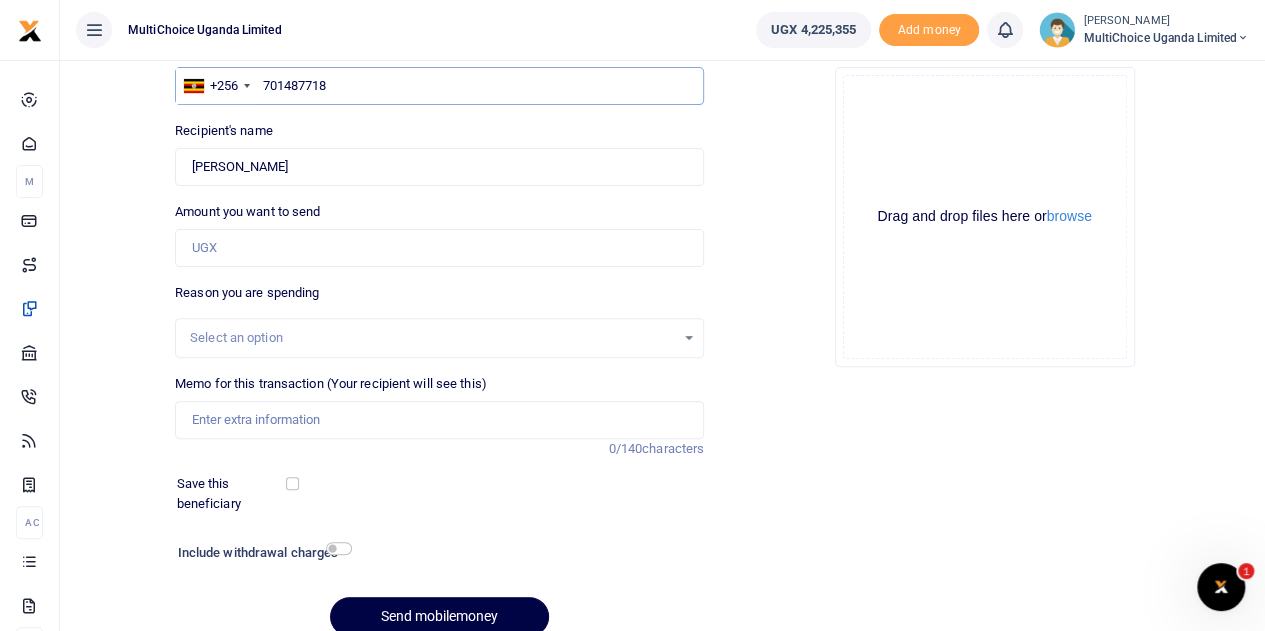 scroll, scrollTop: 200, scrollLeft: 0, axis: vertical 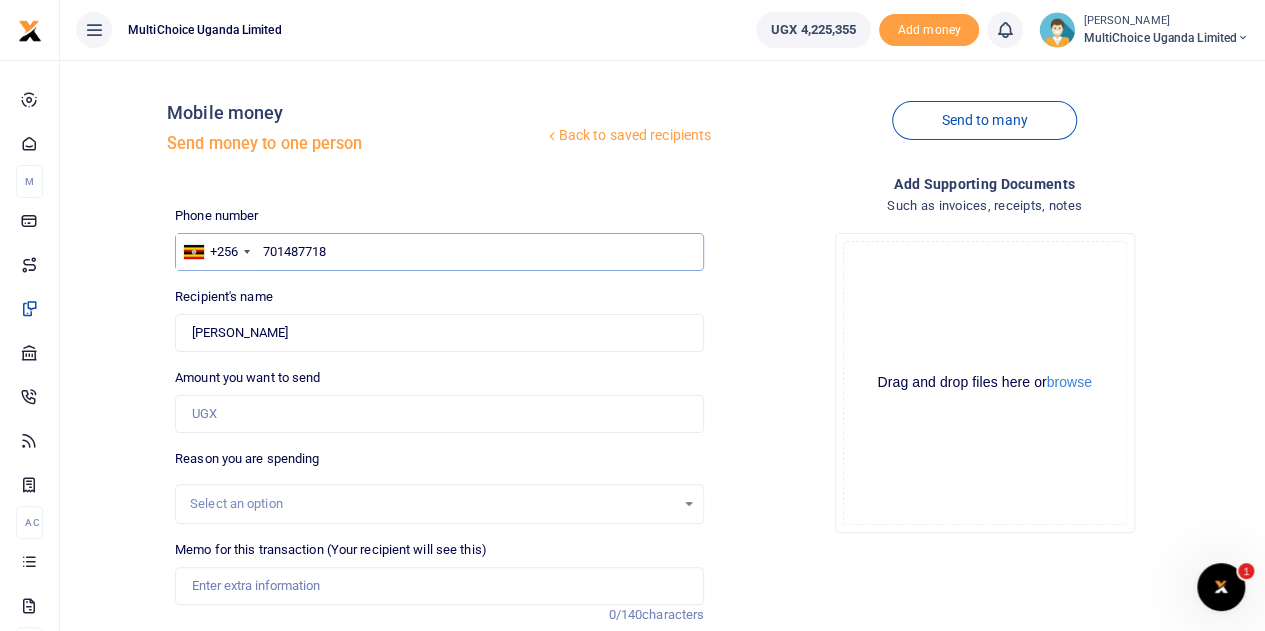 drag, startPoint x: 288, startPoint y: 257, endPoint x: 334, endPoint y: 262, distance: 46.270943 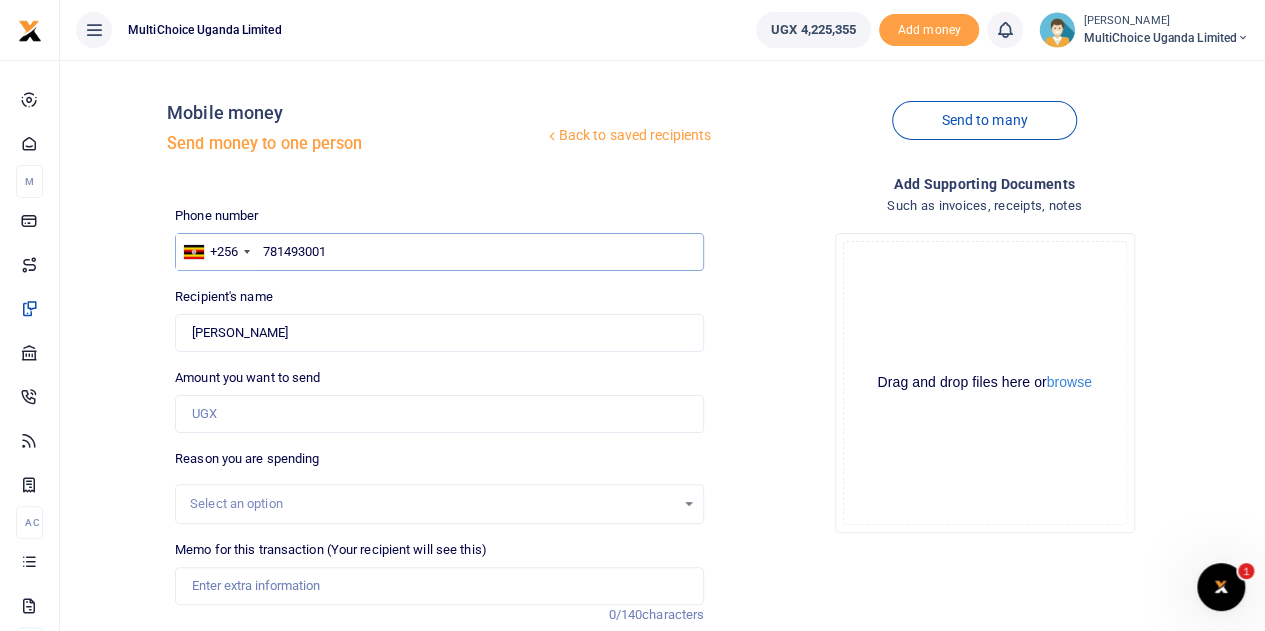type on "Goodman Ayebare" 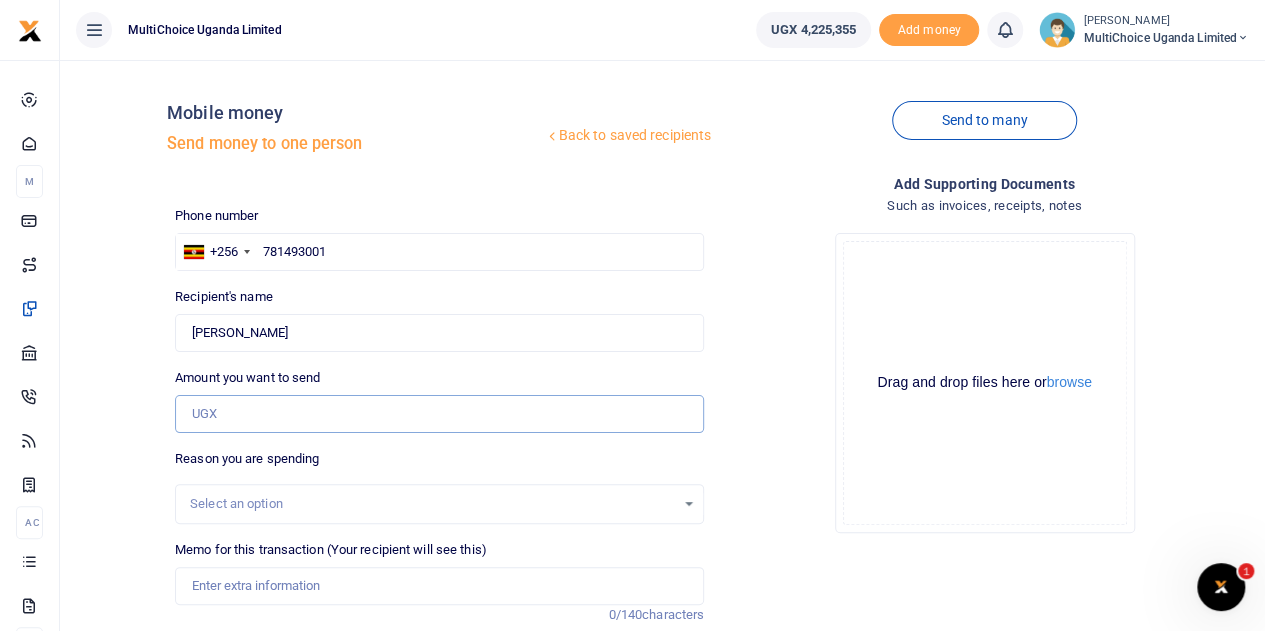 click on "Amount you want to send" at bounding box center [439, 414] 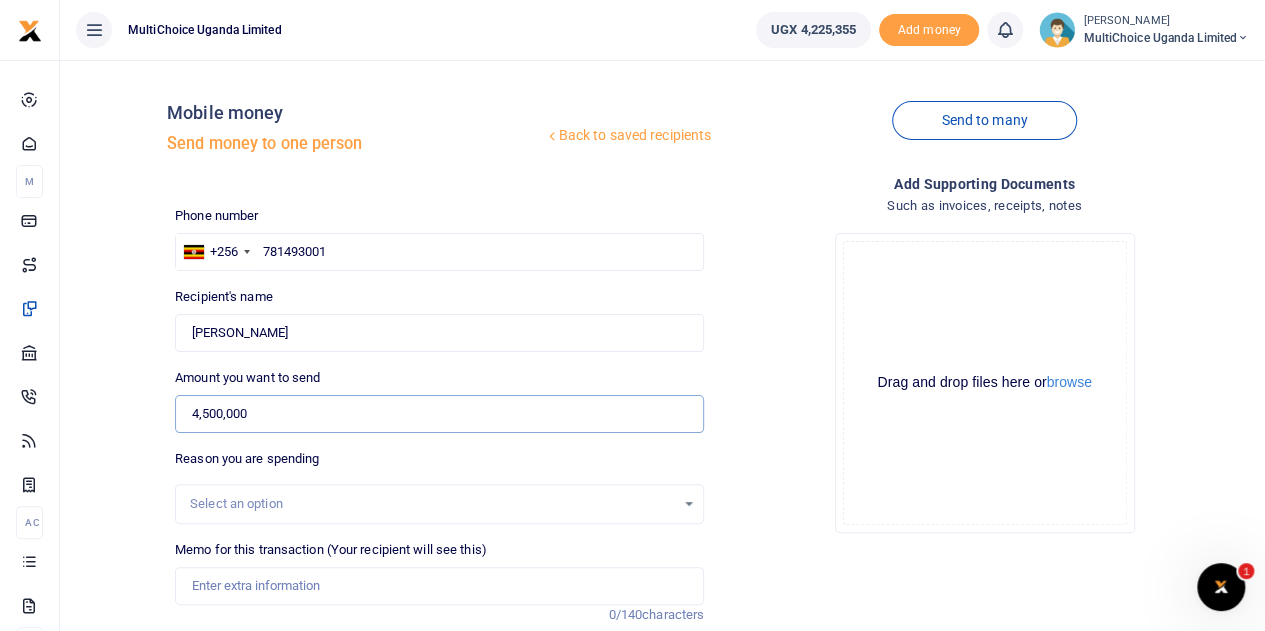 type on "4,500,000" 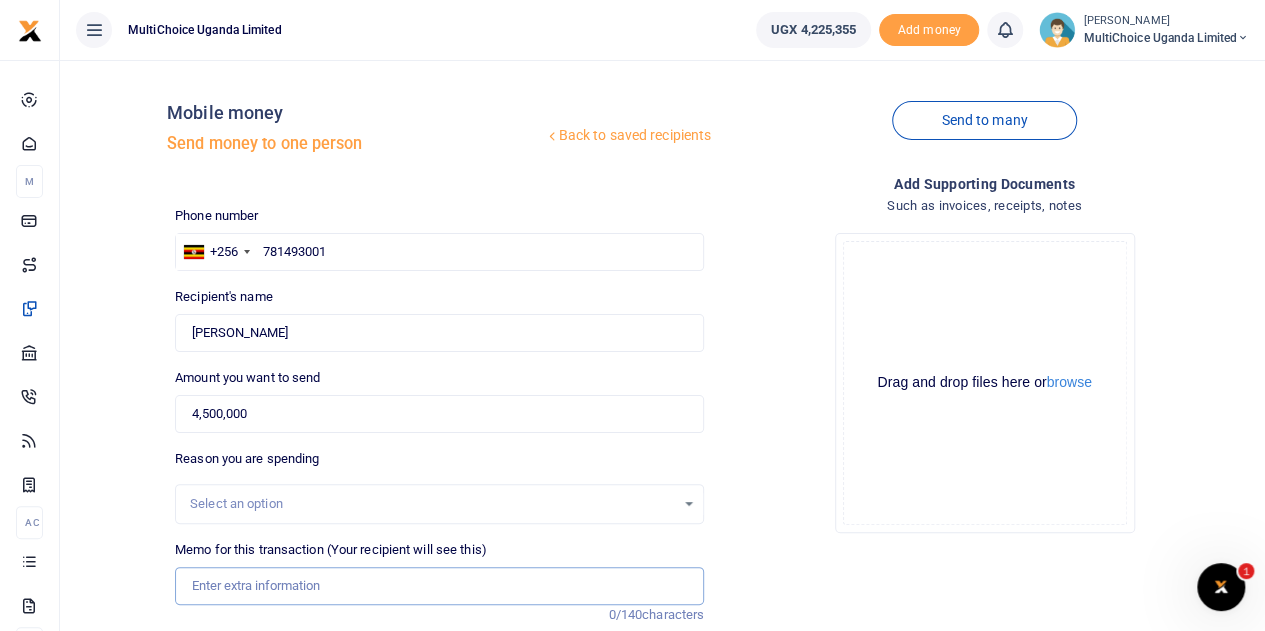 click on "Memo for this transaction (Your recipient will see this)" at bounding box center [439, 586] 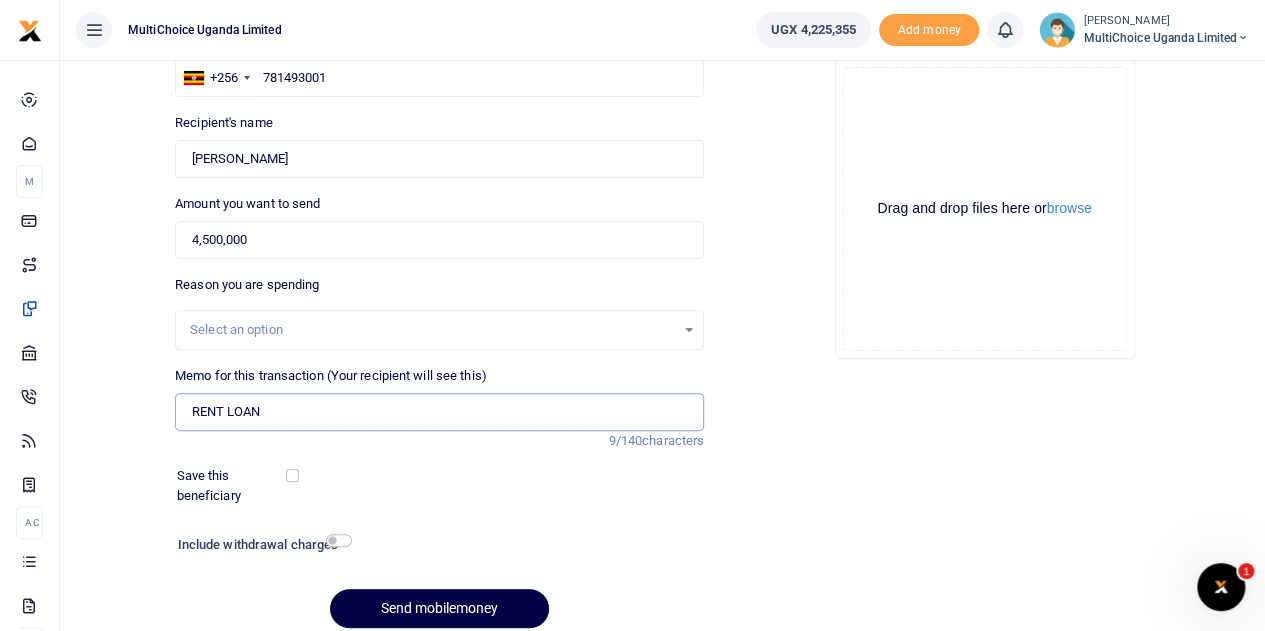 scroll, scrollTop: 252, scrollLeft: 0, axis: vertical 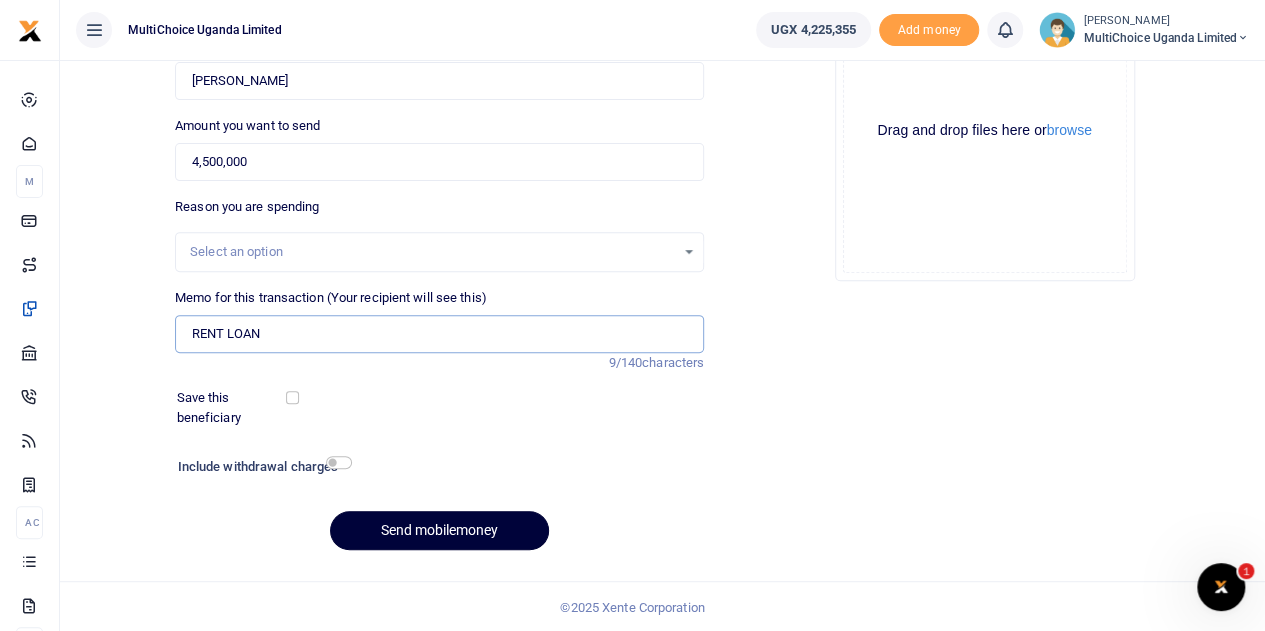 type on "RENT LOAN" 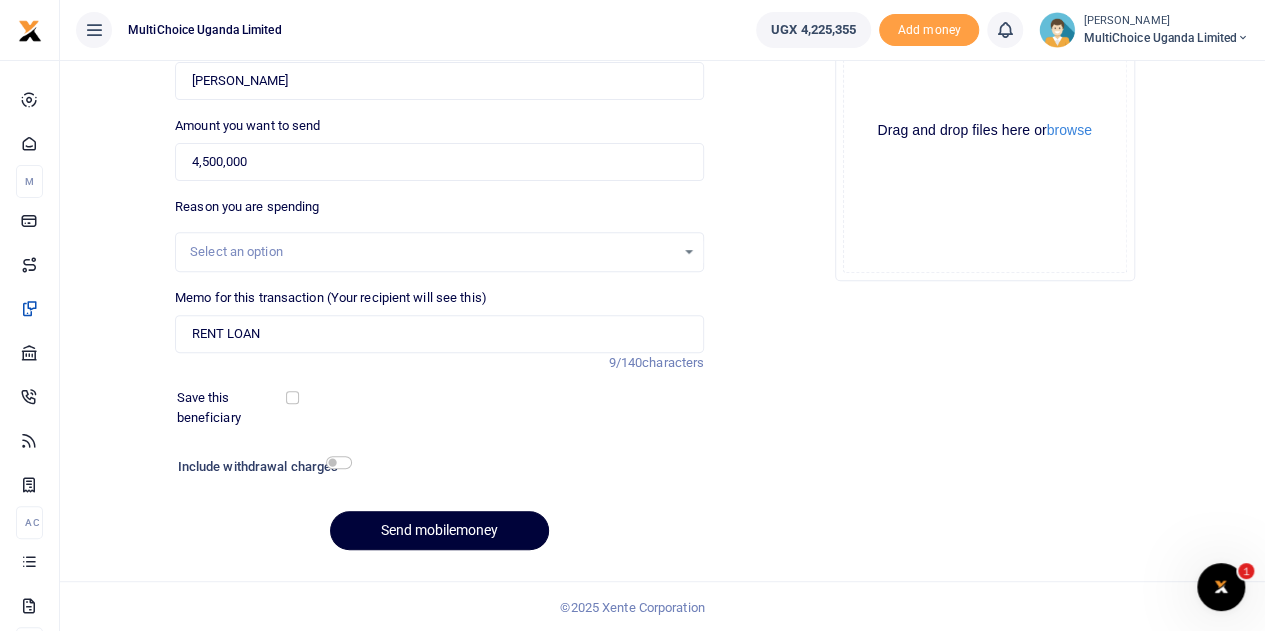 click on "Send mobilemoney" at bounding box center [439, 530] 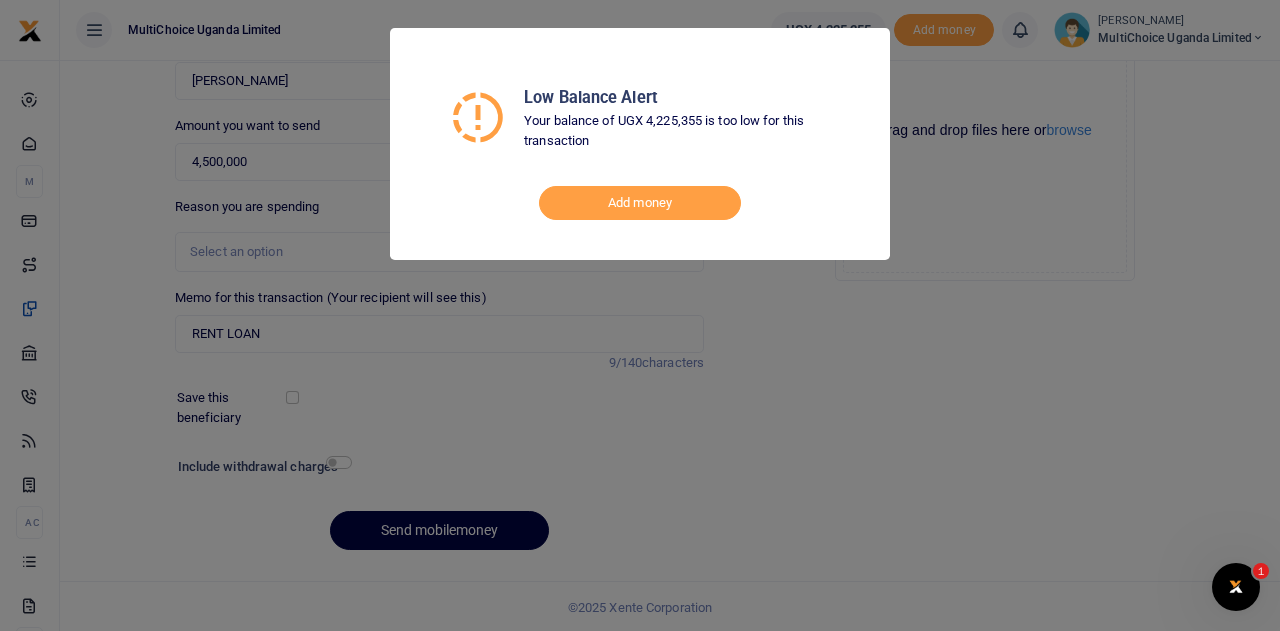 click on "Low Balance Alert
Your balance of UGX 4,225,355 is too low for this transaction
Add money" at bounding box center (640, 315) 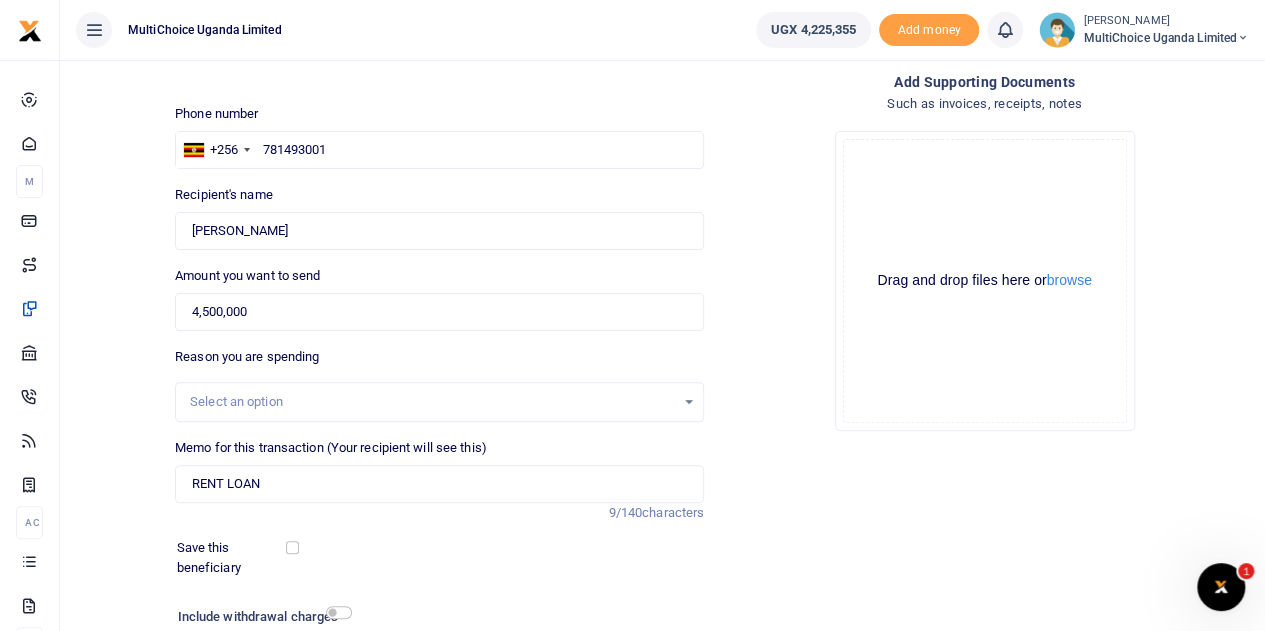 scroll, scrollTop: 0, scrollLeft: 0, axis: both 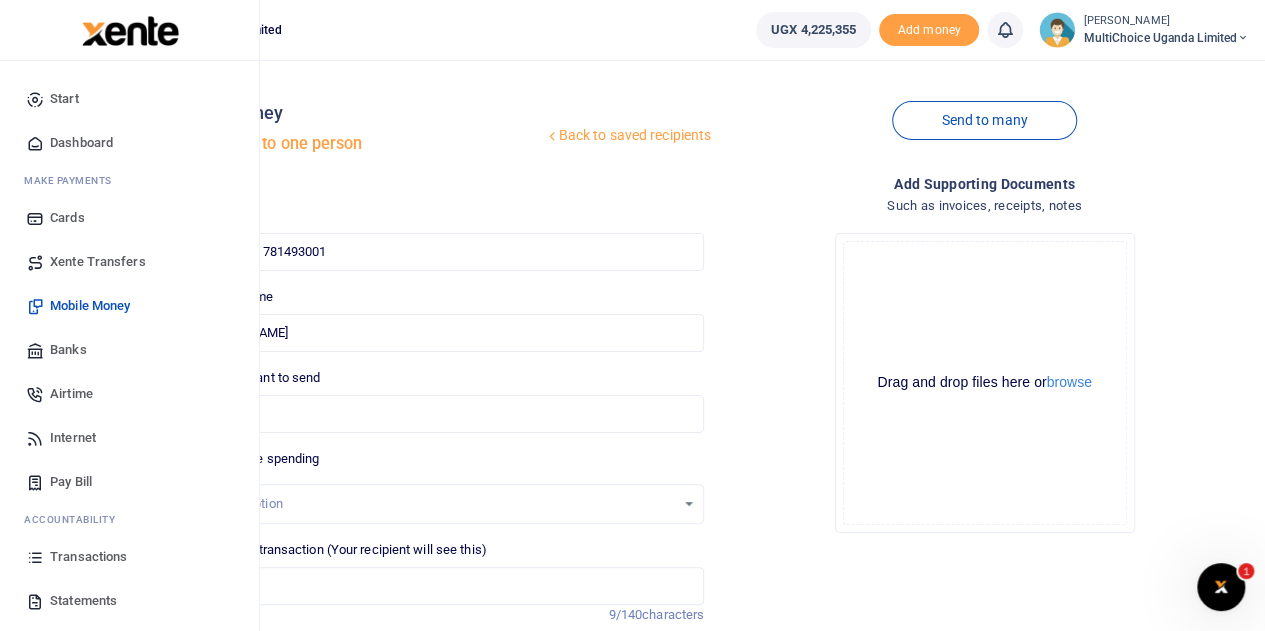 click on "Transactions" at bounding box center [88, 557] 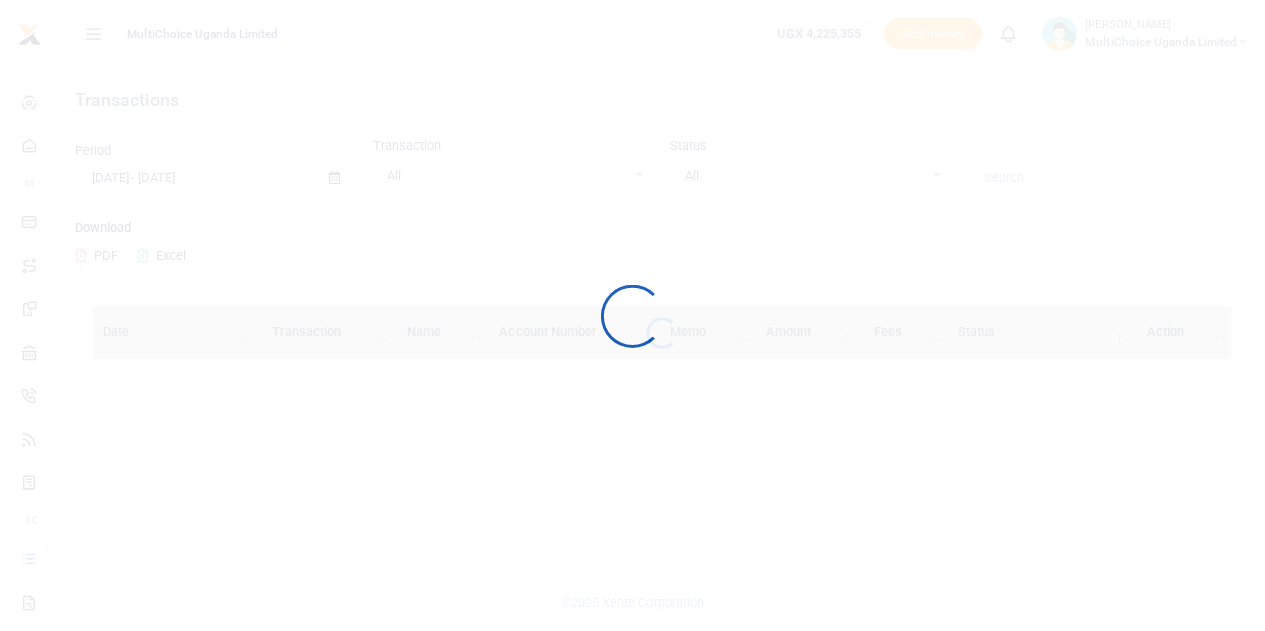 scroll, scrollTop: 0, scrollLeft: 0, axis: both 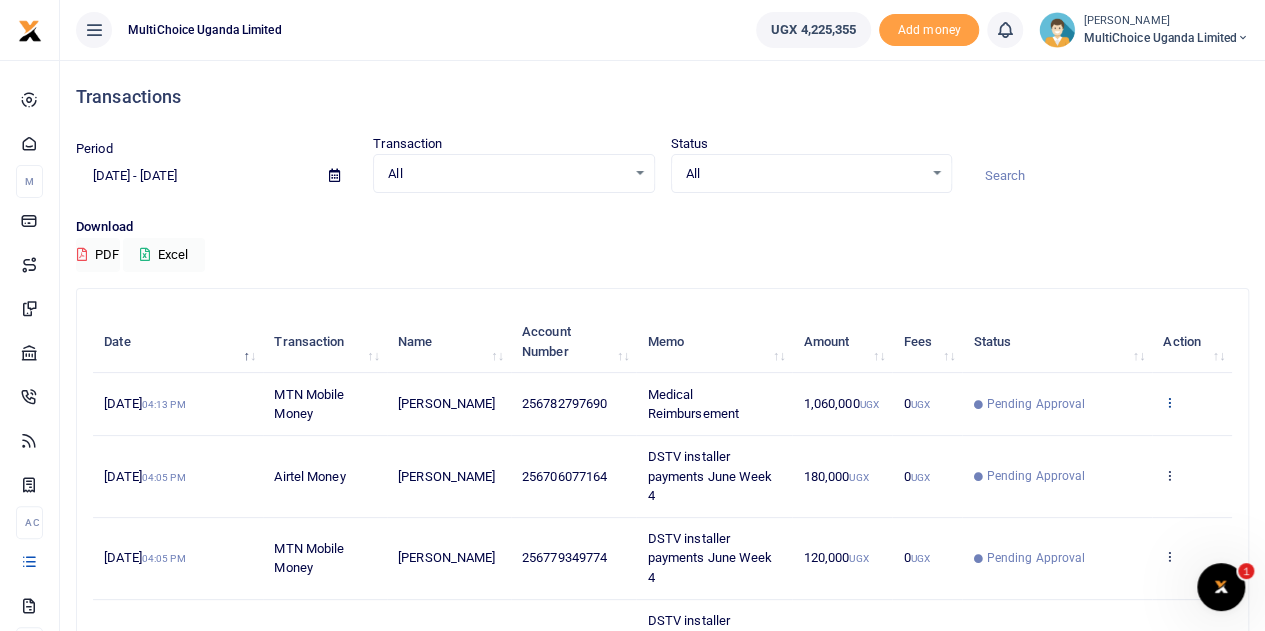 click at bounding box center (1169, 402) 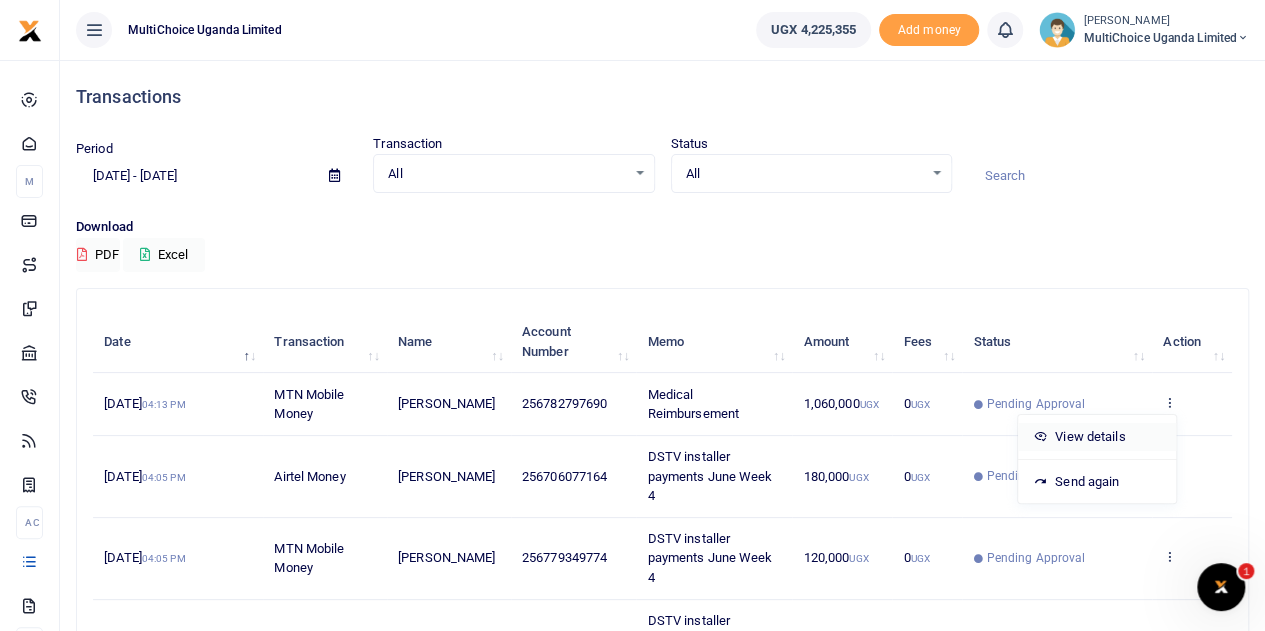click on "View details" at bounding box center [1097, 437] 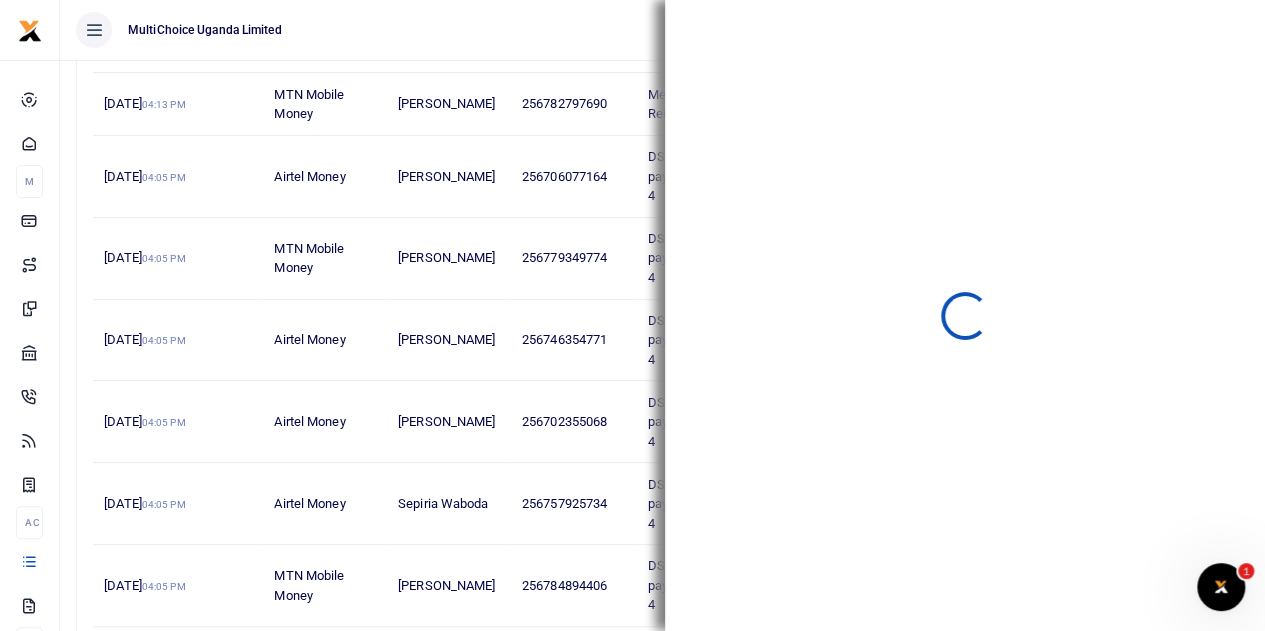 scroll, scrollTop: 0, scrollLeft: 0, axis: both 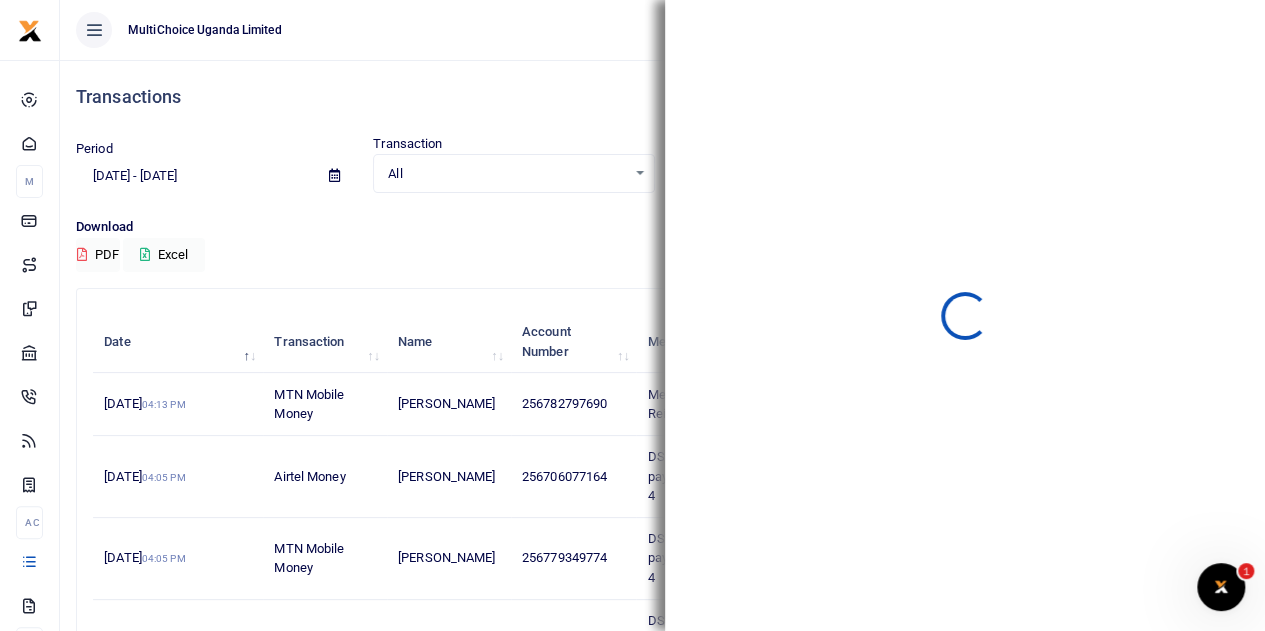 click on "Transactions" at bounding box center (662, 97) 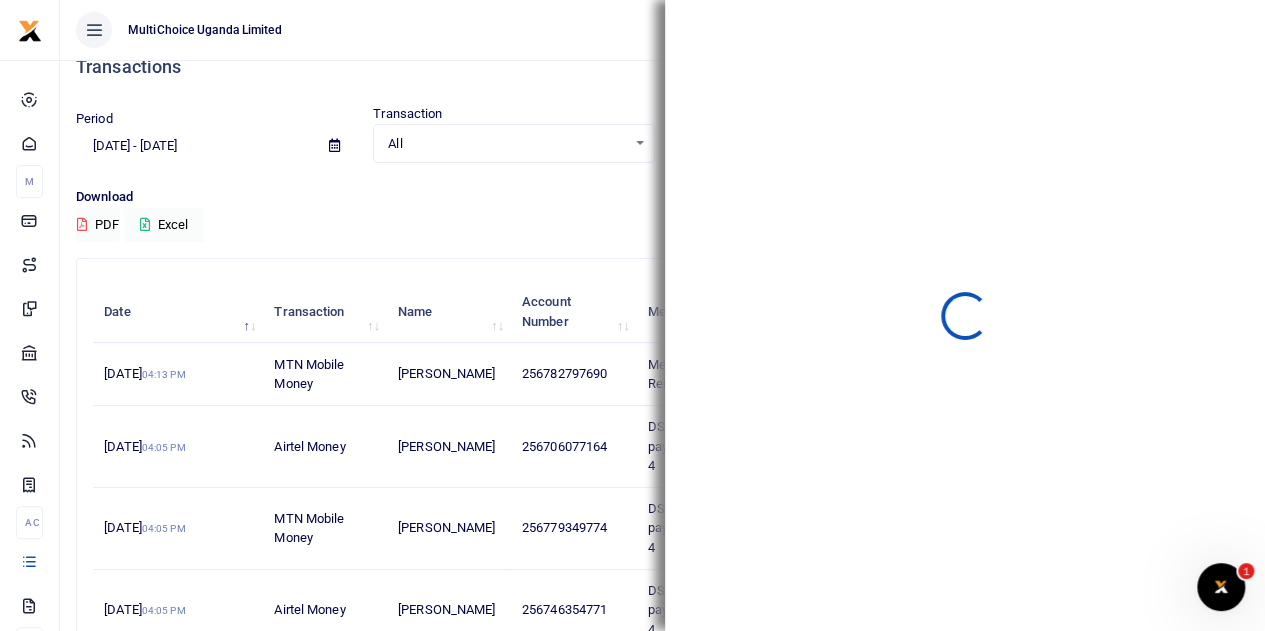 scroll, scrollTop: 0, scrollLeft: 0, axis: both 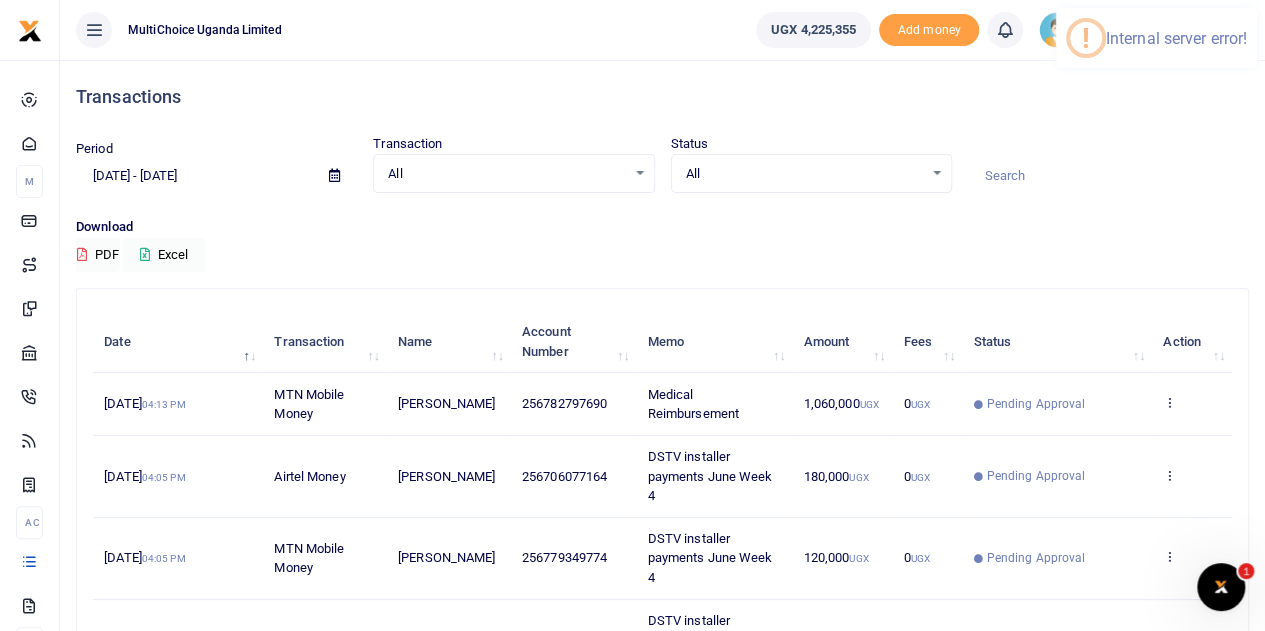 click on "View details
Send again" at bounding box center [1192, 404] 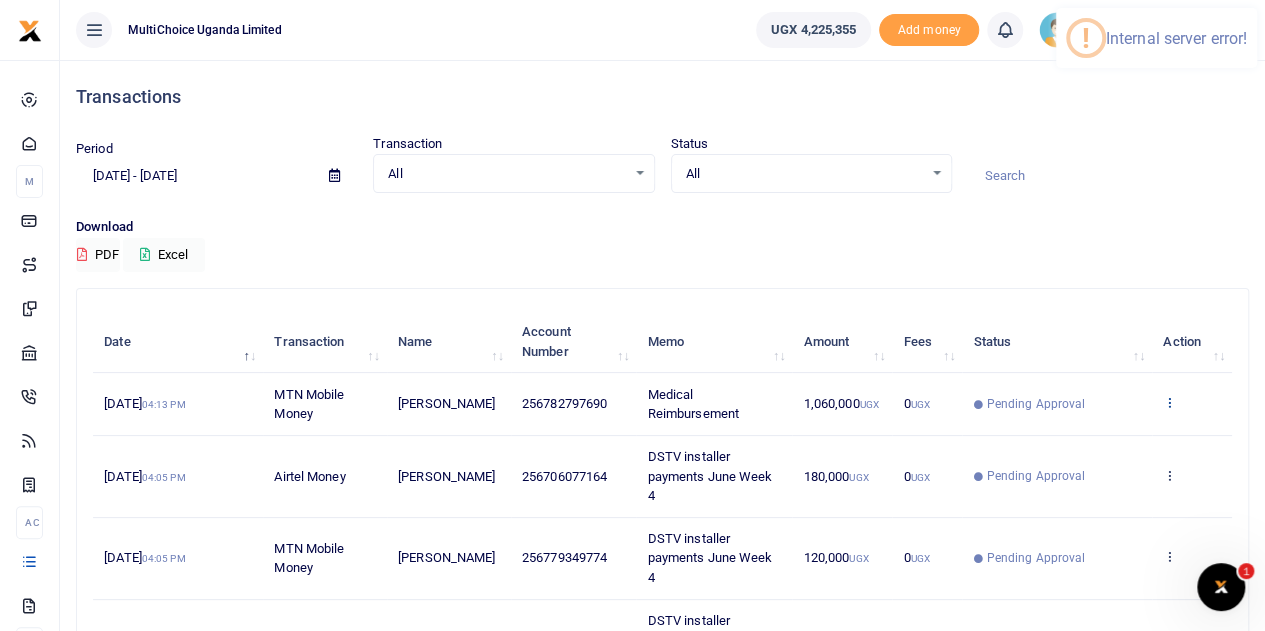 click at bounding box center [1169, 402] 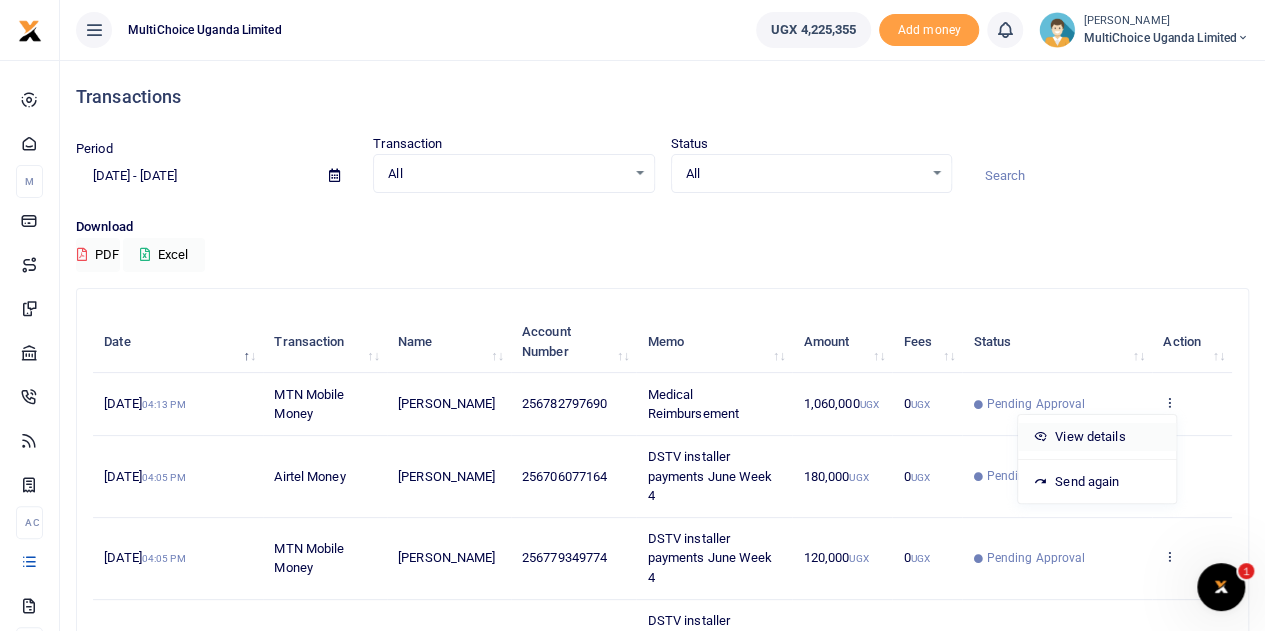 click on "View details" at bounding box center [1097, 437] 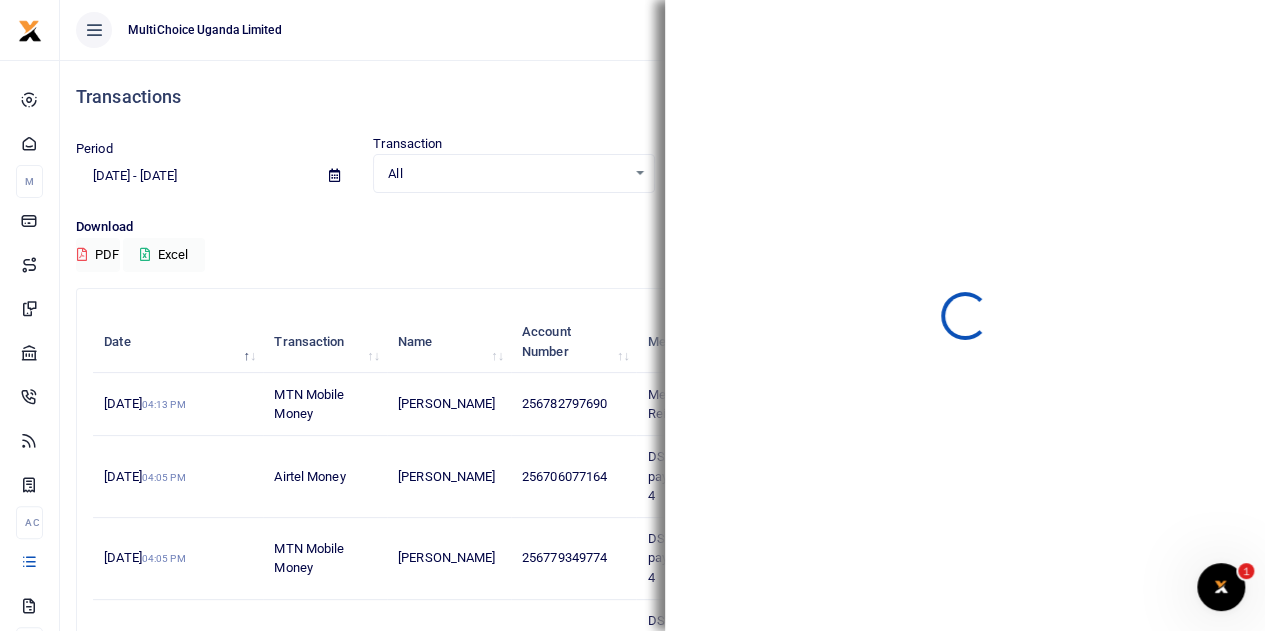 click on "MultiChoice Uganda Limited" at bounding box center (400, 30) 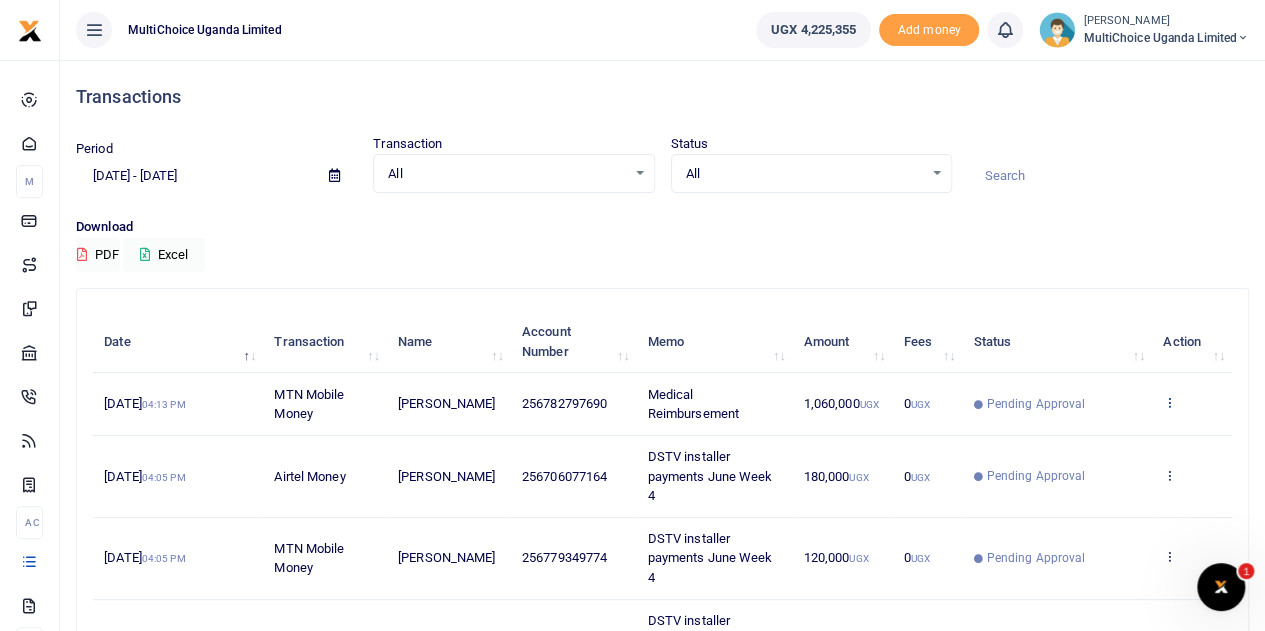 click on "View details
Send again" at bounding box center [1192, 404] 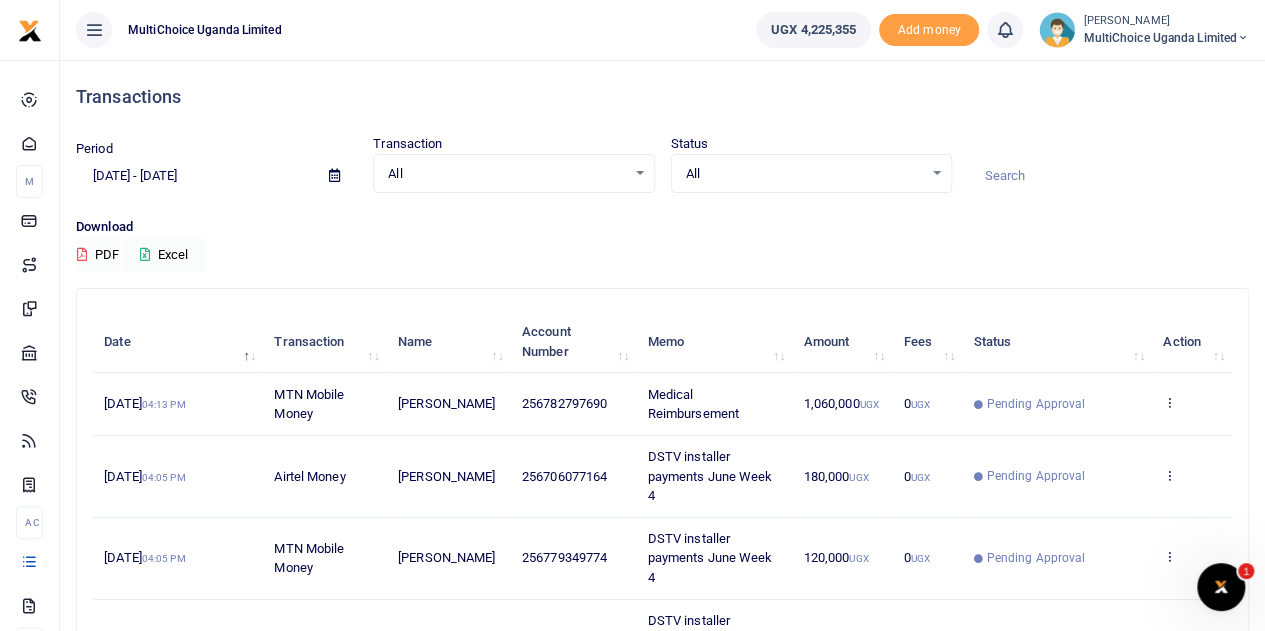 click on "View details
Send again" at bounding box center [1192, 477] 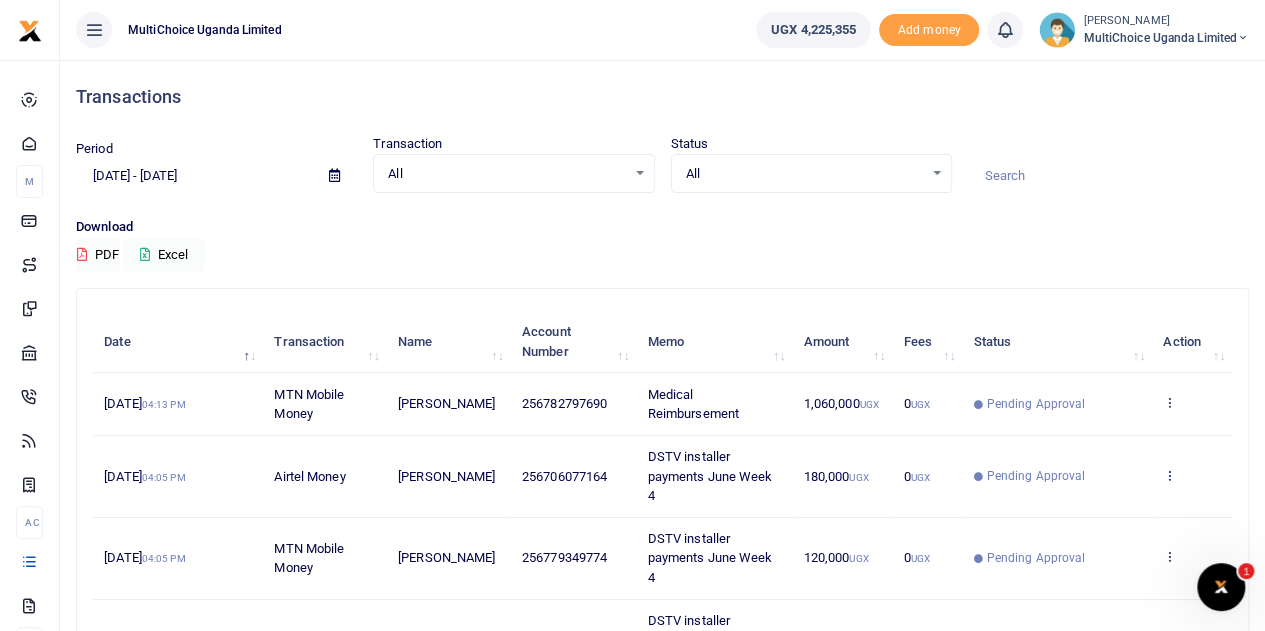 click at bounding box center [1169, 475] 